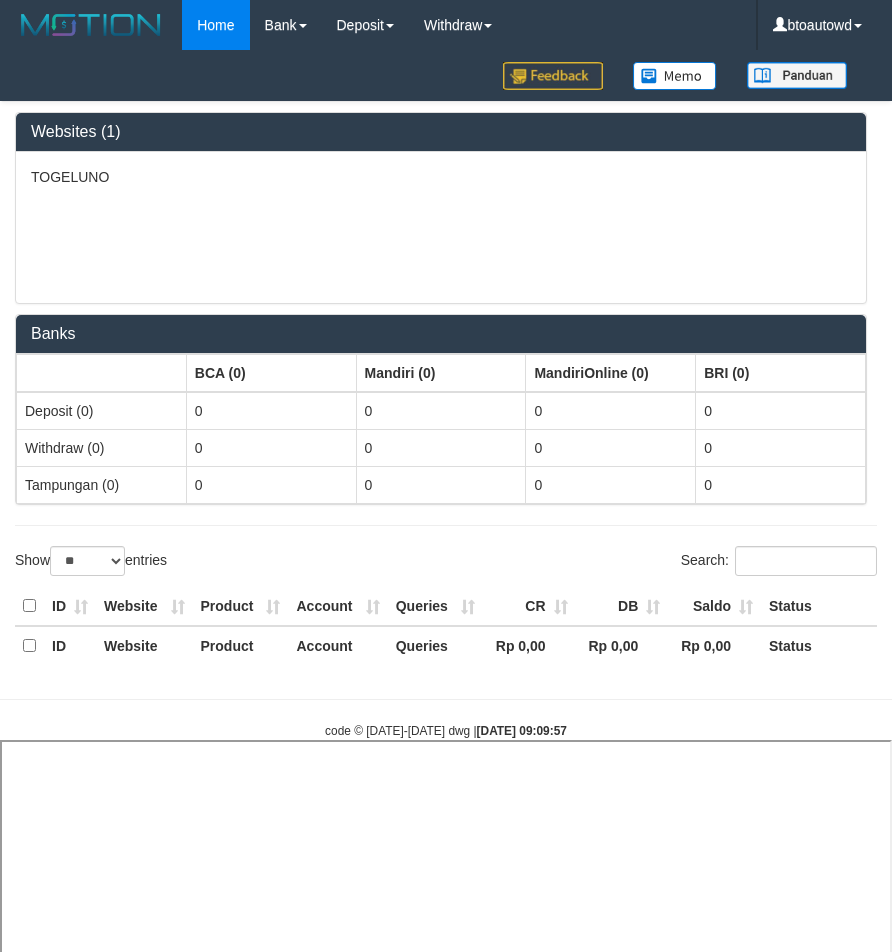select on "**" 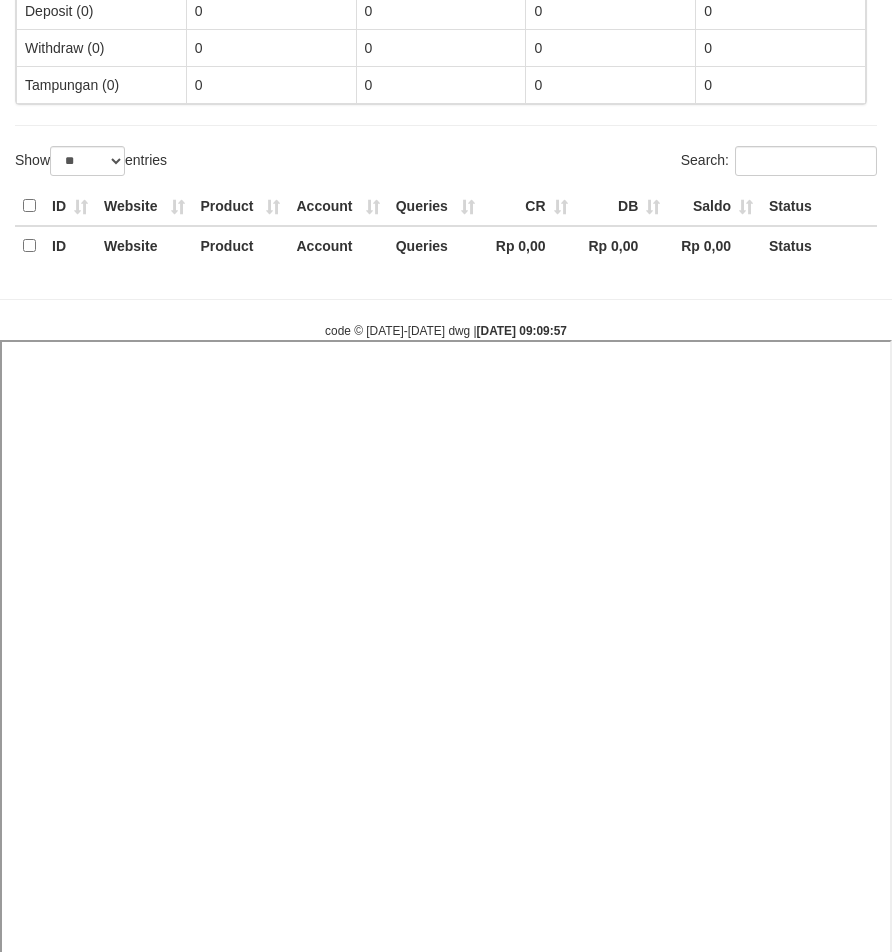 select 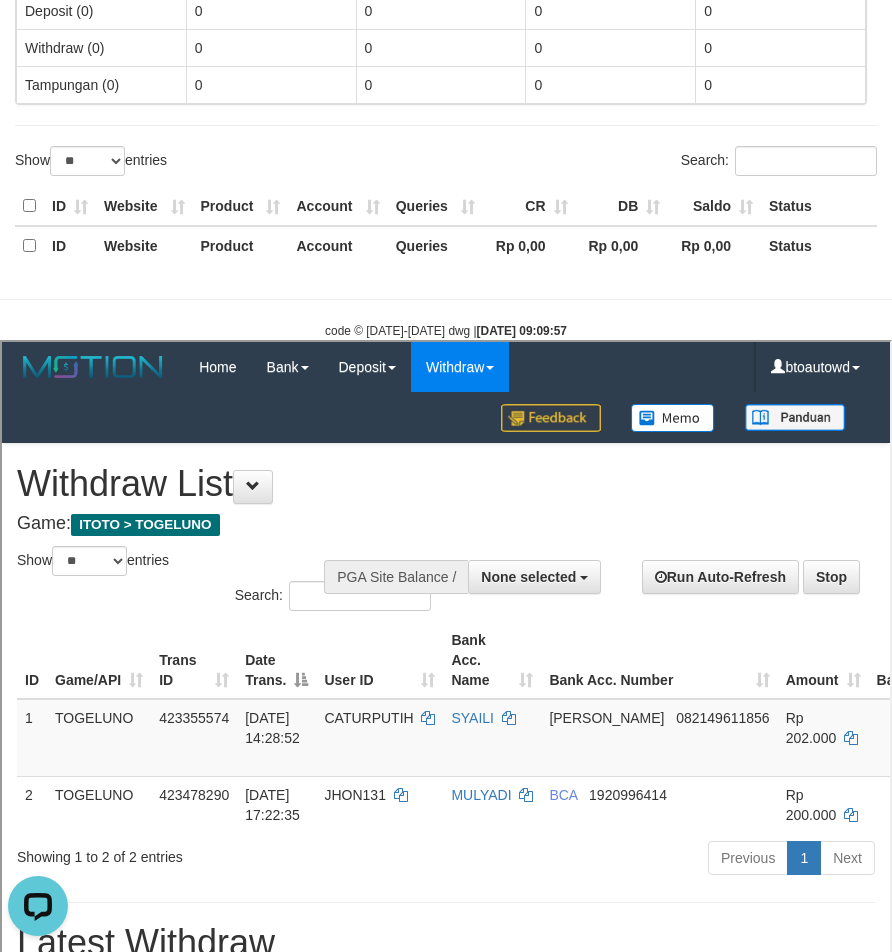 scroll, scrollTop: 826, scrollLeft: 0, axis: vertical 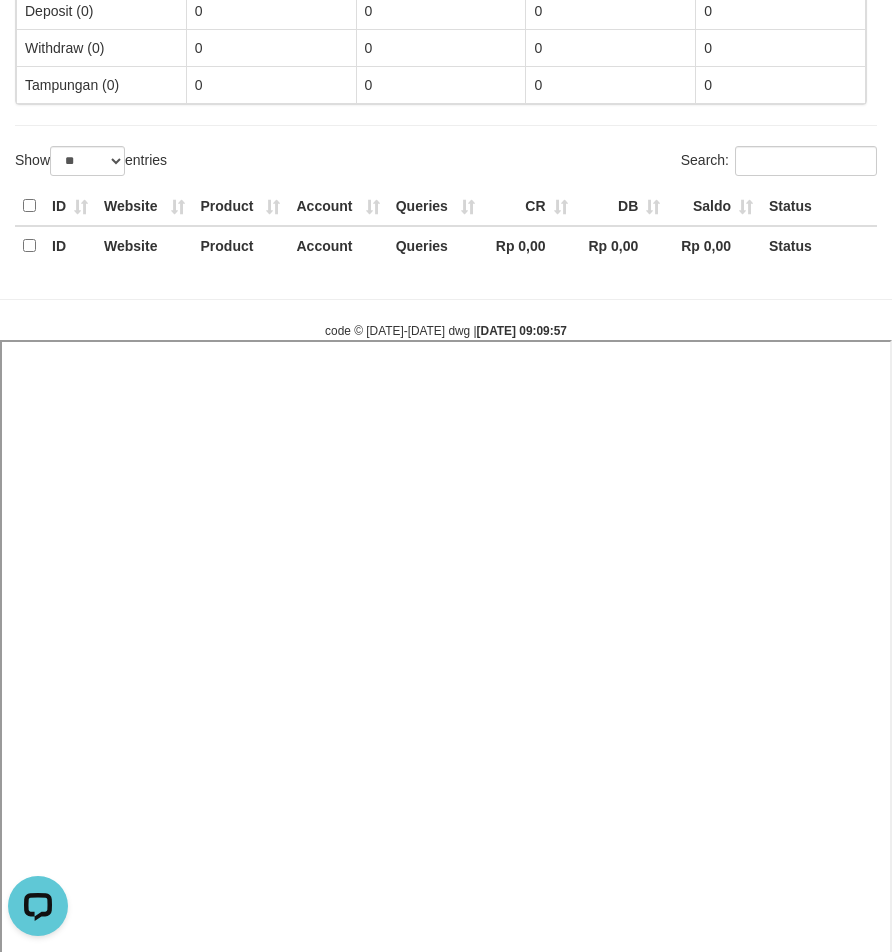 select 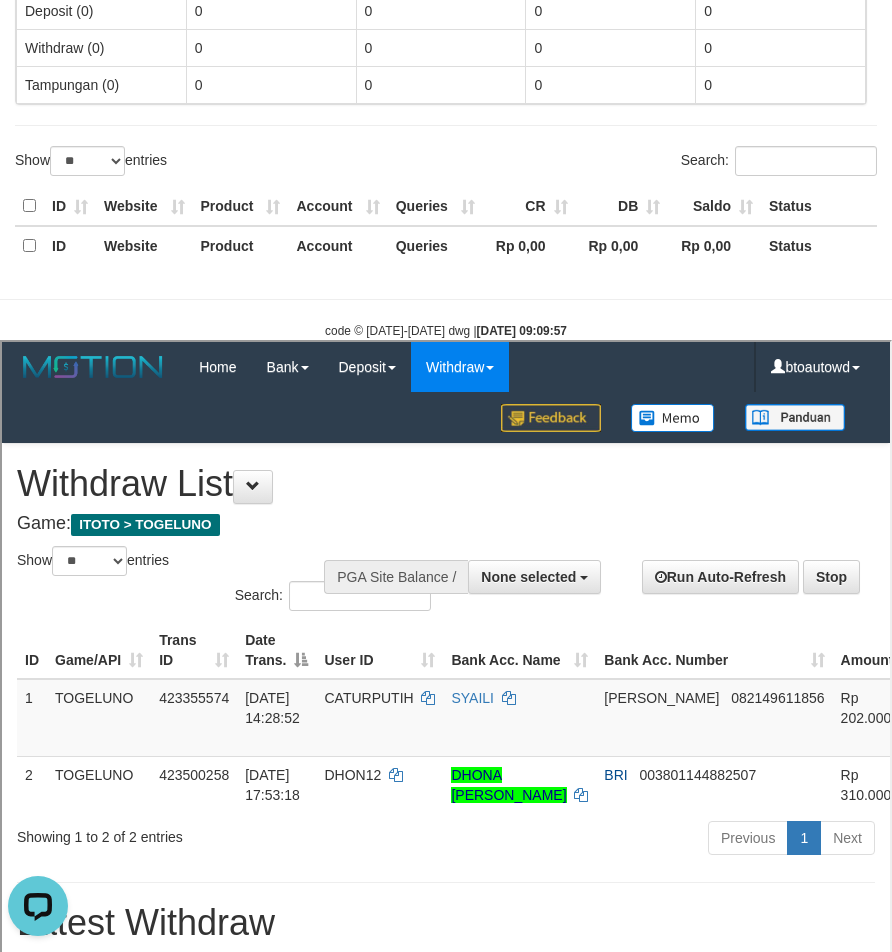 scroll, scrollTop: 806, scrollLeft: 0, axis: vertical 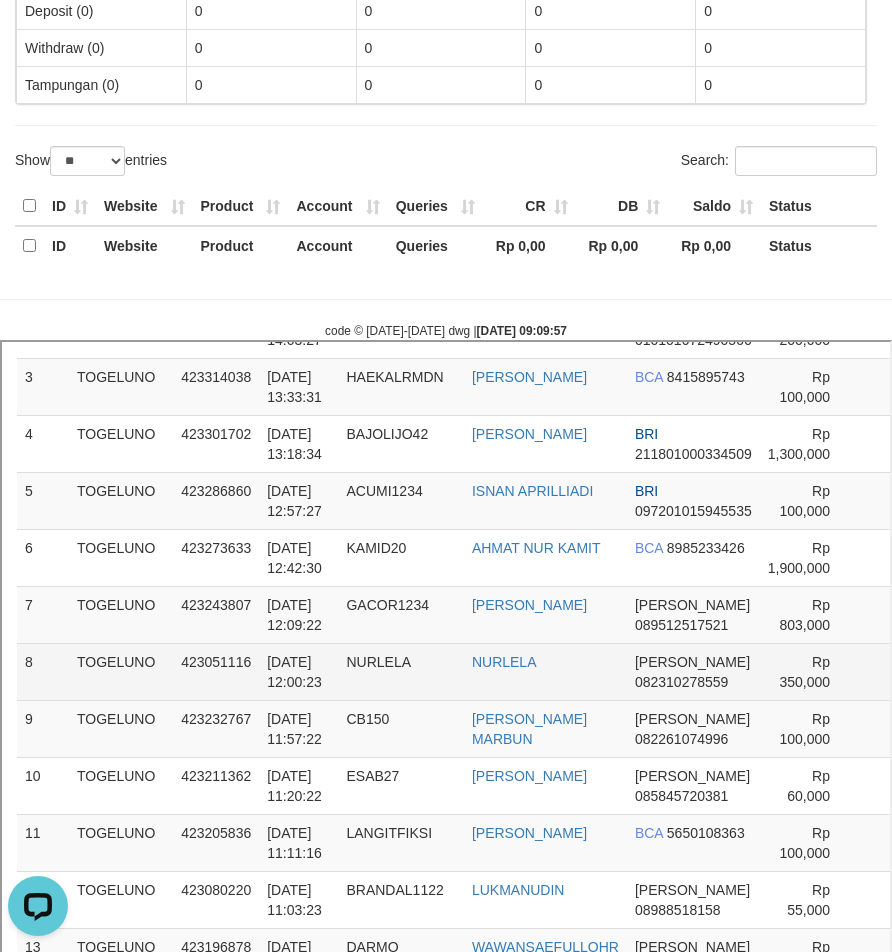 click on "NURLELA" at bounding box center [543, 669] 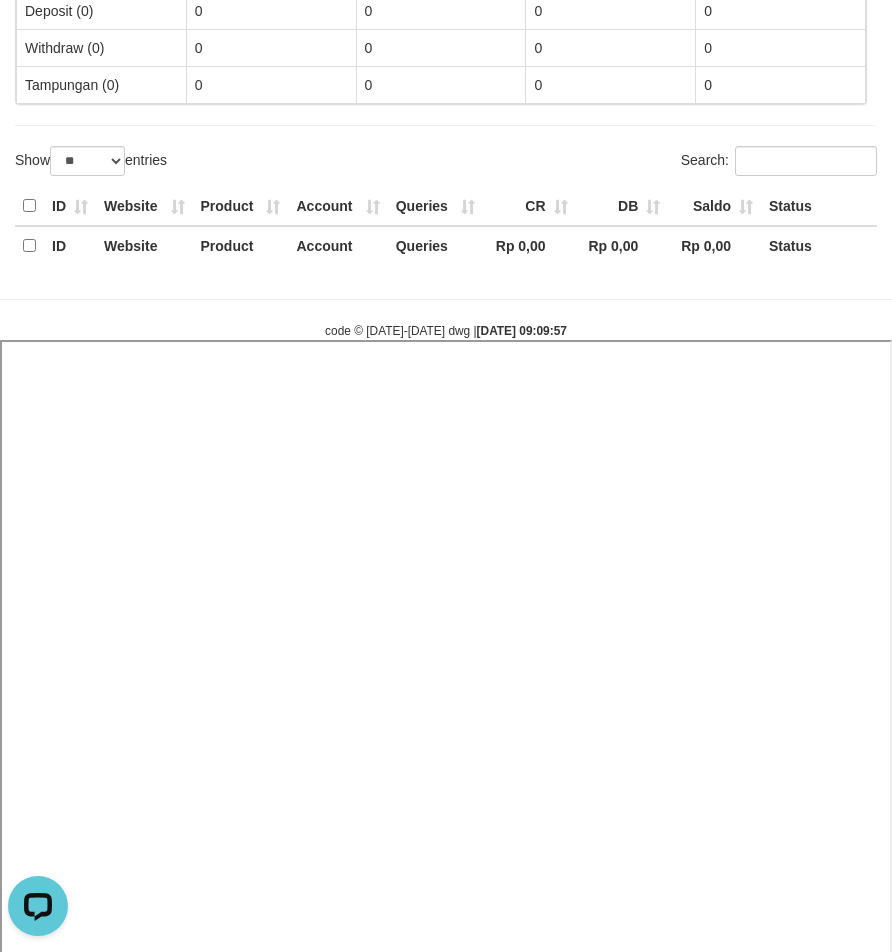 select 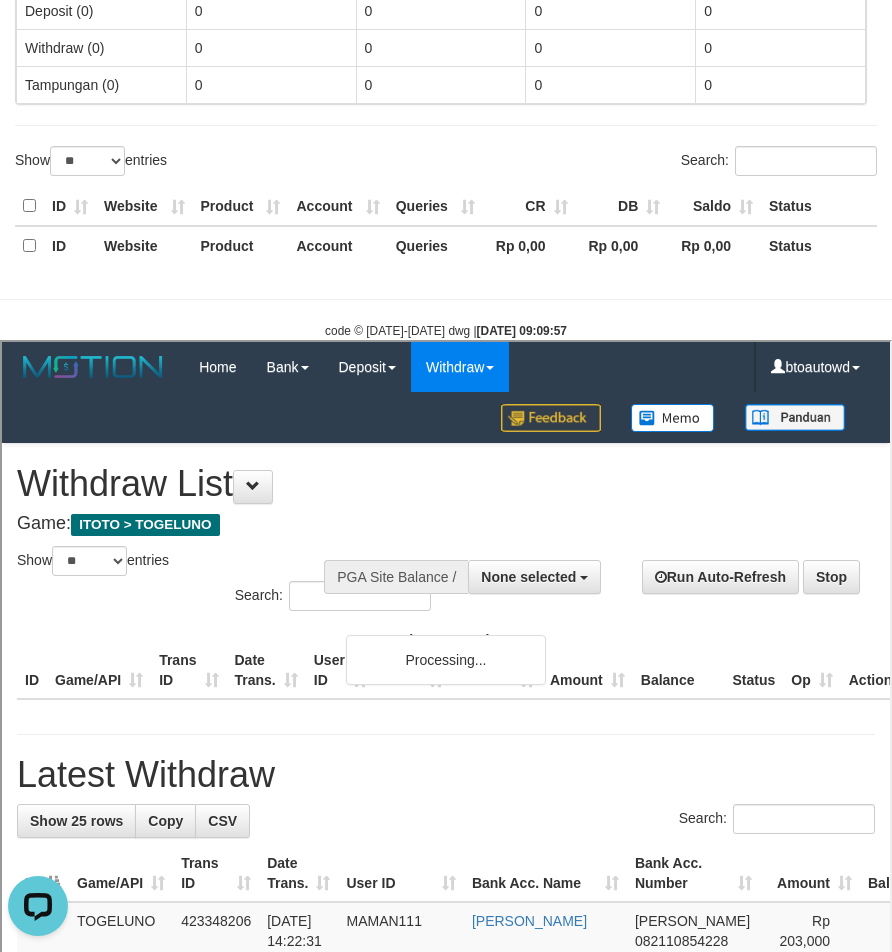 scroll, scrollTop: 0, scrollLeft: 0, axis: both 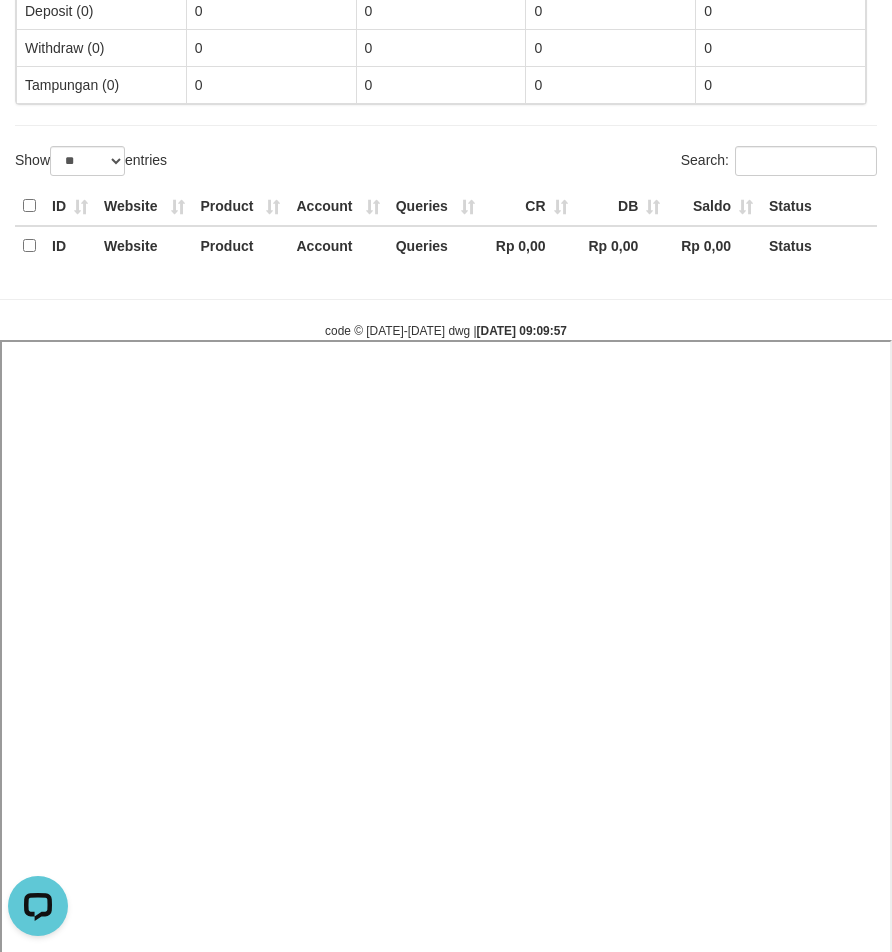 select 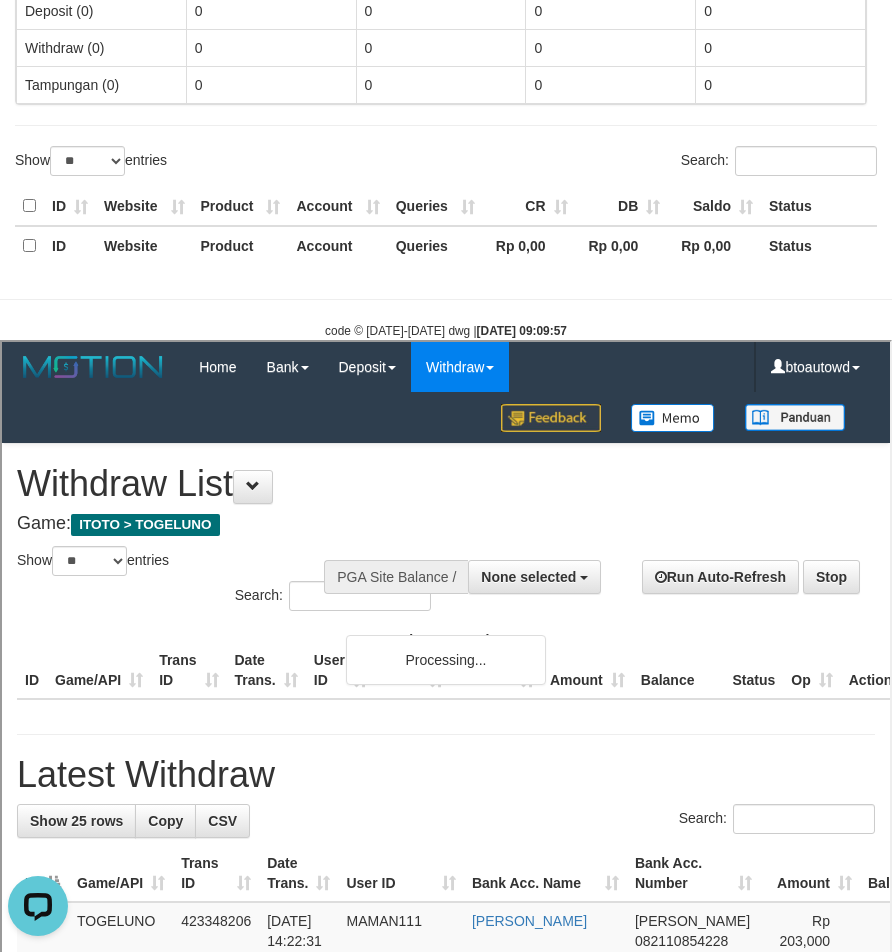 scroll, scrollTop: 0, scrollLeft: 0, axis: both 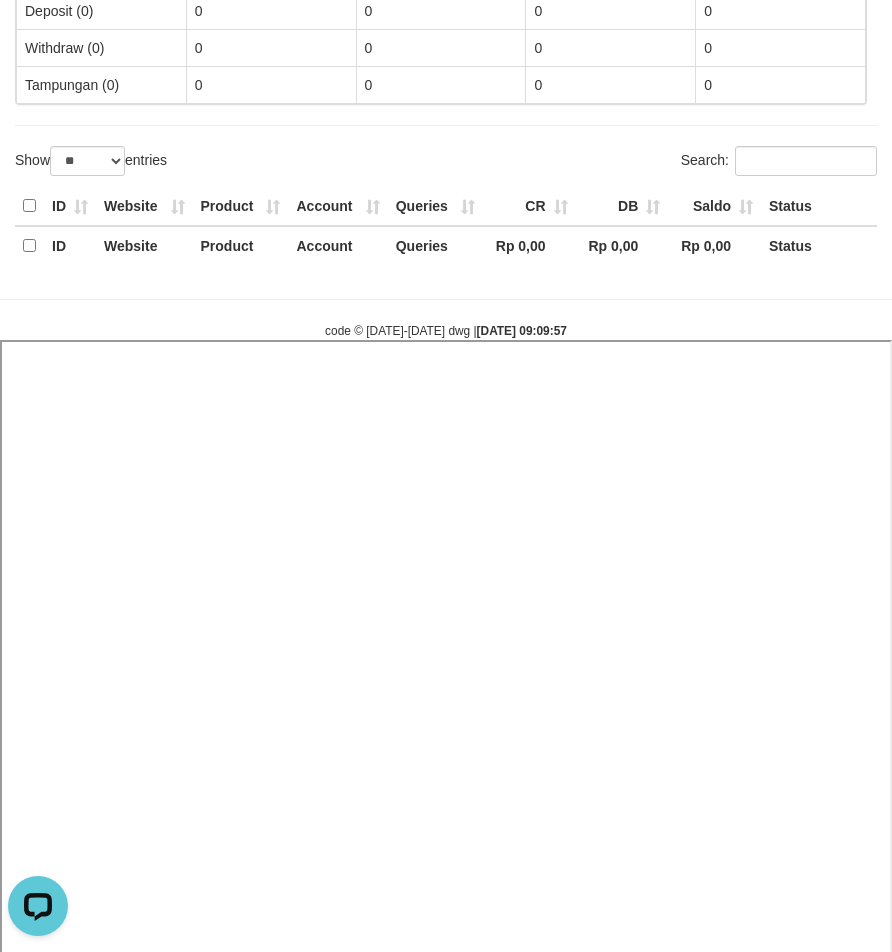 select 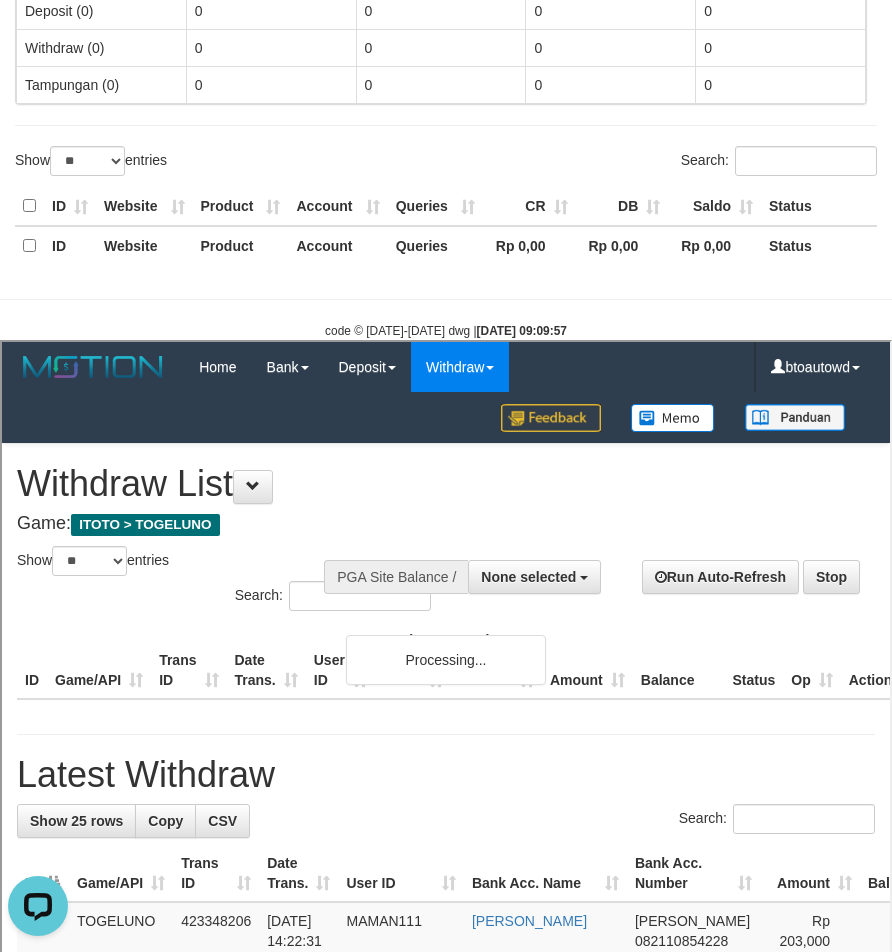 scroll, scrollTop: 0, scrollLeft: 0, axis: both 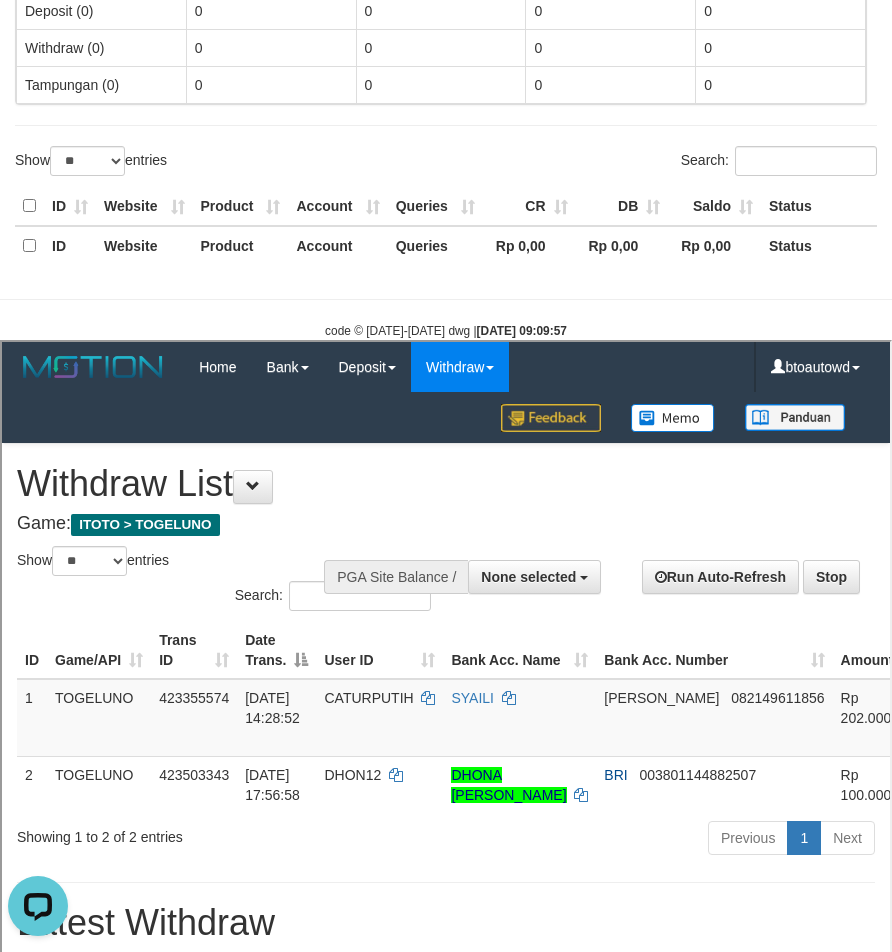 click on "Search:" at bounding box center [222, 595] 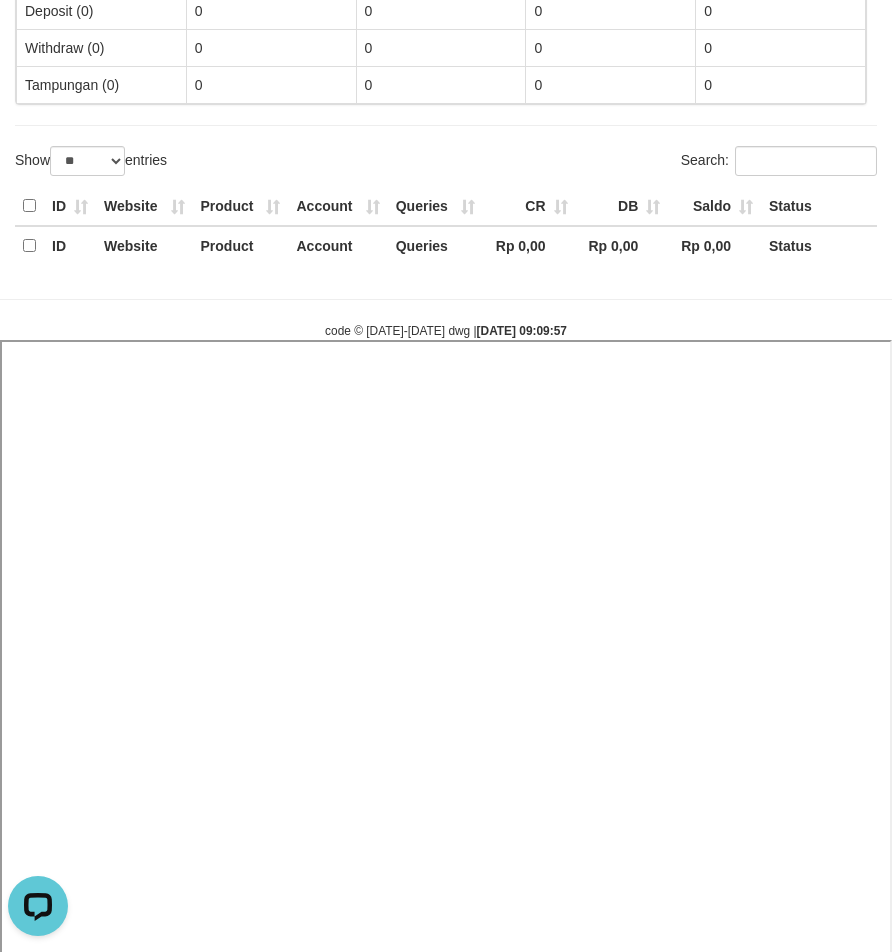 select 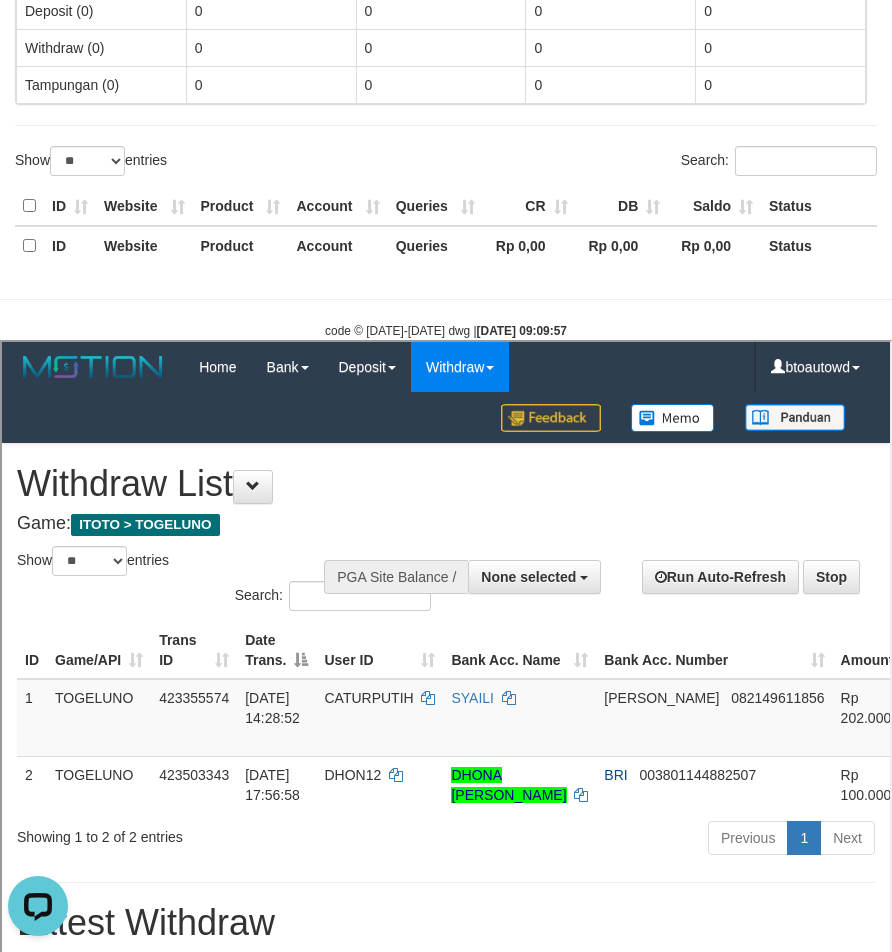 scroll, scrollTop: 1034, scrollLeft: 0, axis: vertical 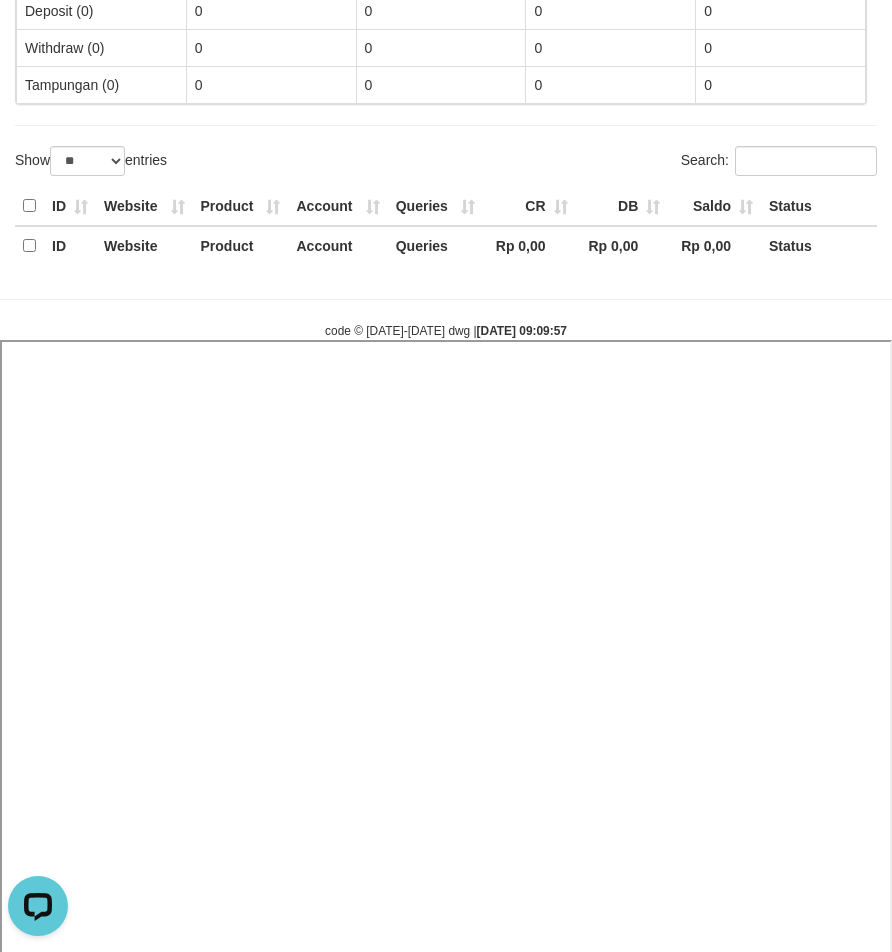 select 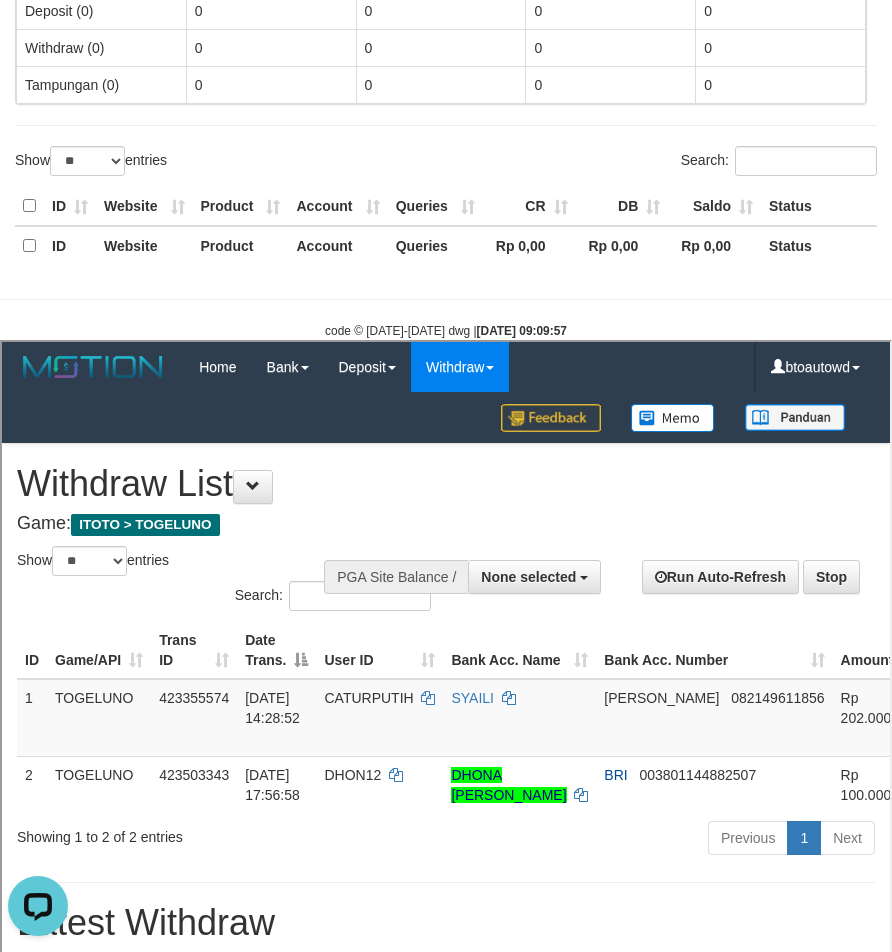 scroll, scrollTop: 1034, scrollLeft: 0, axis: vertical 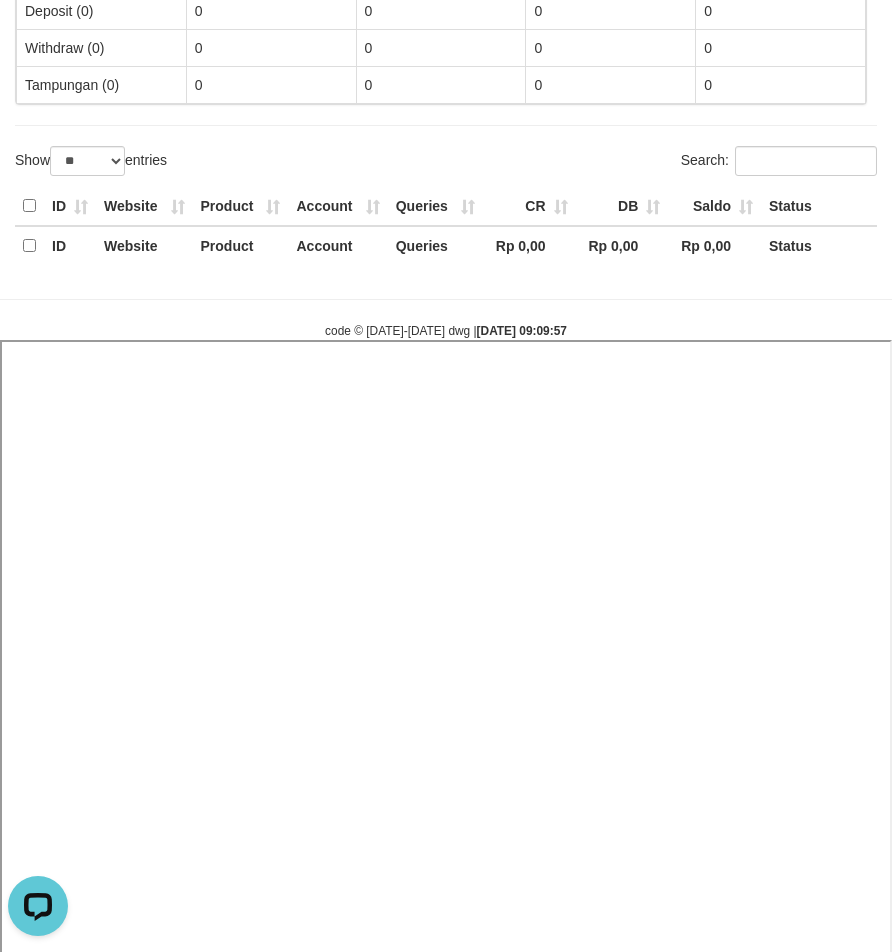 select 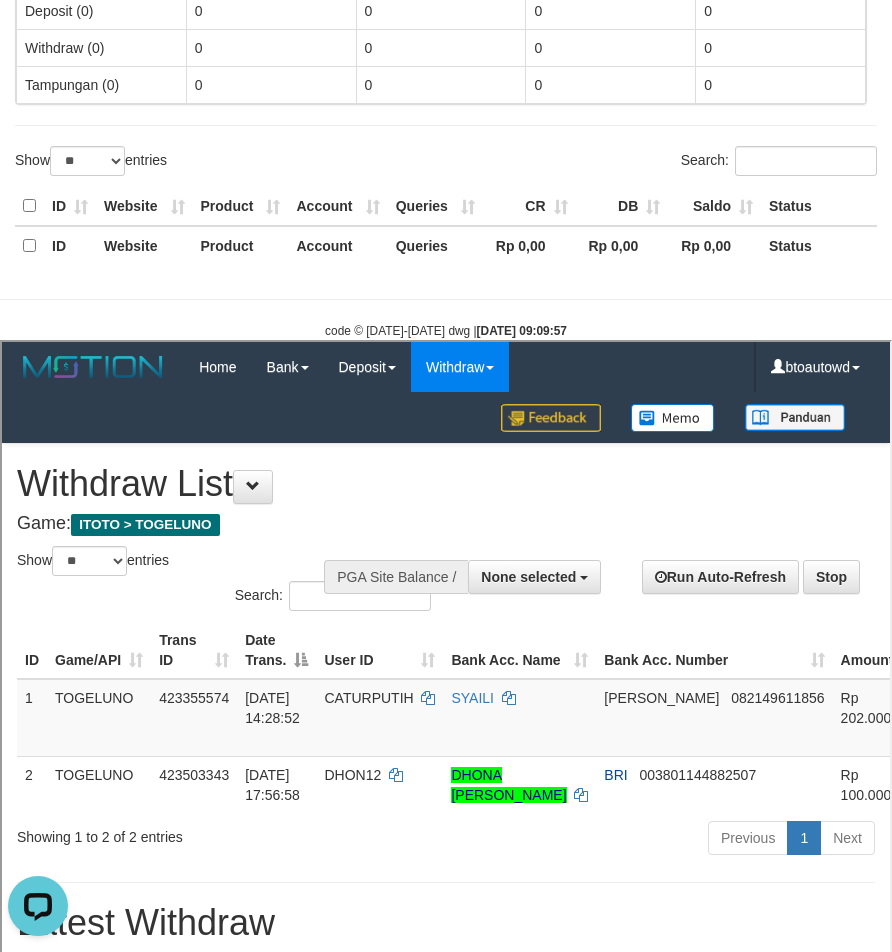 scroll, scrollTop: 1034, scrollLeft: 0, axis: vertical 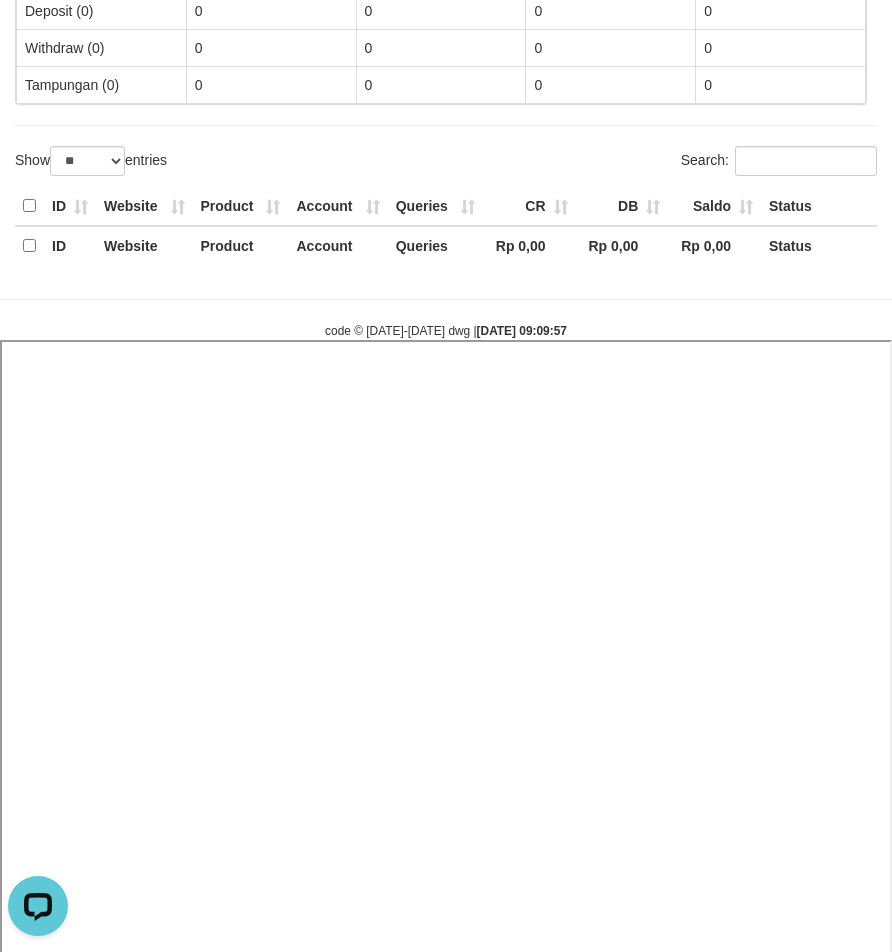 select 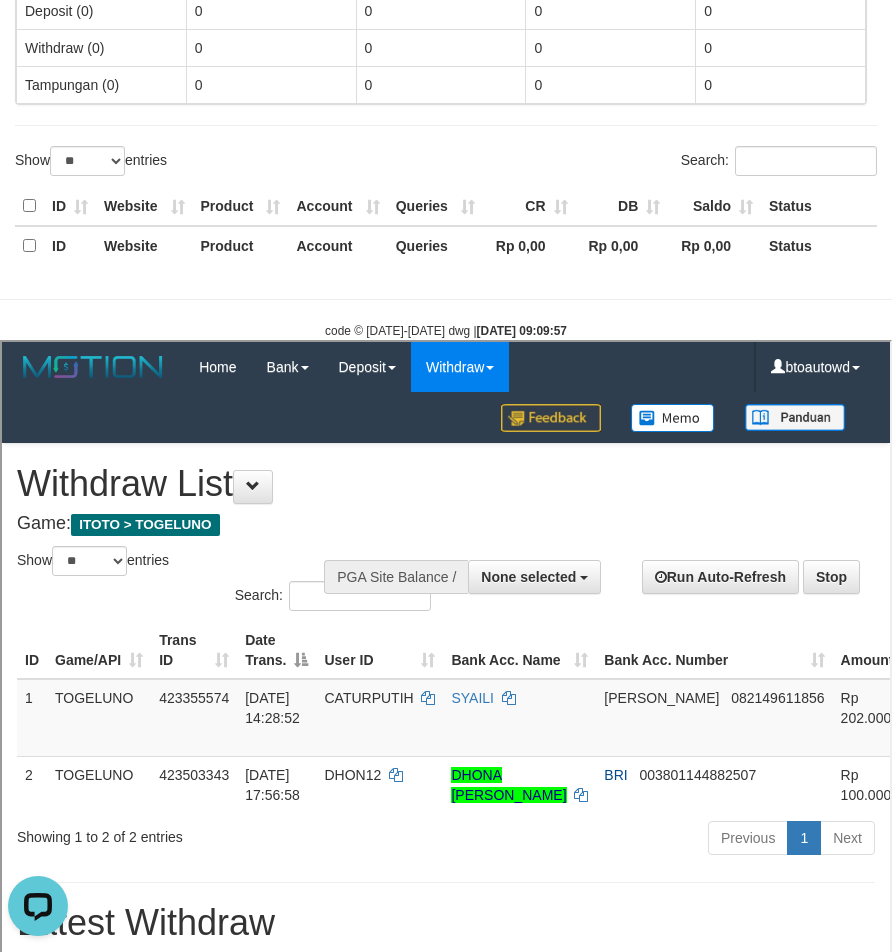 scroll, scrollTop: 1034, scrollLeft: 0, axis: vertical 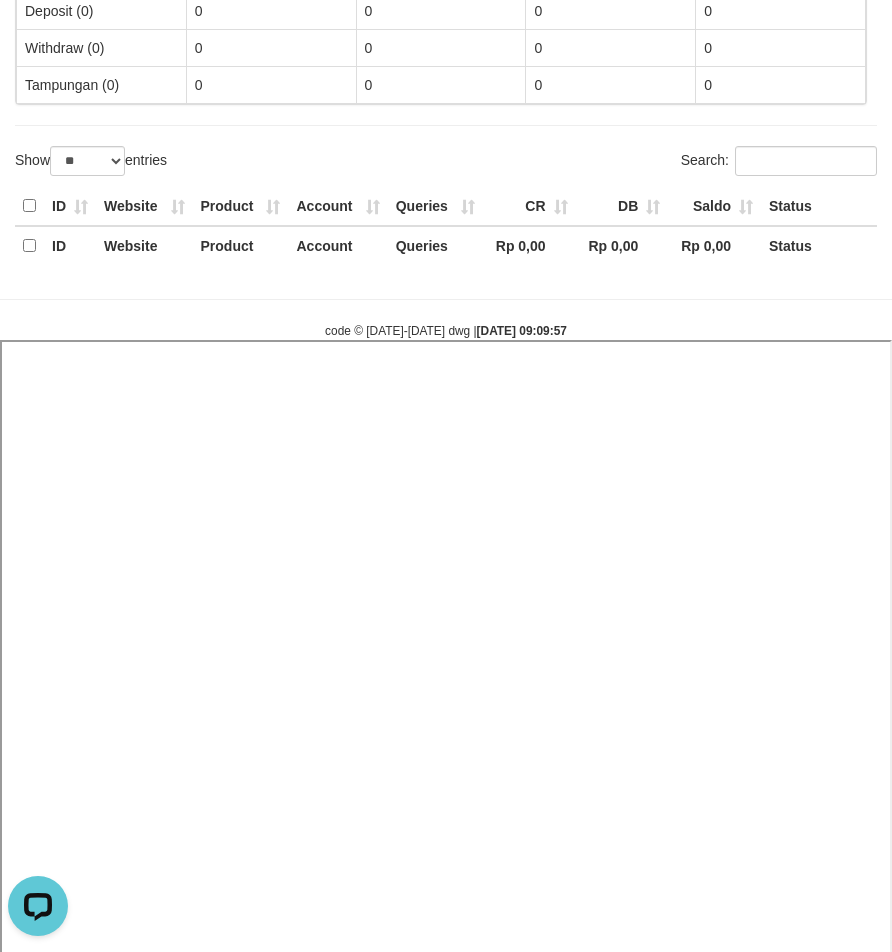 select 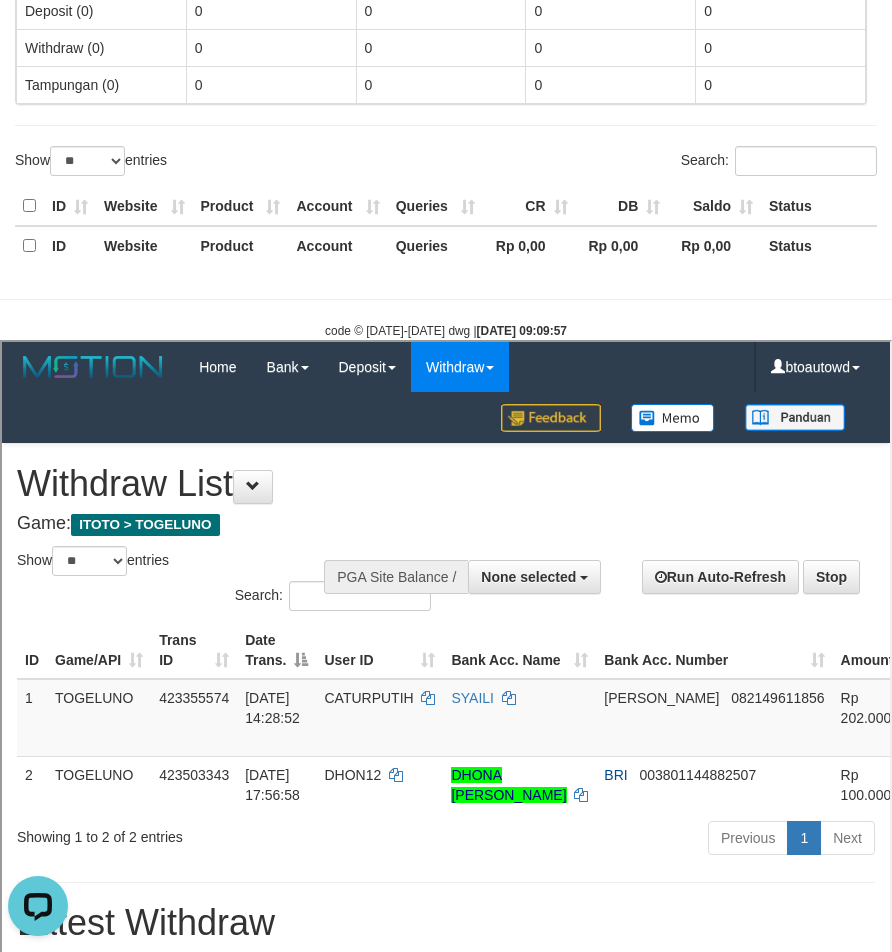 scroll, scrollTop: 1034, scrollLeft: 0, axis: vertical 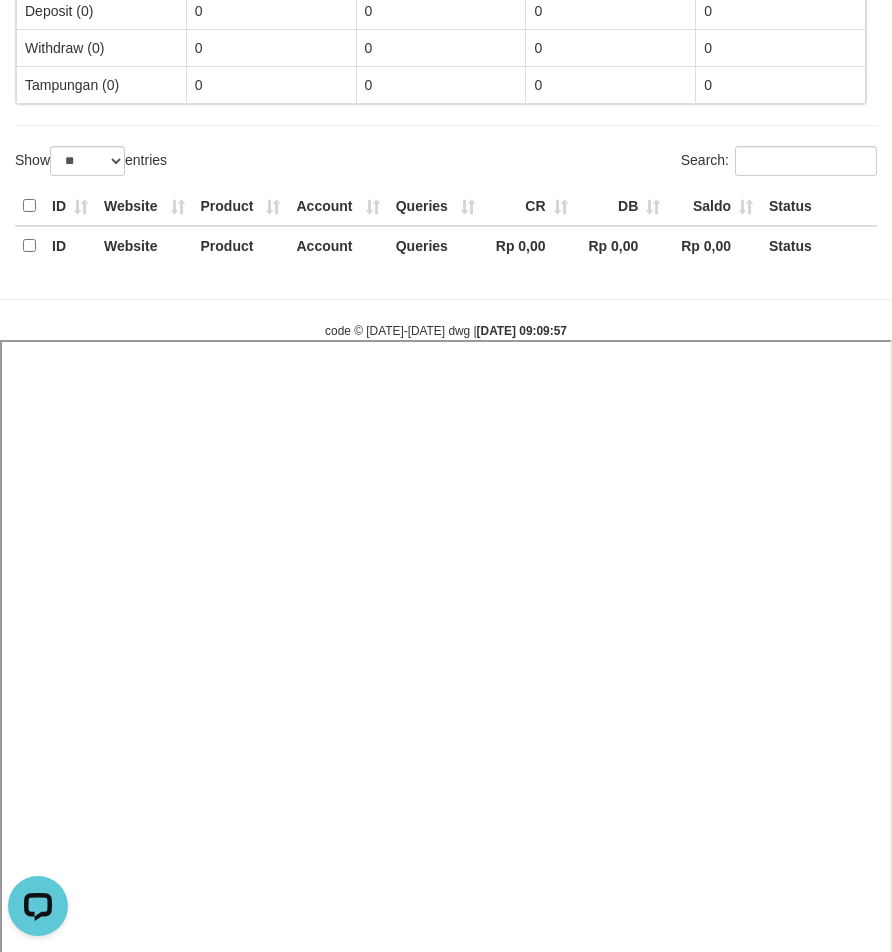 select 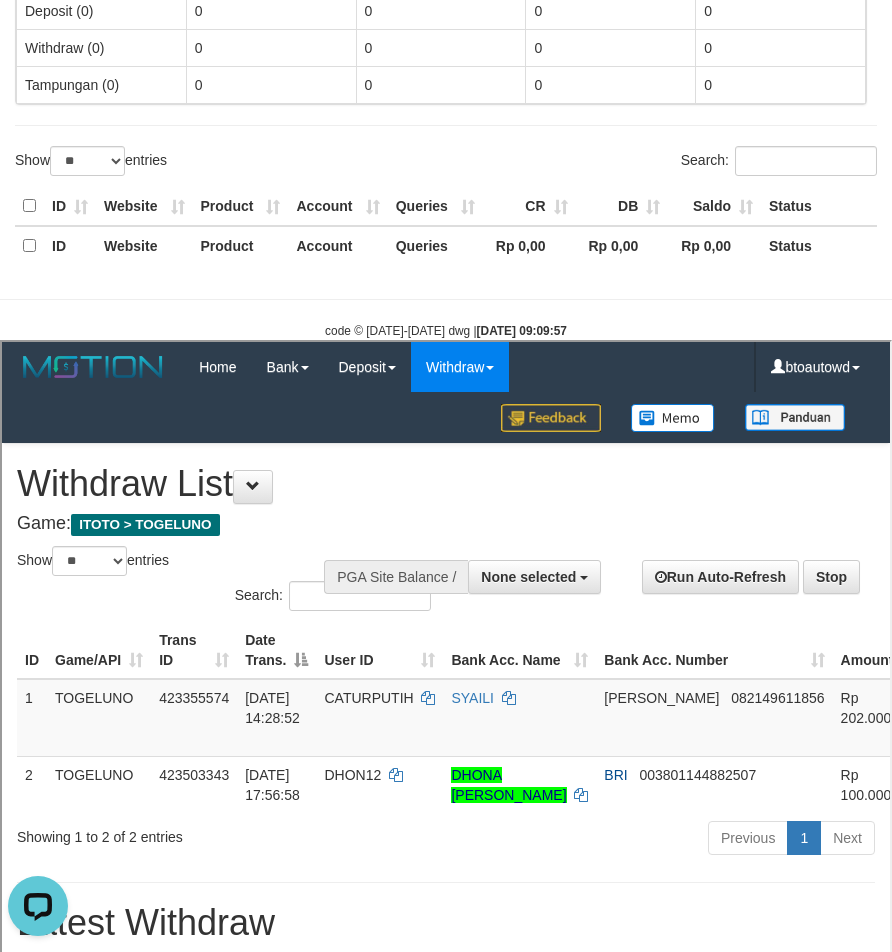 scroll, scrollTop: 1034, scrollLeft: 0, axis: vertical 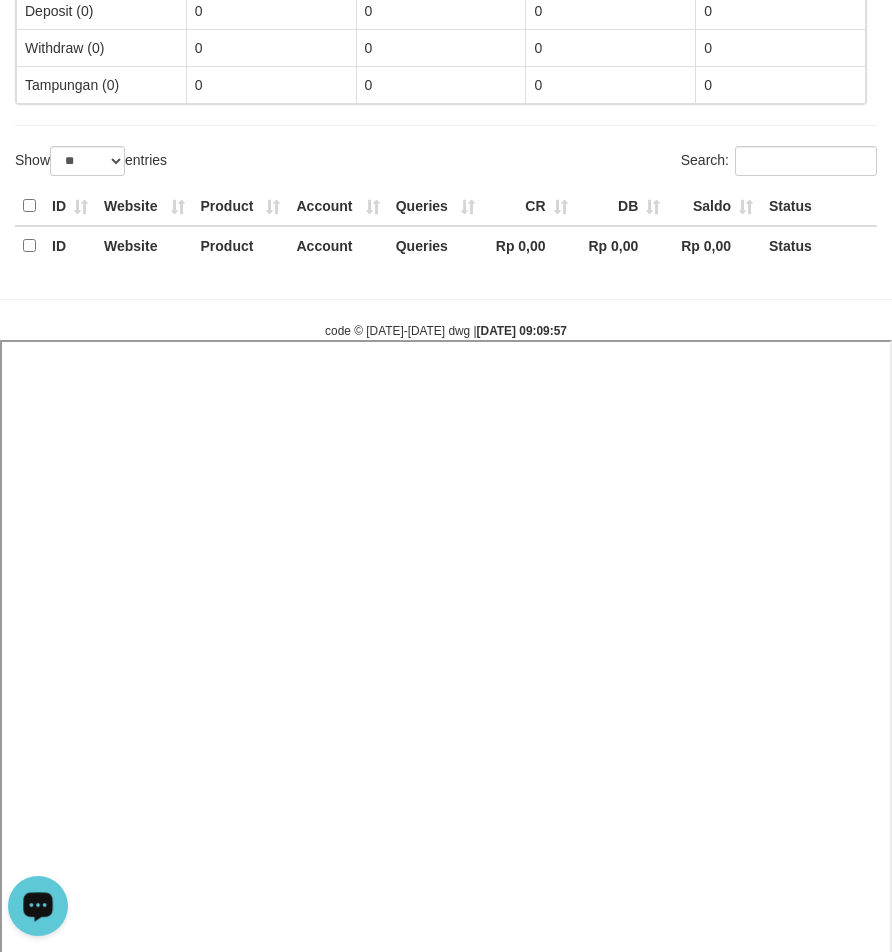 select 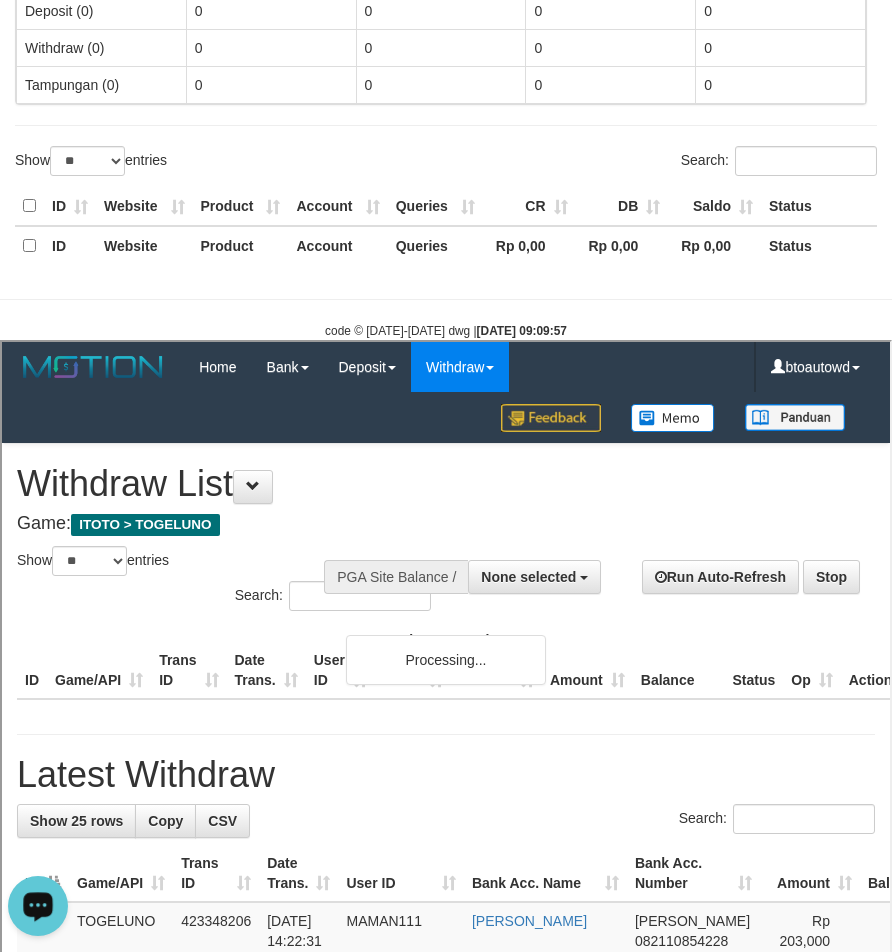 scroll, scrollTop: 825, scrollLeft: 0, axis: vertical 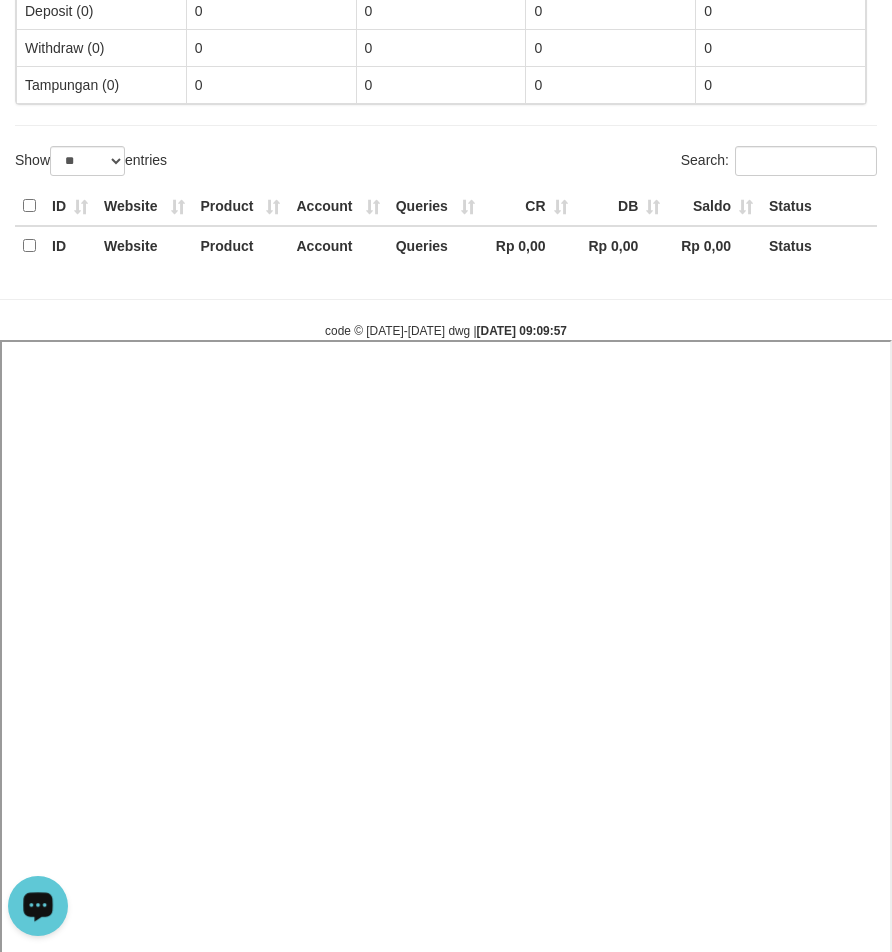select 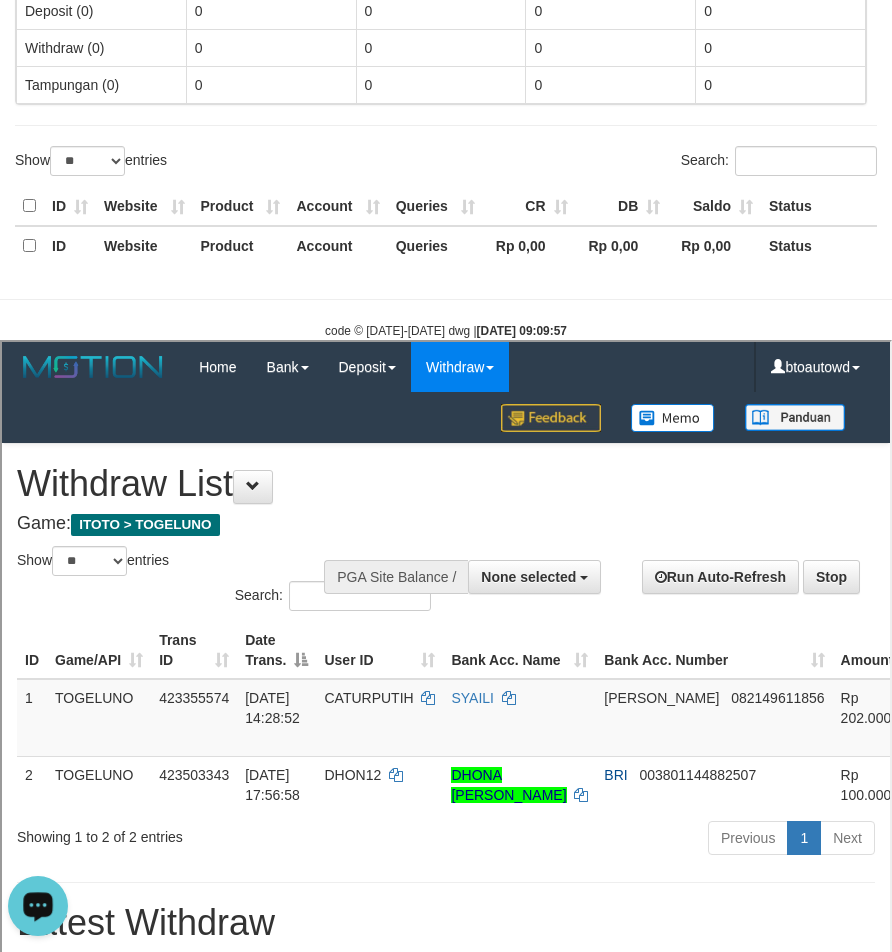 scroll, scrollTop: 1034, scrollLeft: 0, axis: vertical 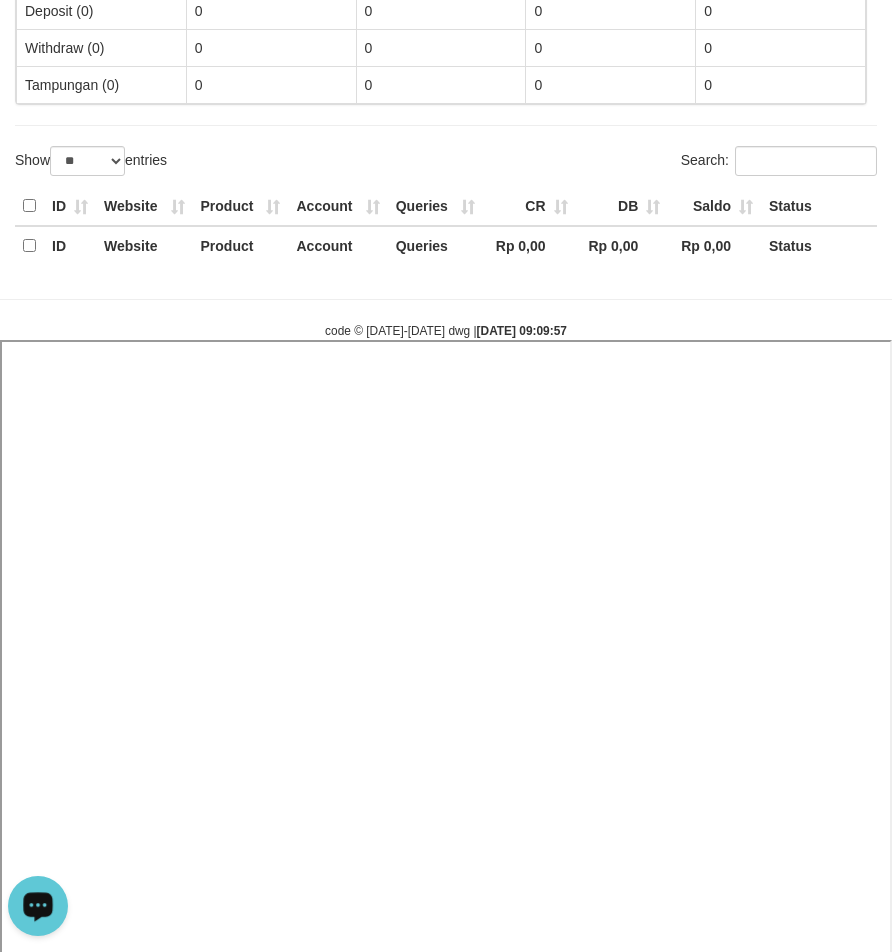 select 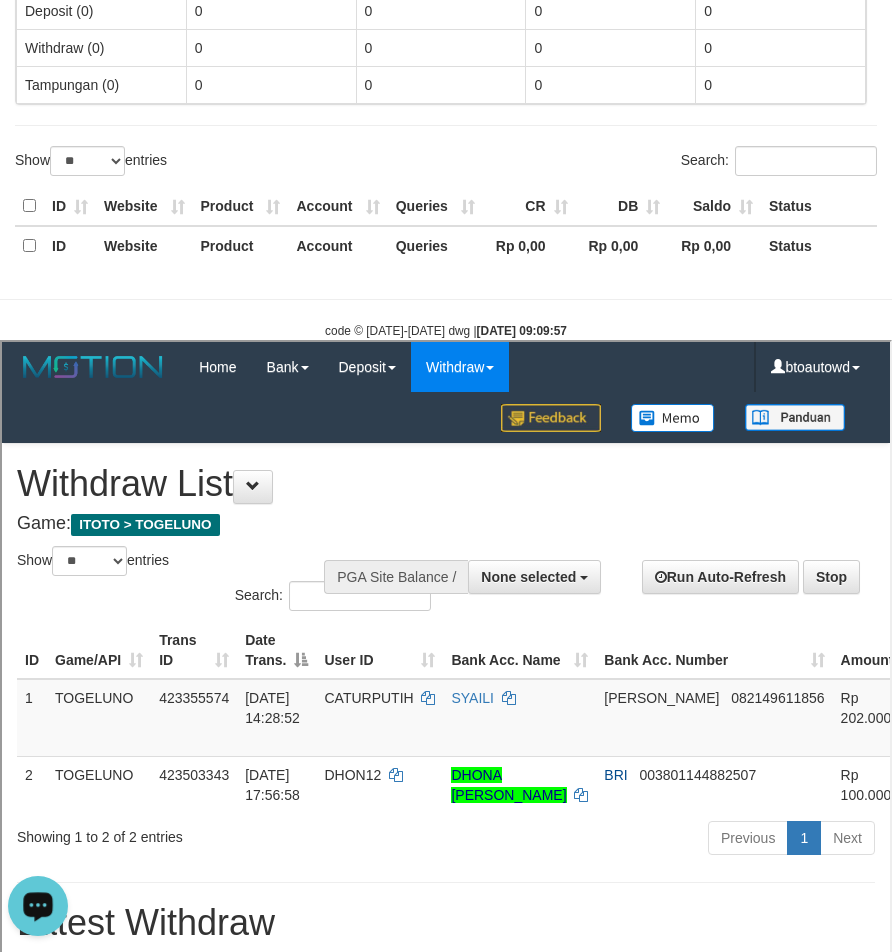scroll, scrollTop: 1034, scrollLeft: 0, axis: vertical 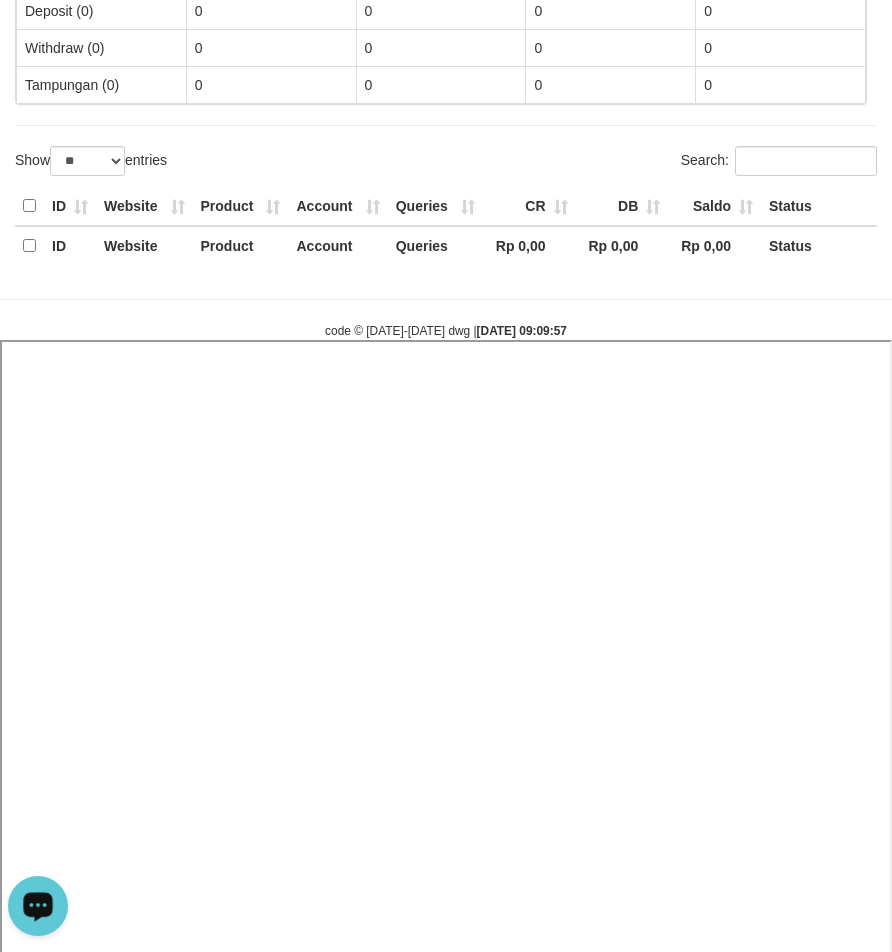 select 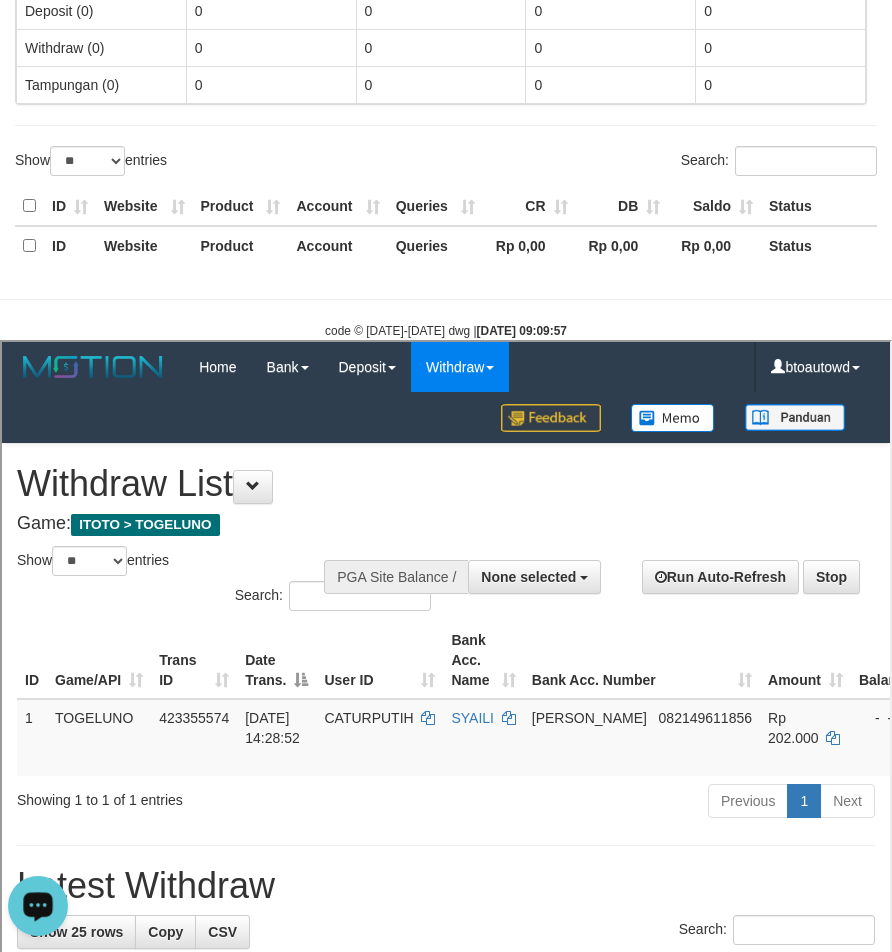 scroll, scrollTop: 1054, scrollLeft: 0, axis: vertical 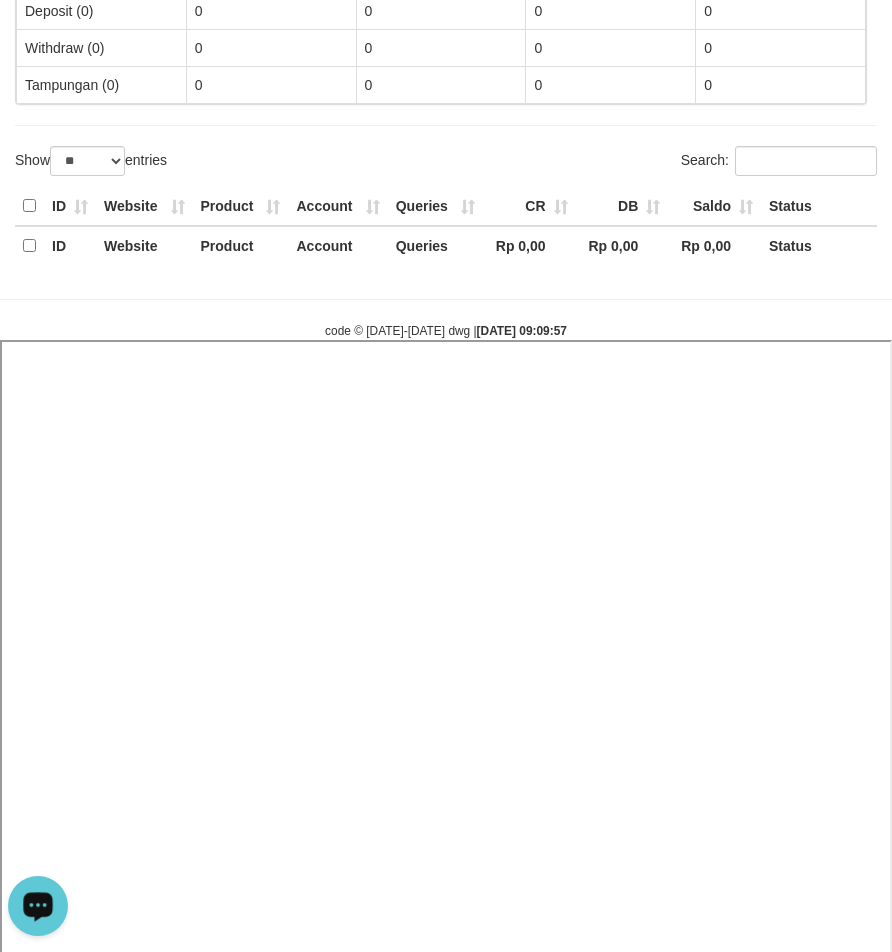 select 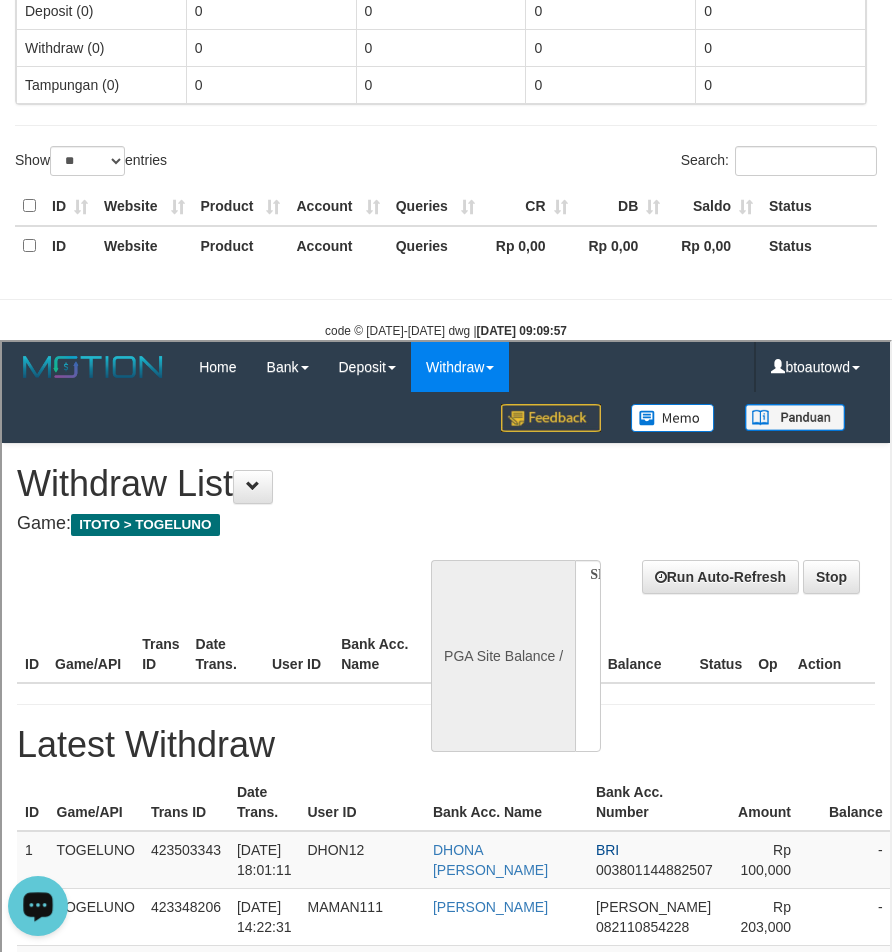 scroll, scrollTop: 0, scrollLeft: 0, axis: both 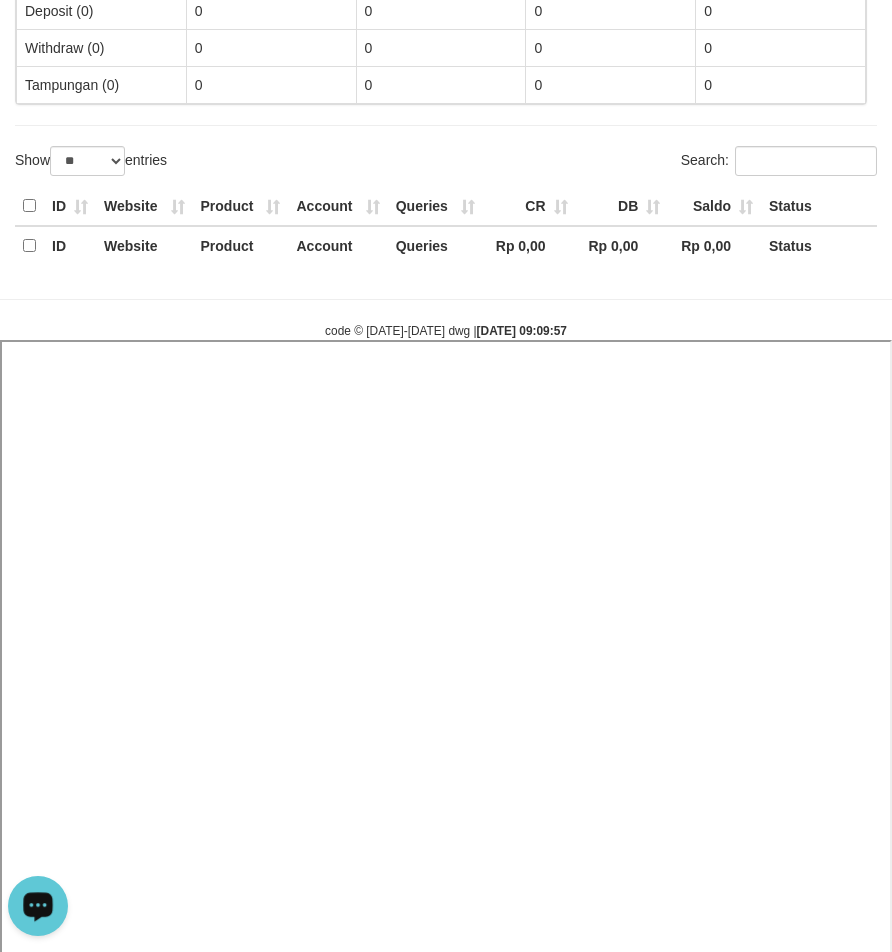 select 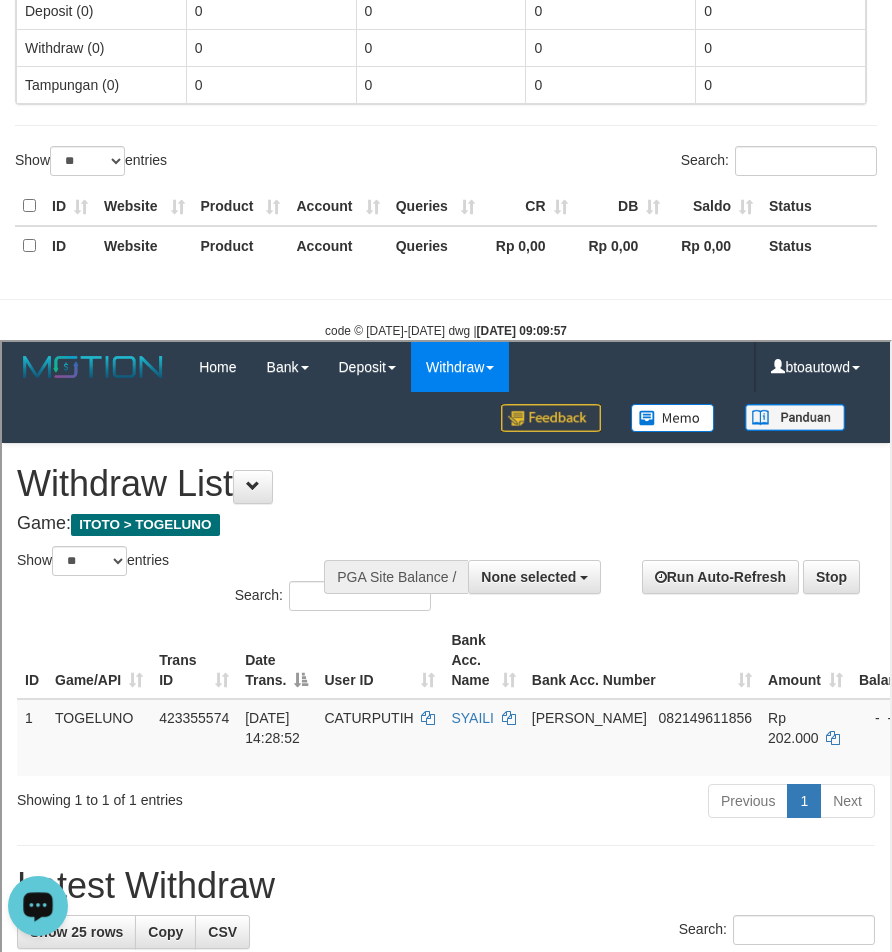 scroll, scrollTop: 1054, scrollLeft: 0, axis: vertical 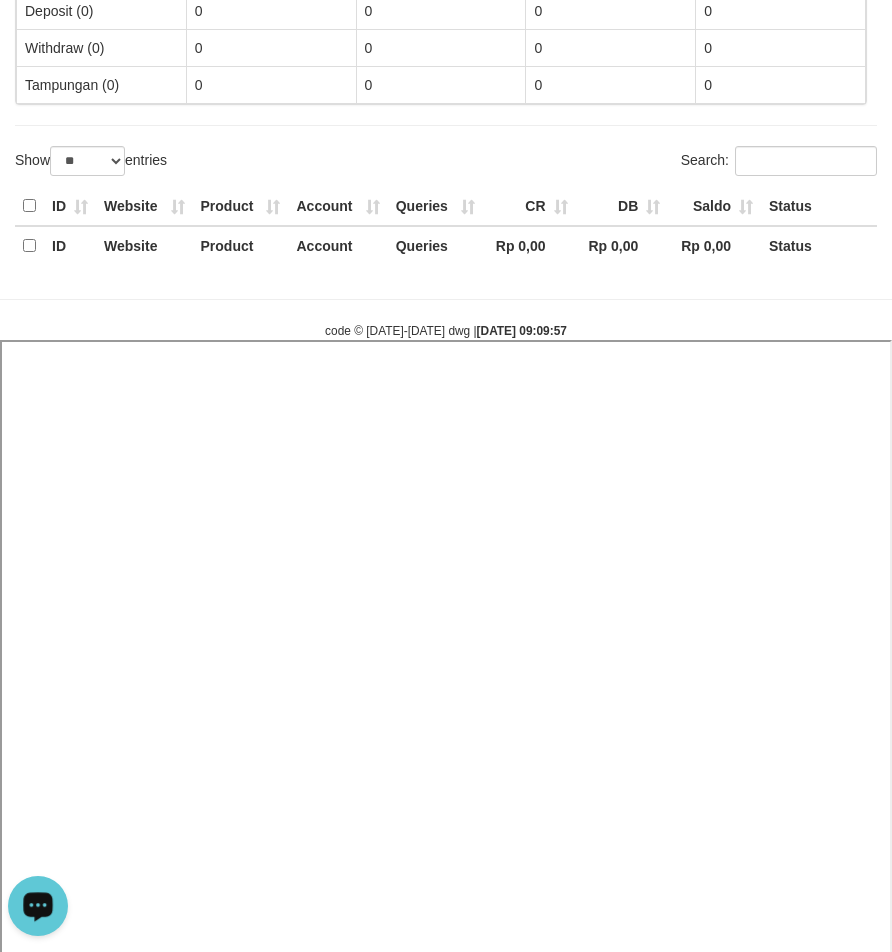 select 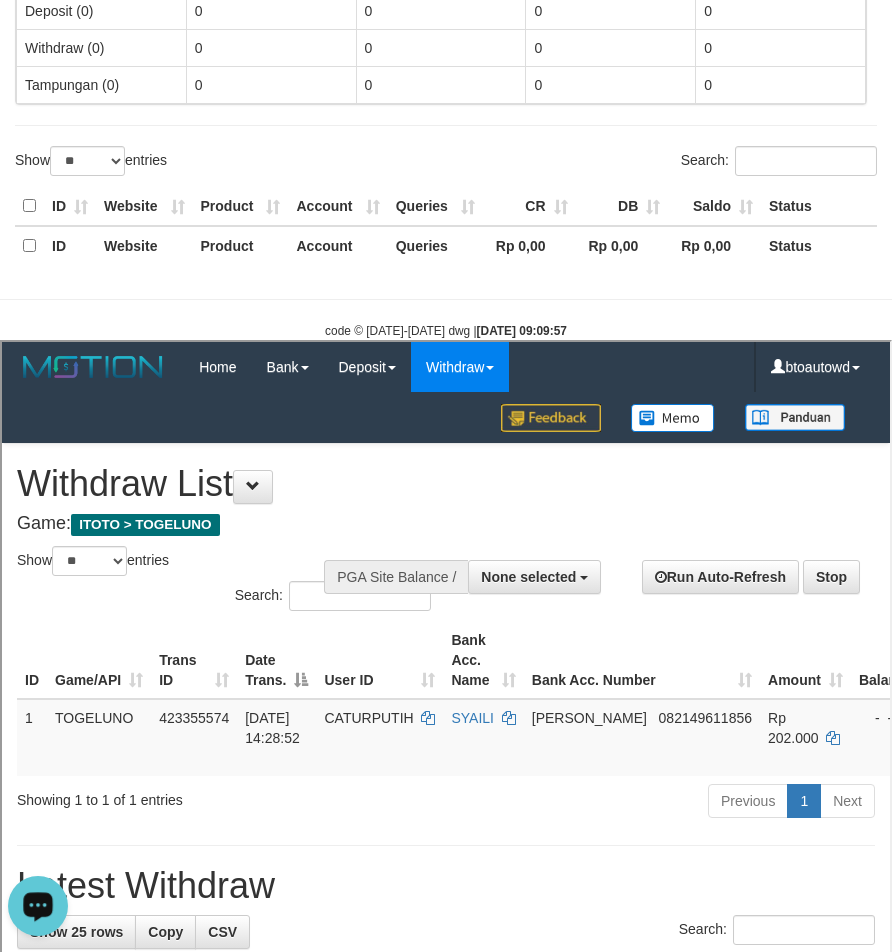 scroll, scrollTop: 1054, scrollLeft: 0, axis: vertical 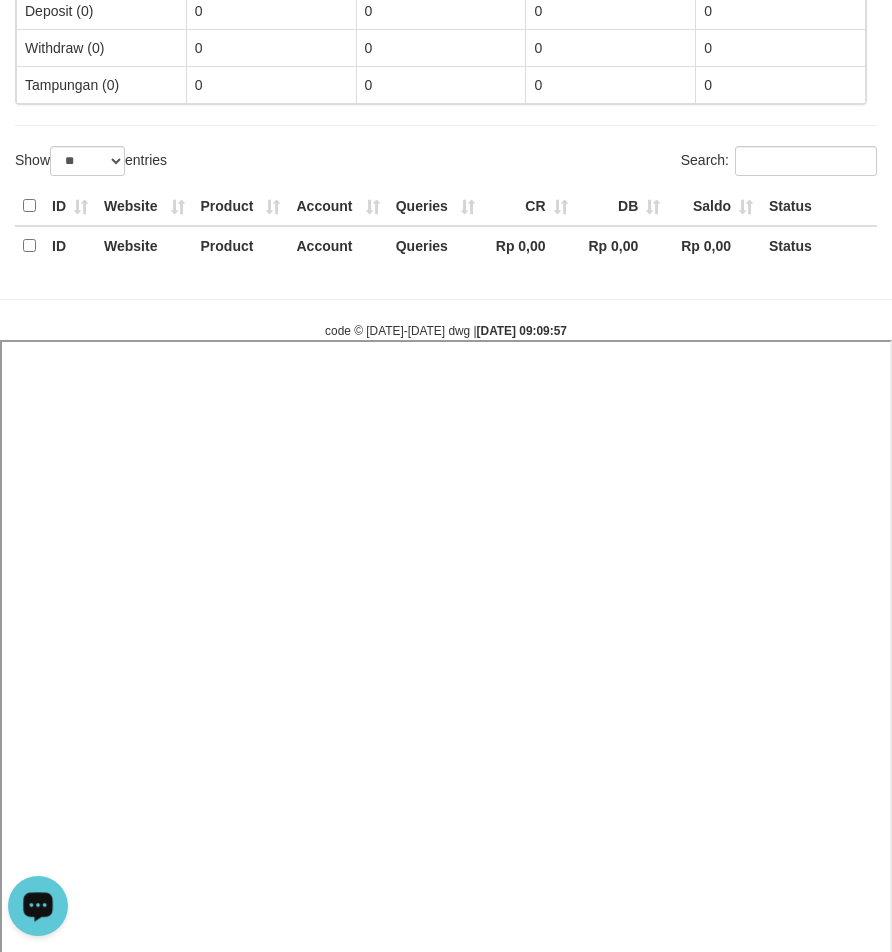select 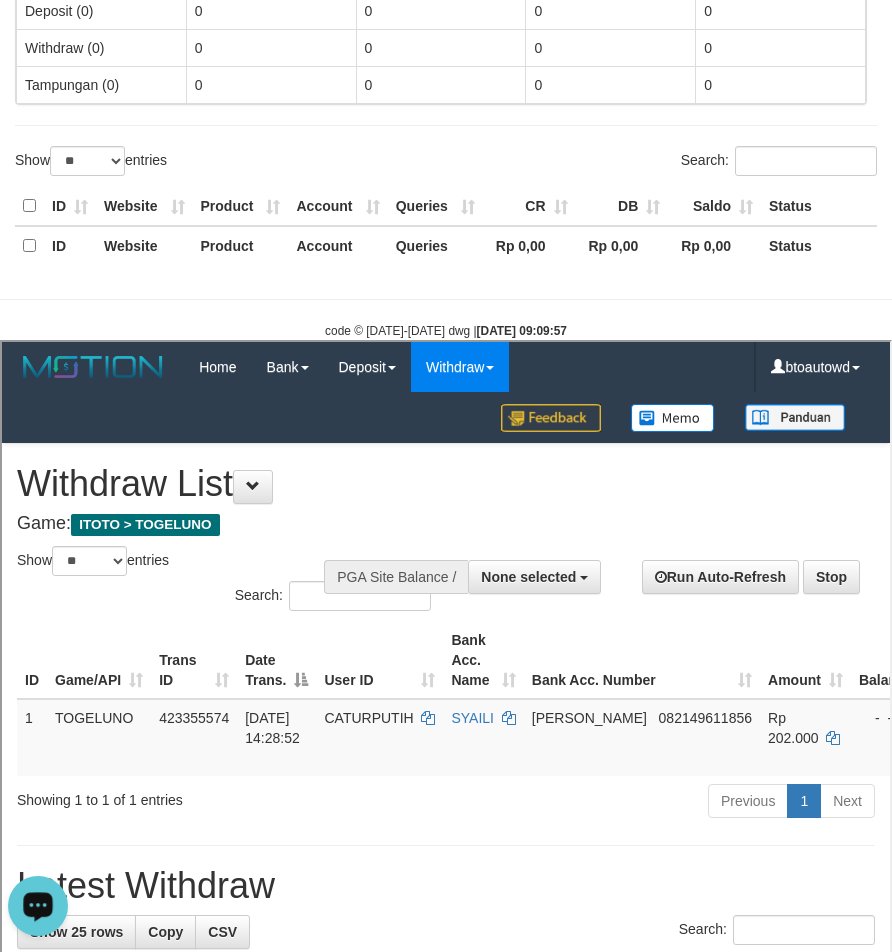 scroll, scrollTop: 1054, scrollLeft: 0, axis: vertical 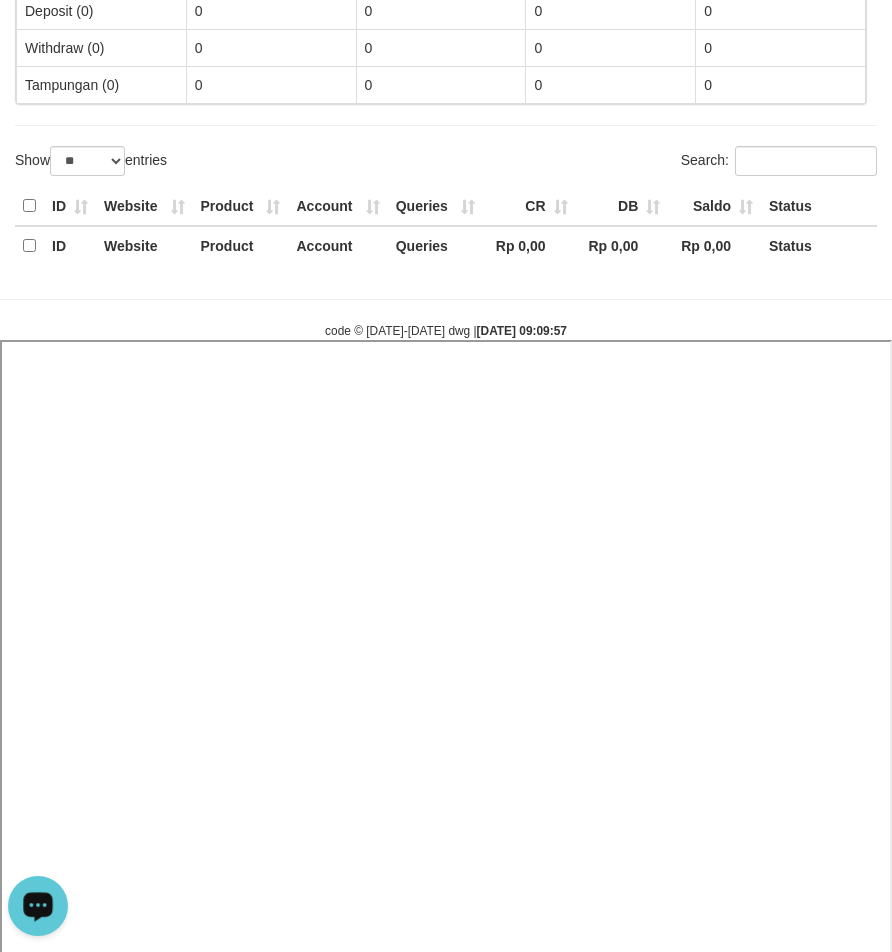 select 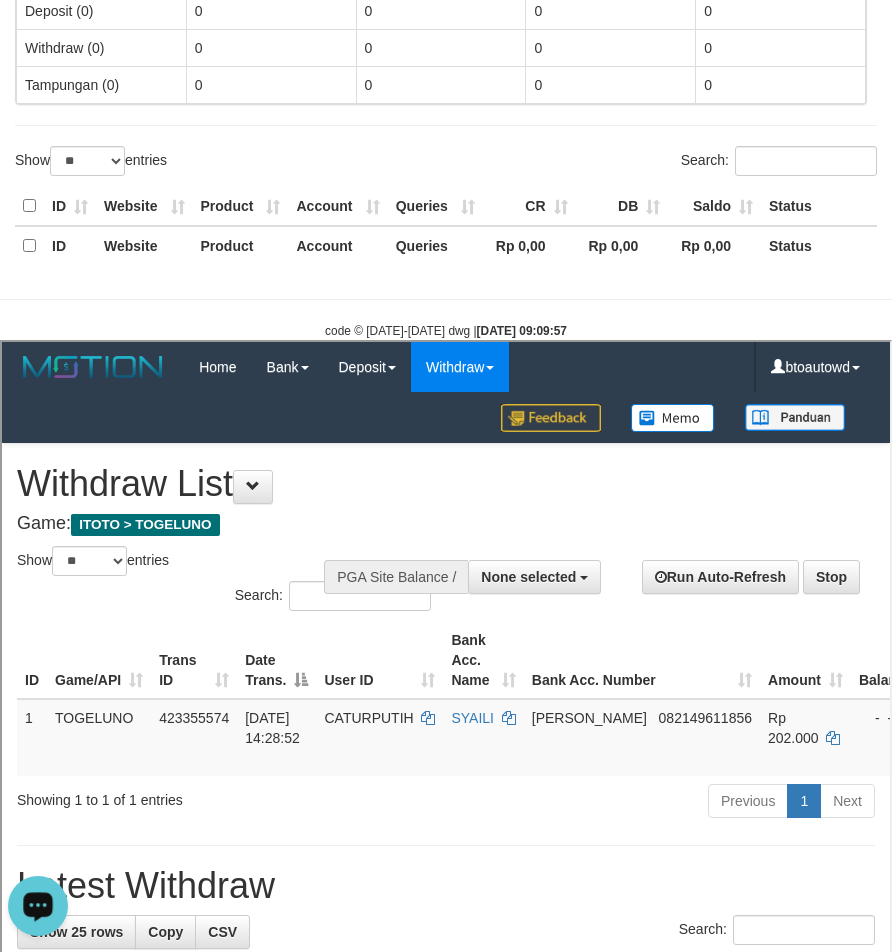 scroll, scrollTop: 1054, scrollLeft: 0, axis: vertical 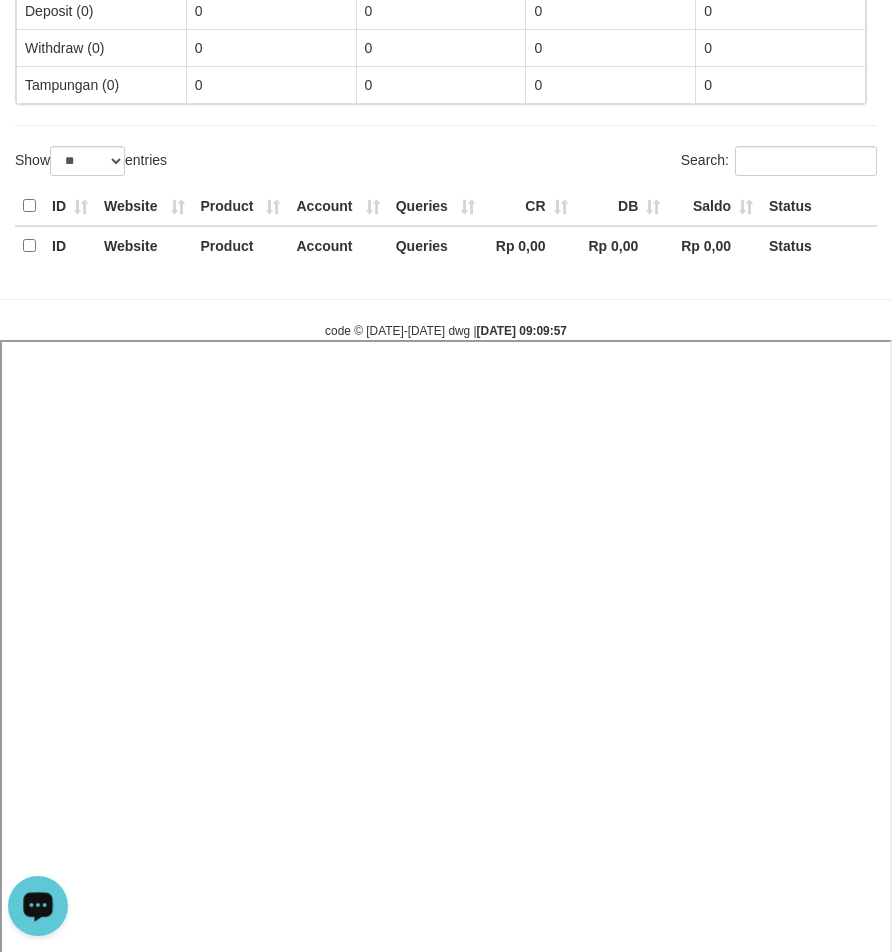select 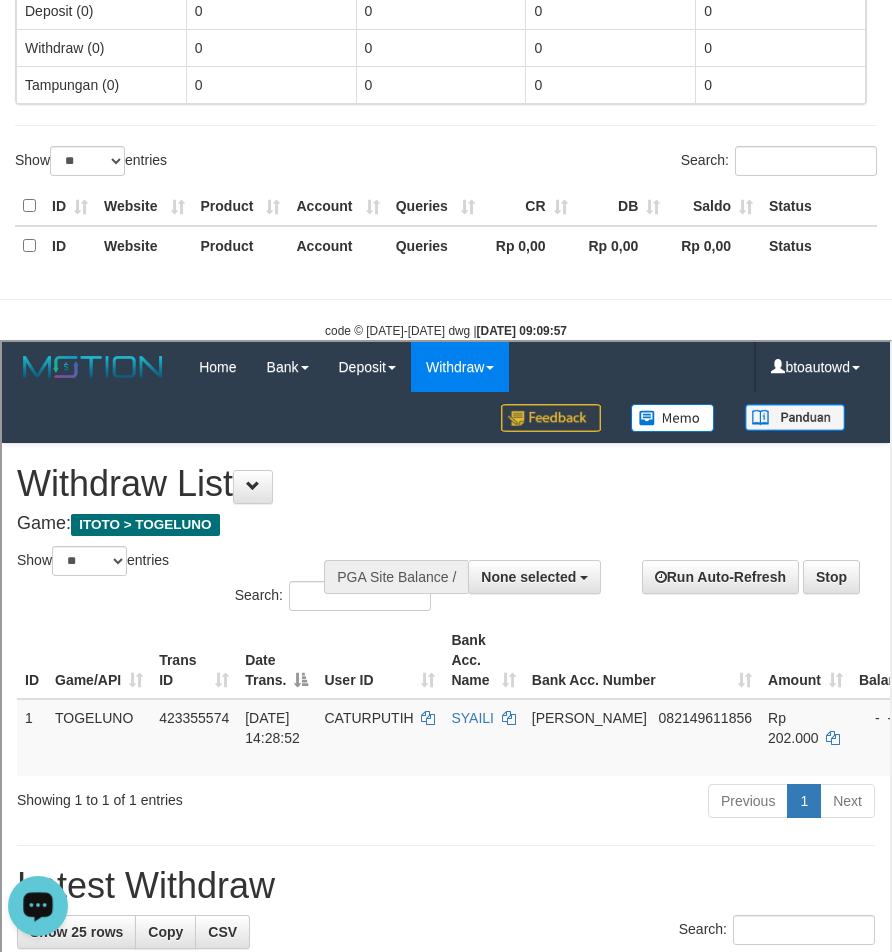scroll, scrollTop: 1054, scrollLeft: 0, axis: vertical 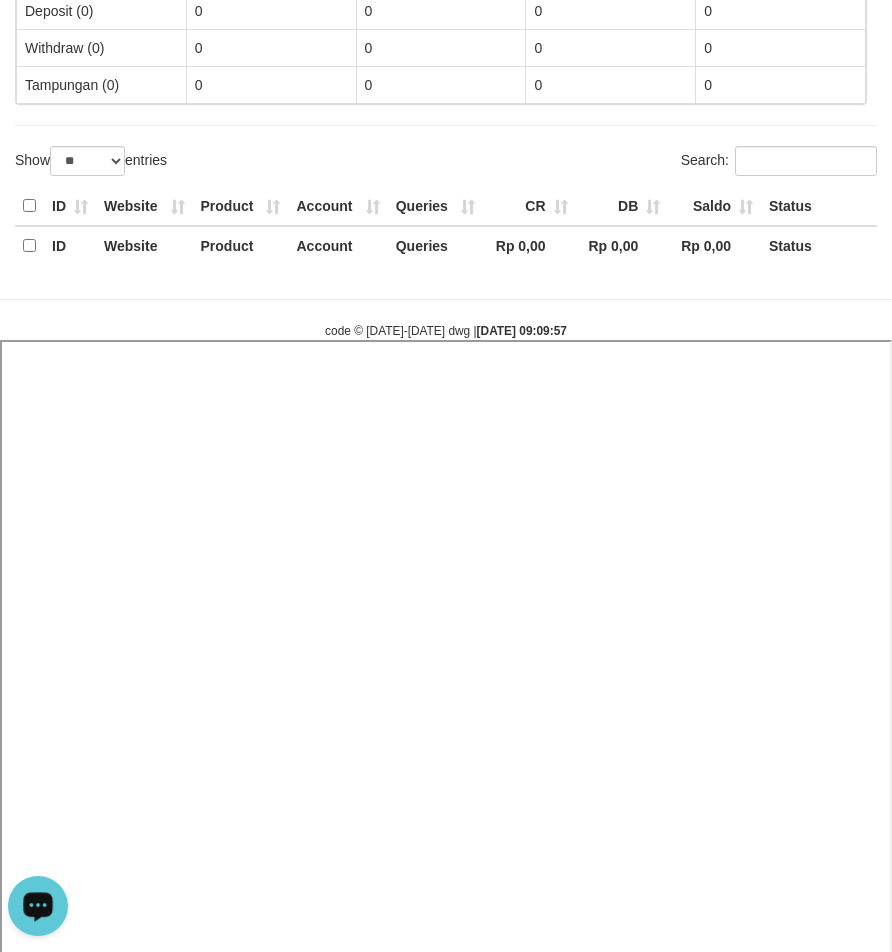 select 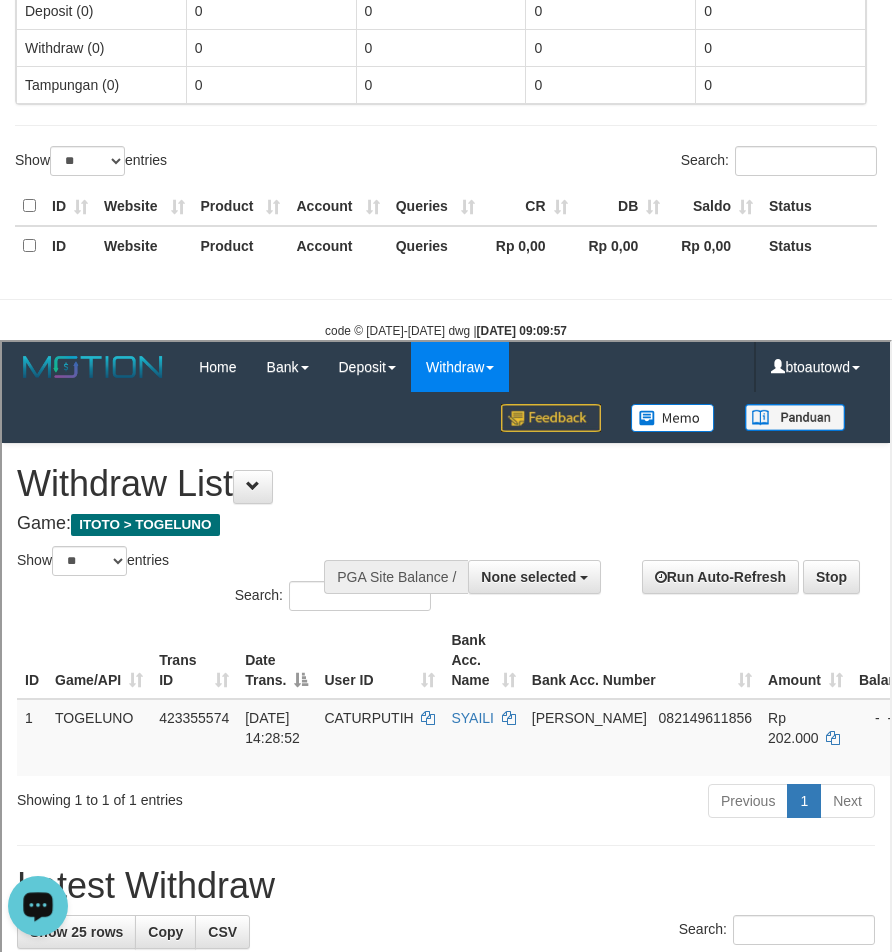 scroll, scrollTop: 1054, scrollLeft: 0, axis: vertical 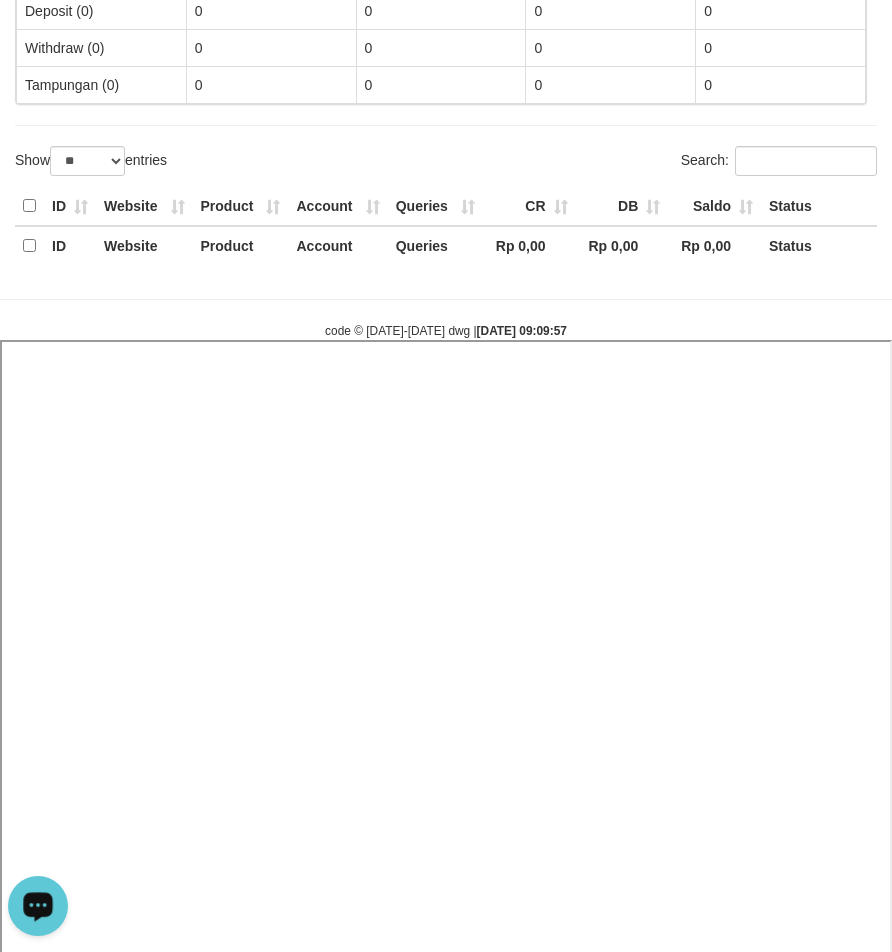 select 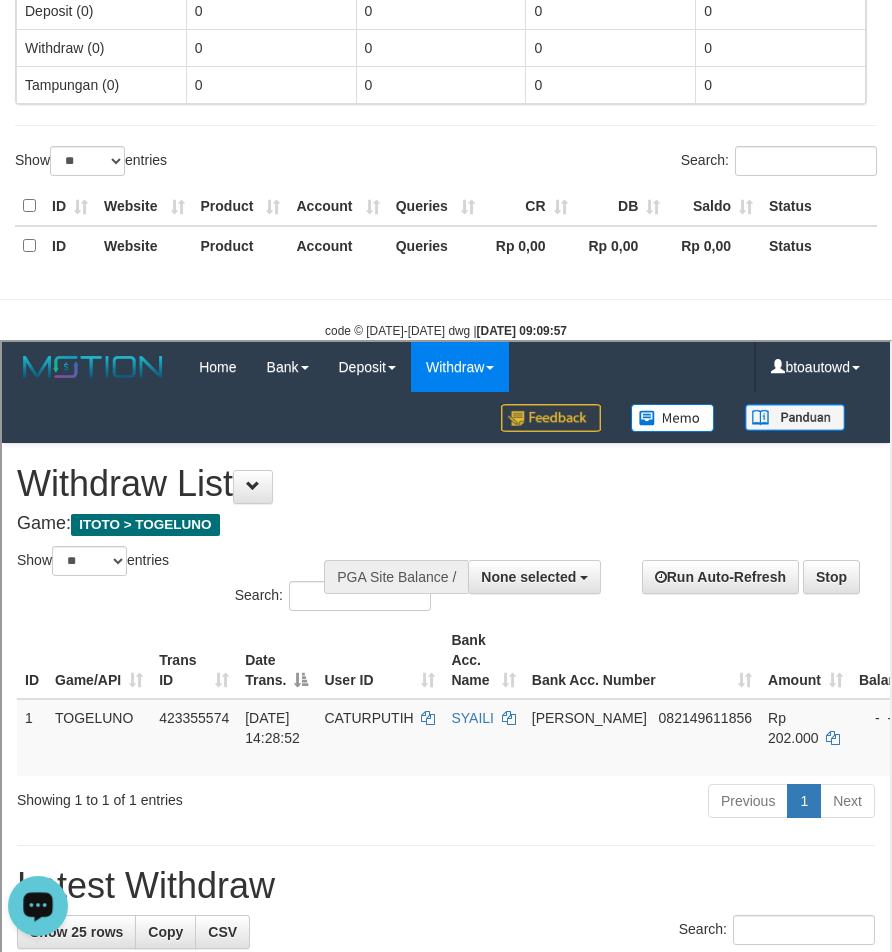 scroll, scrollTop: 1054, scrollLeft: 0, axis: vertical 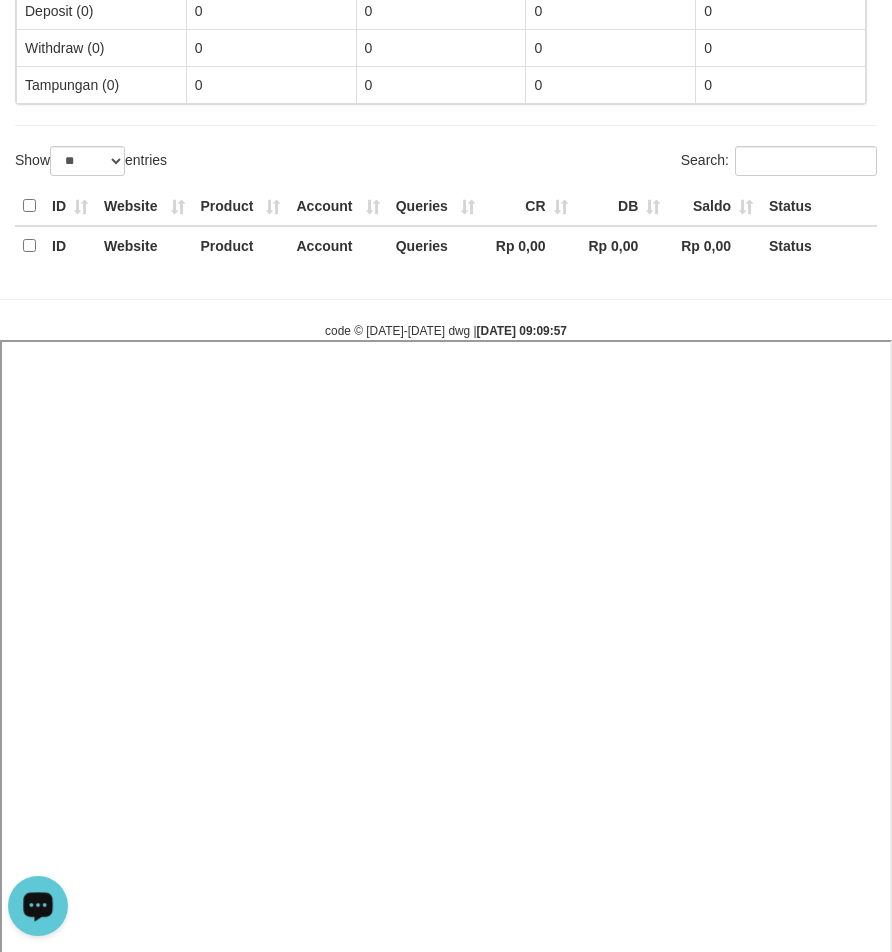 select 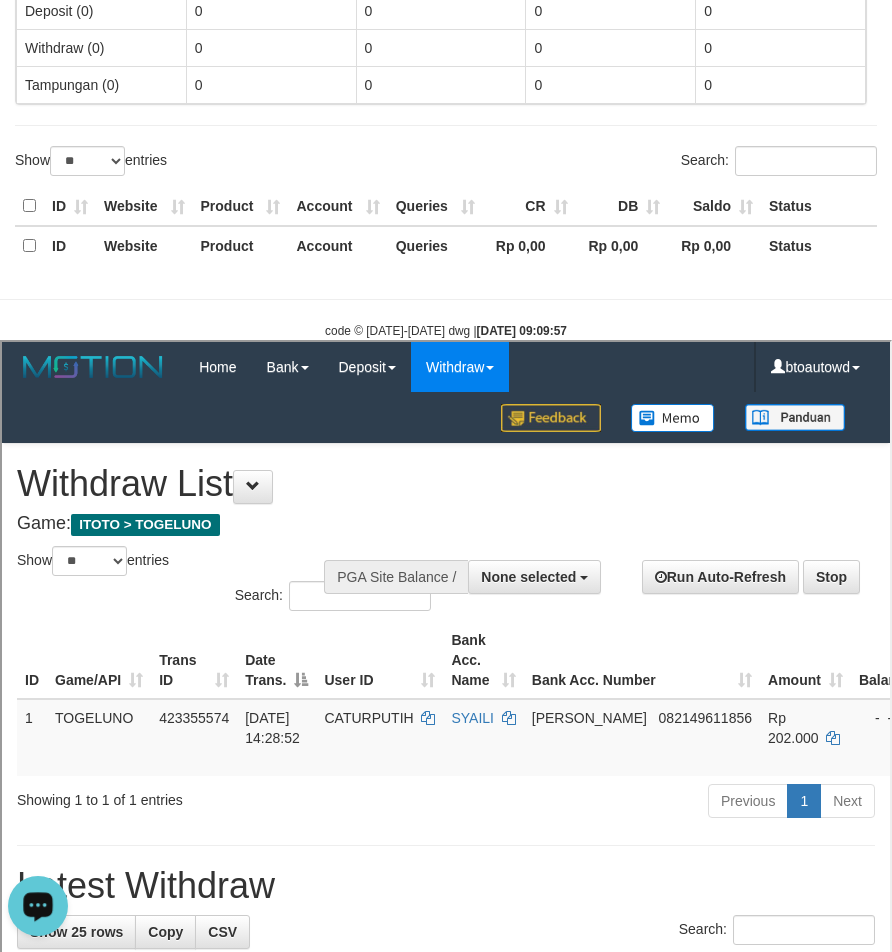 scroll, scrollTop: 1054, scrollLeft: 0, axis: vertical 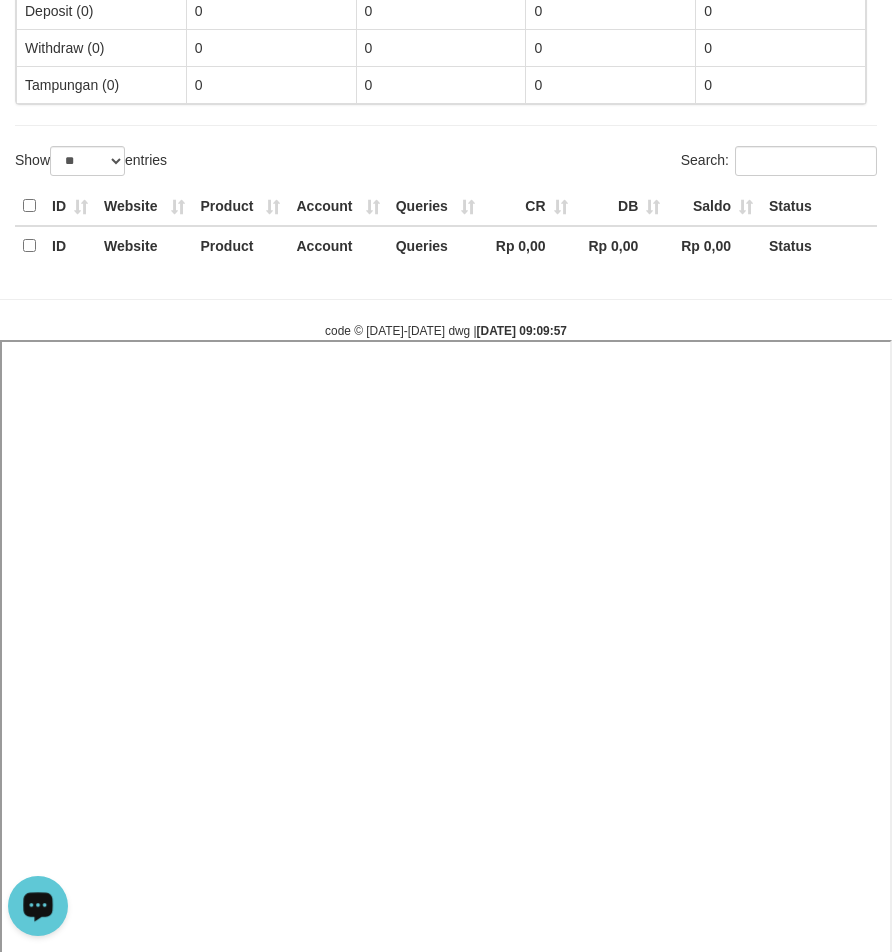 select 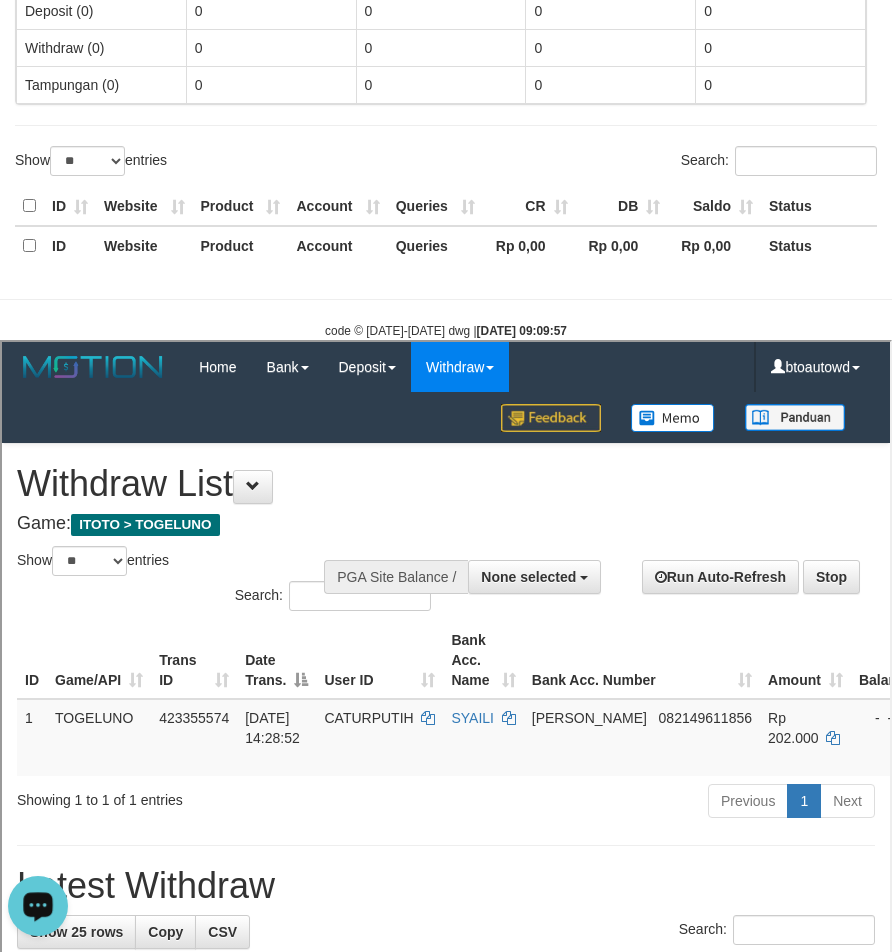scroll, scrollTop: 1054, scrollLeft: 0, axis: vertical 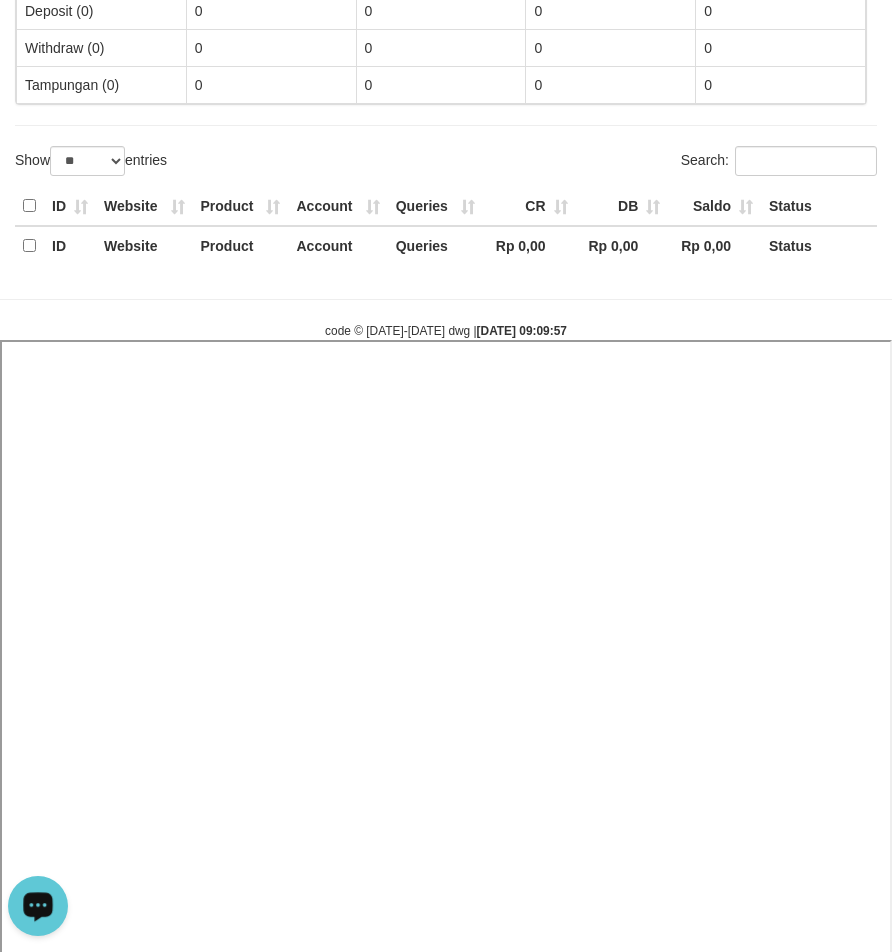 select 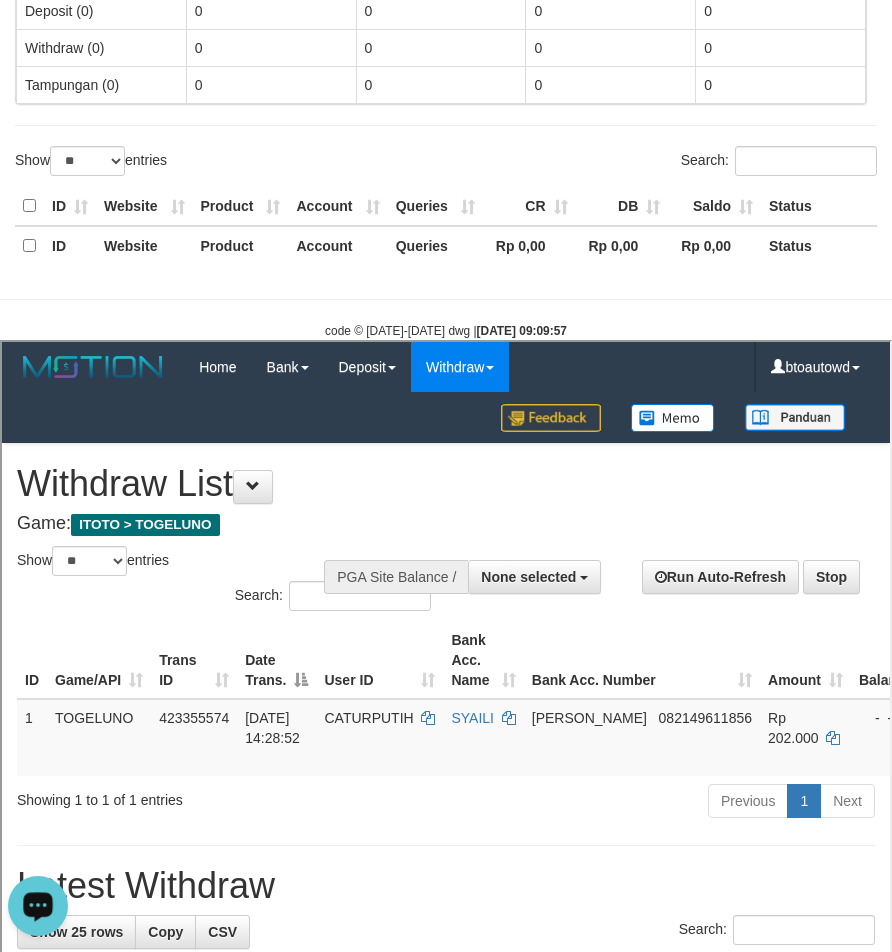 scroll, scrollTop: 1054, scrollLeft: 0, axis: vertical 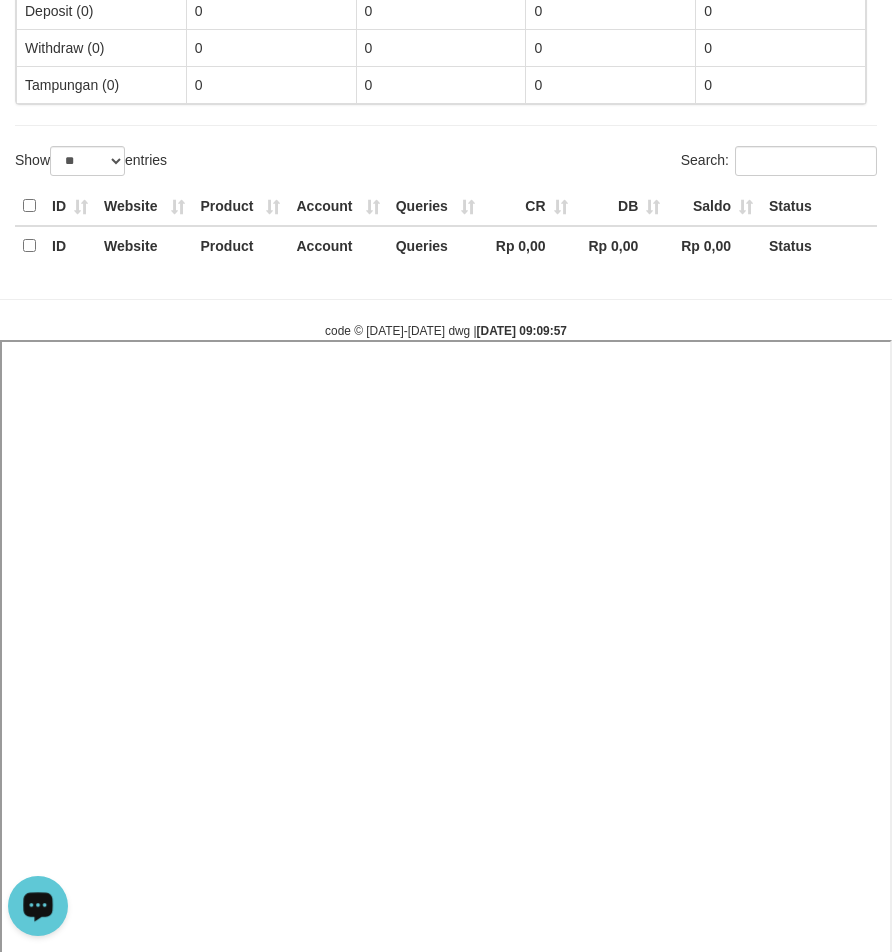 select 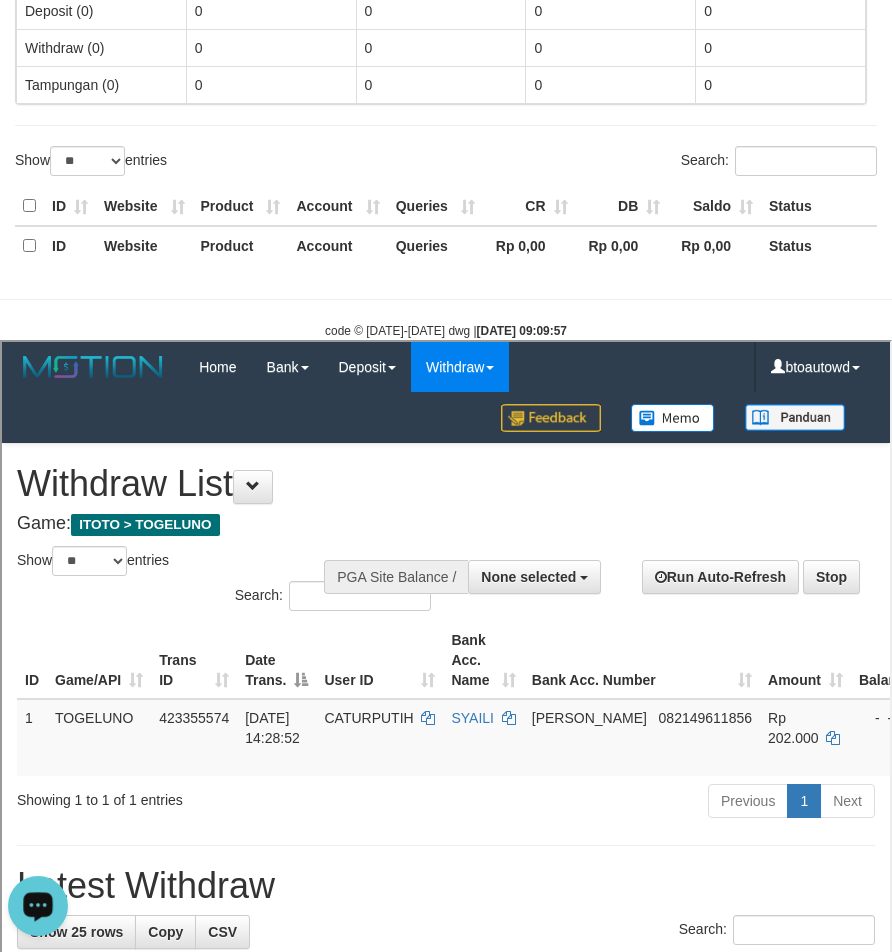 scroll, scrollTop: 1054, scrollLeft: 0, axis: vertical 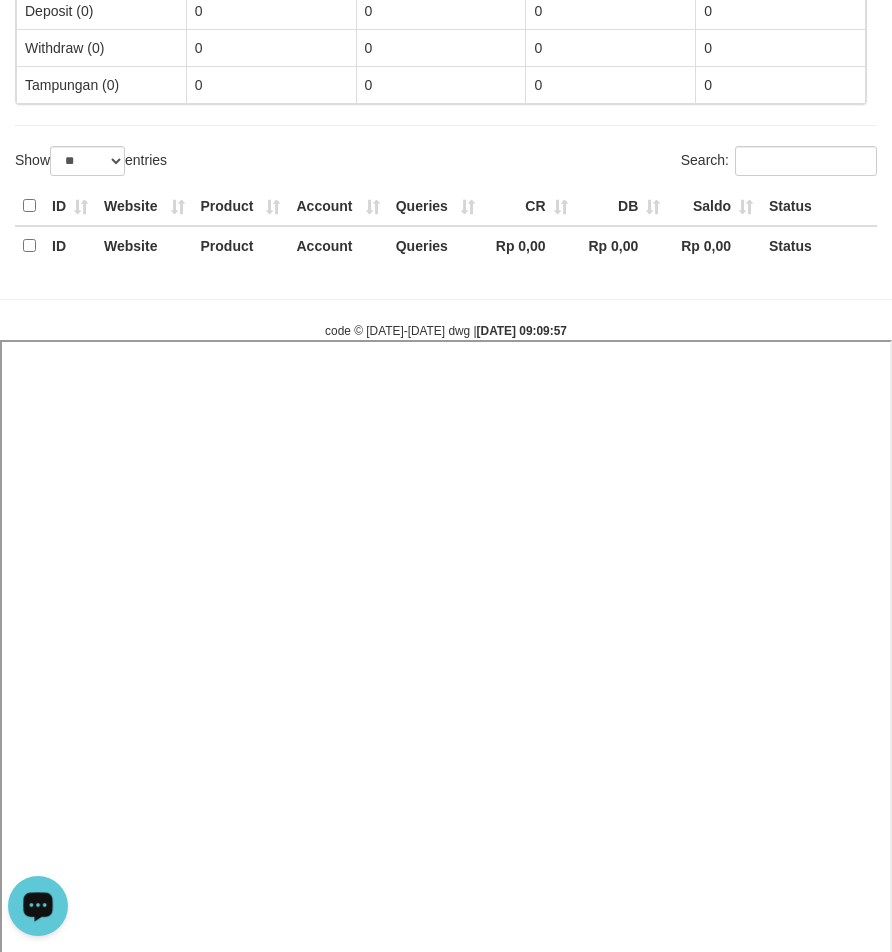 select 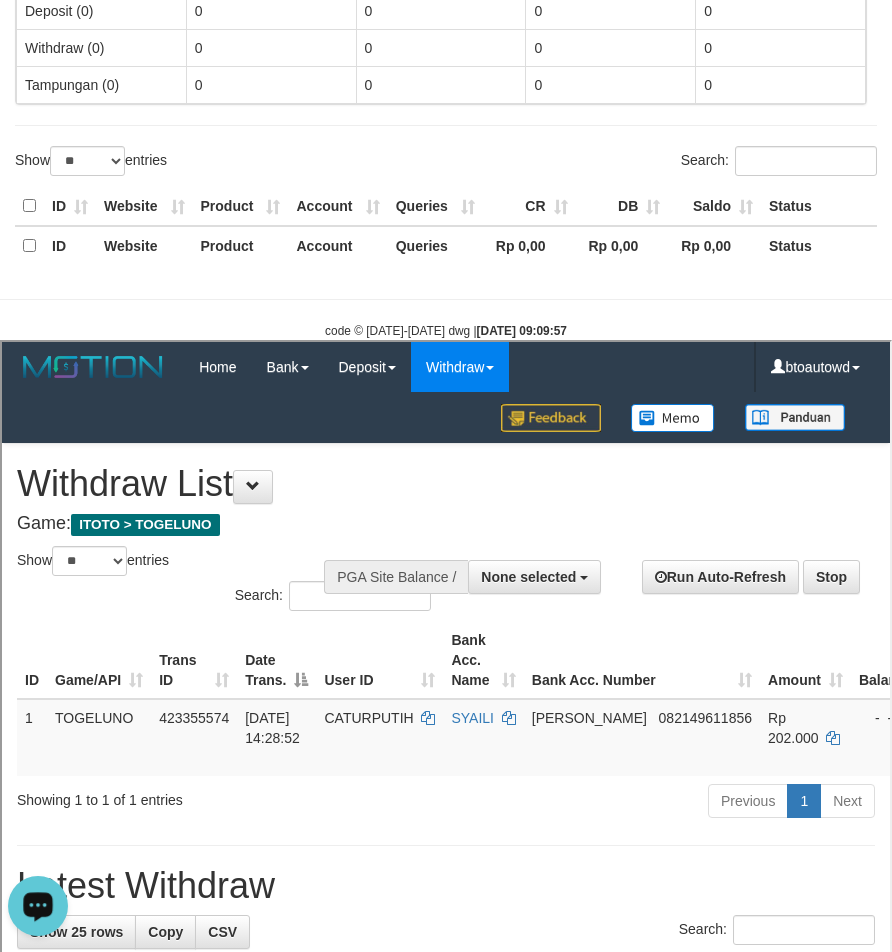 scroll, scrollTop: 1054, scrollLeft: 0, axis: vertical 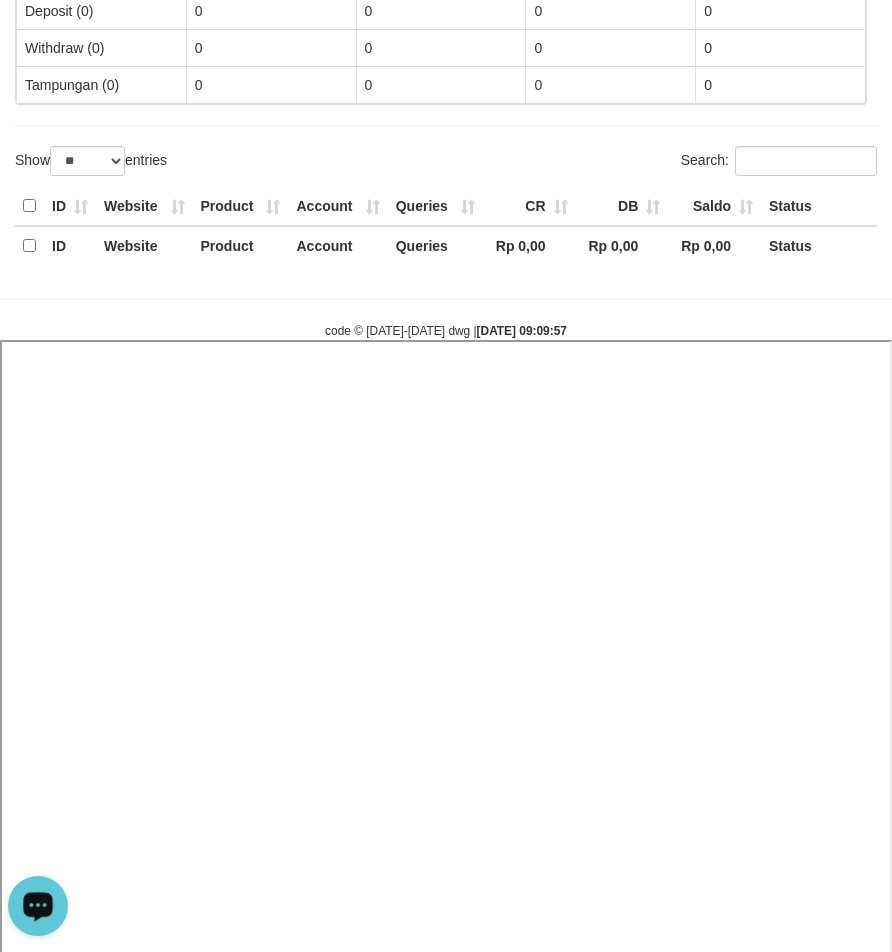 select 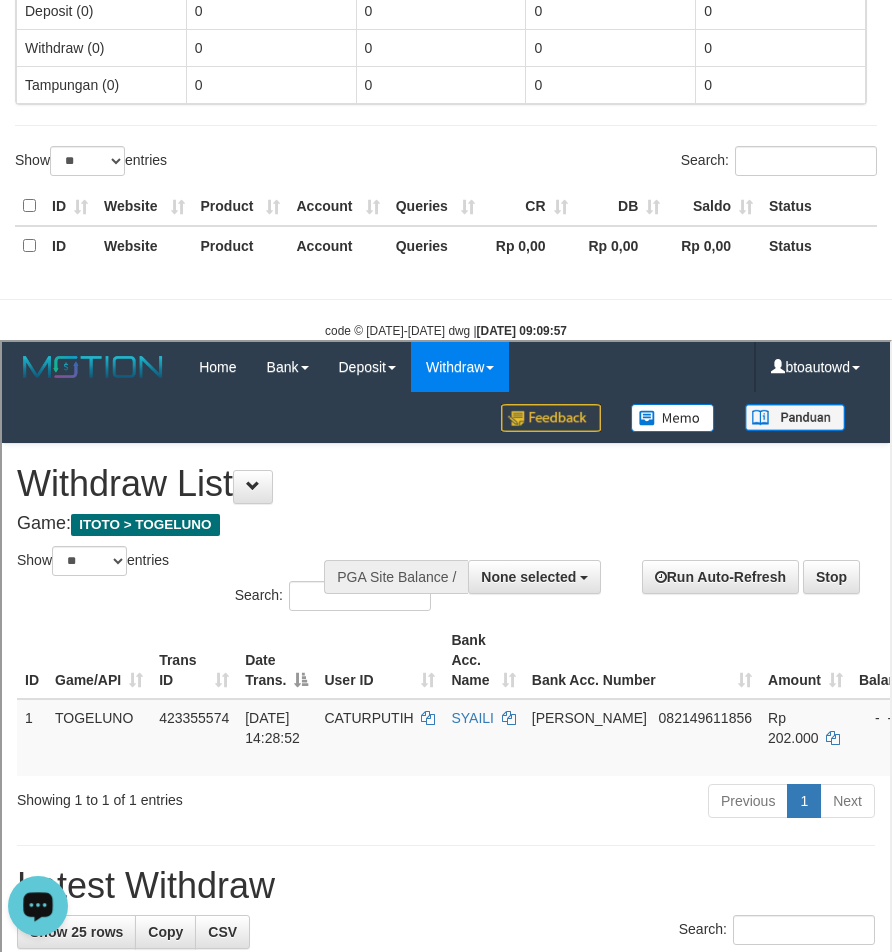 scroll, scrollTop: 1054, scrollLeft: 0, axis: vertical 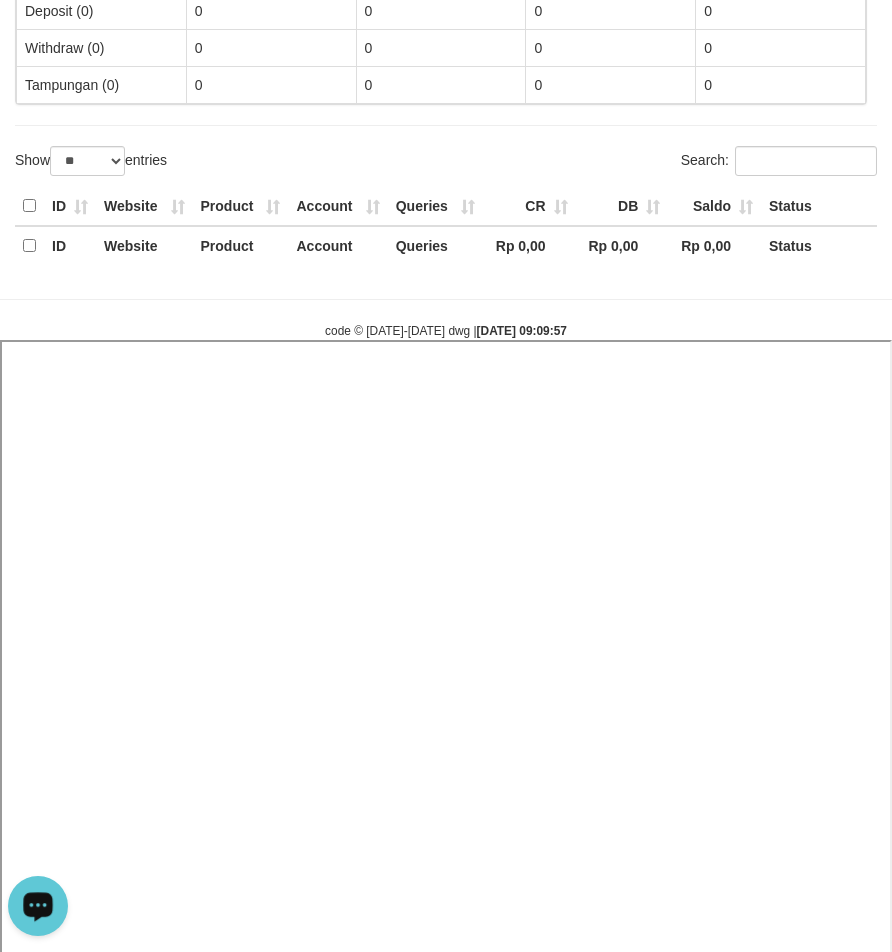 select 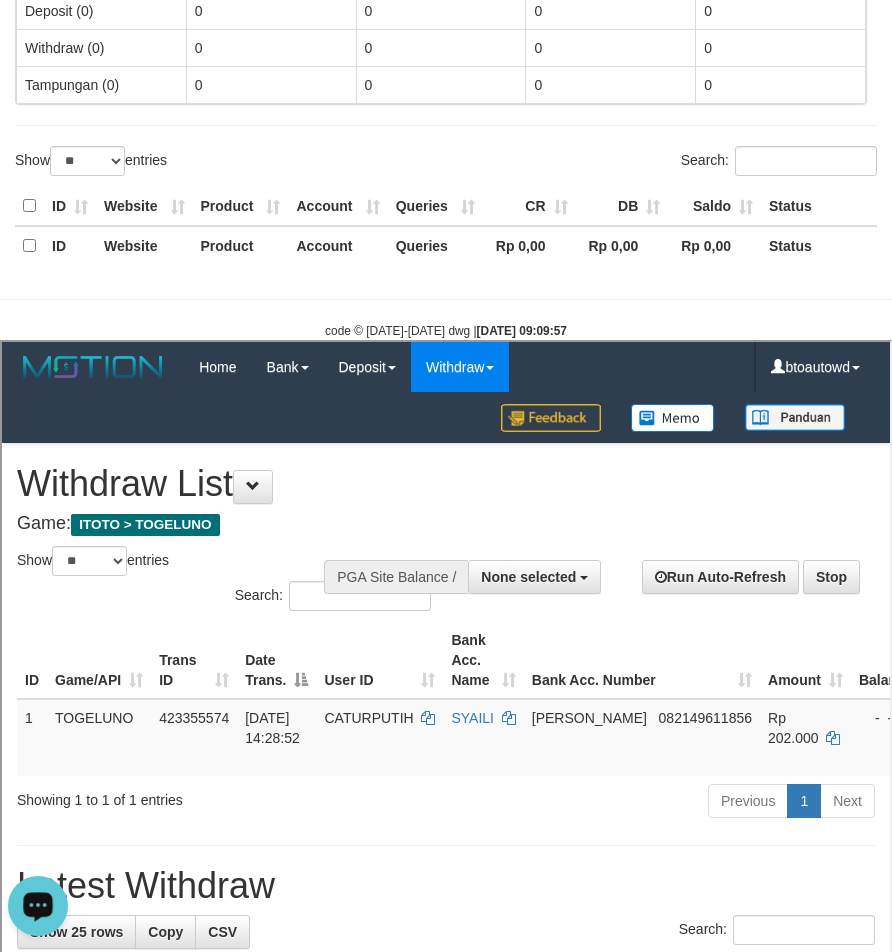 scroll, scrollTop: 1054, scrollLeft: 0, axis: vertical 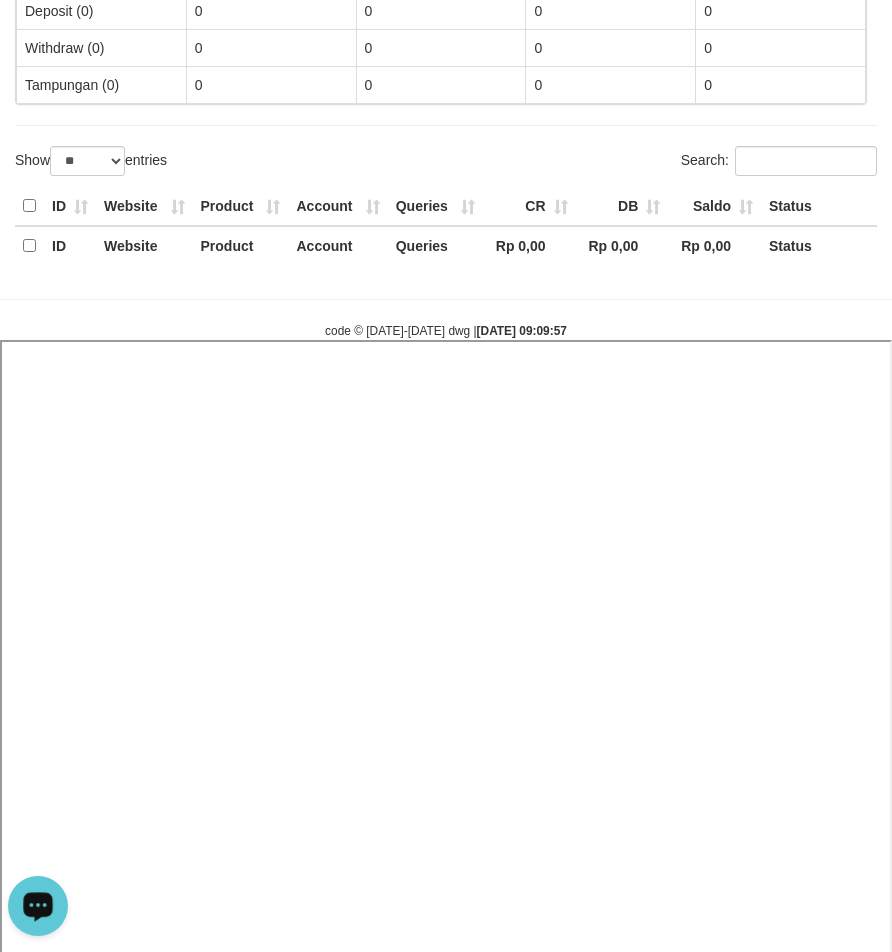 select 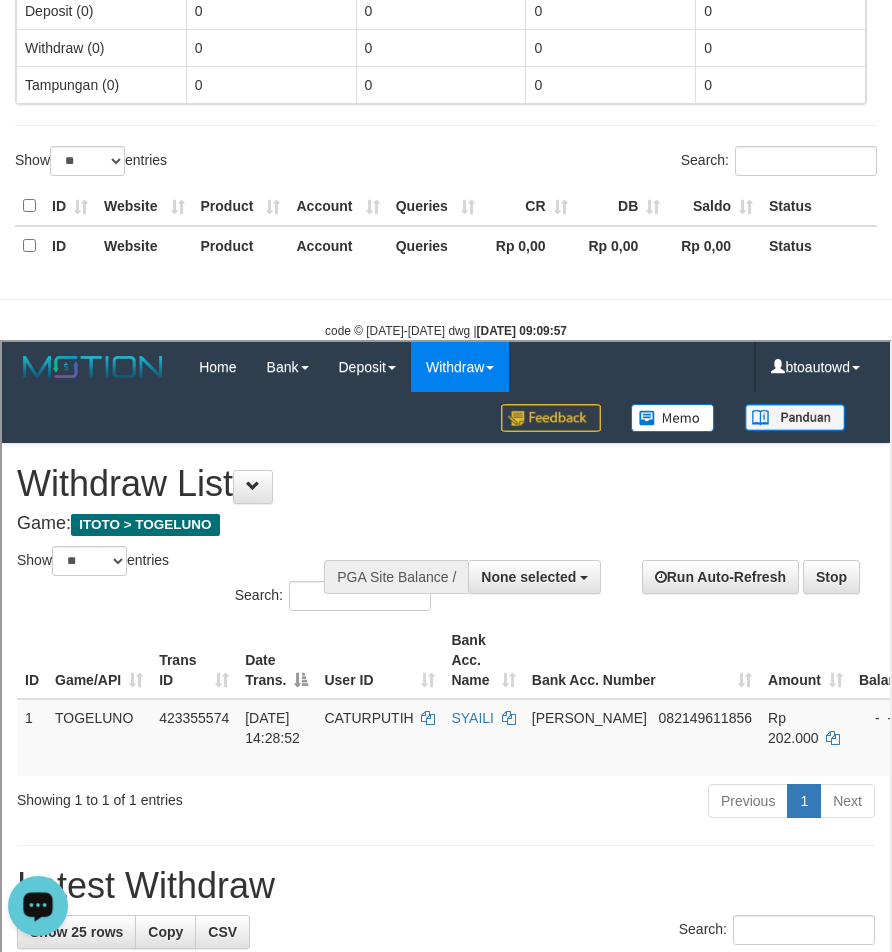 scroll, scrollTop: 1054, scrollLeft: 0, axis: vertical 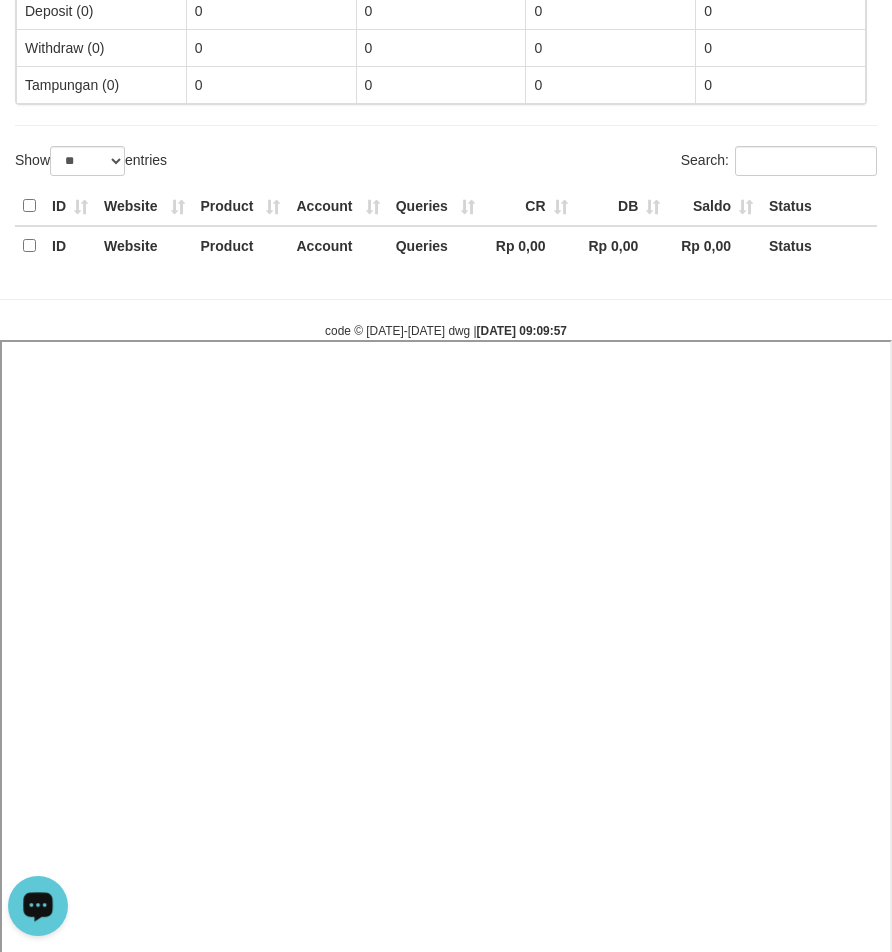 select 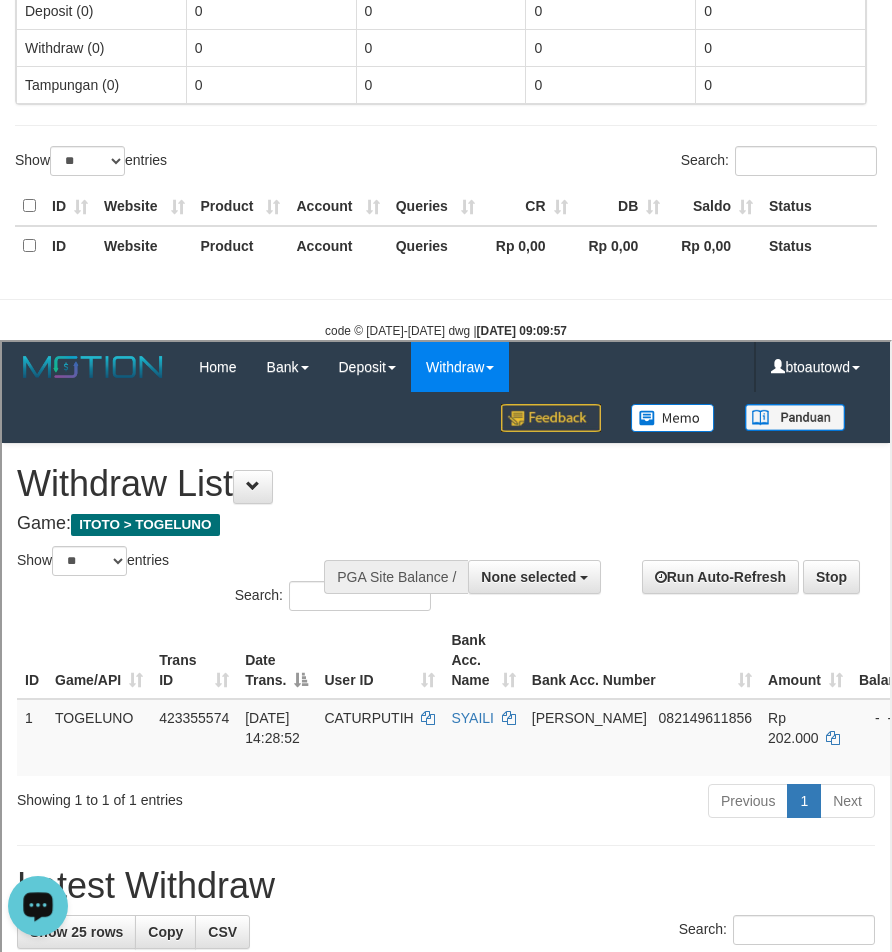 scroll, scrollTop: 1054, scrollLeft: 0, axis: vertical 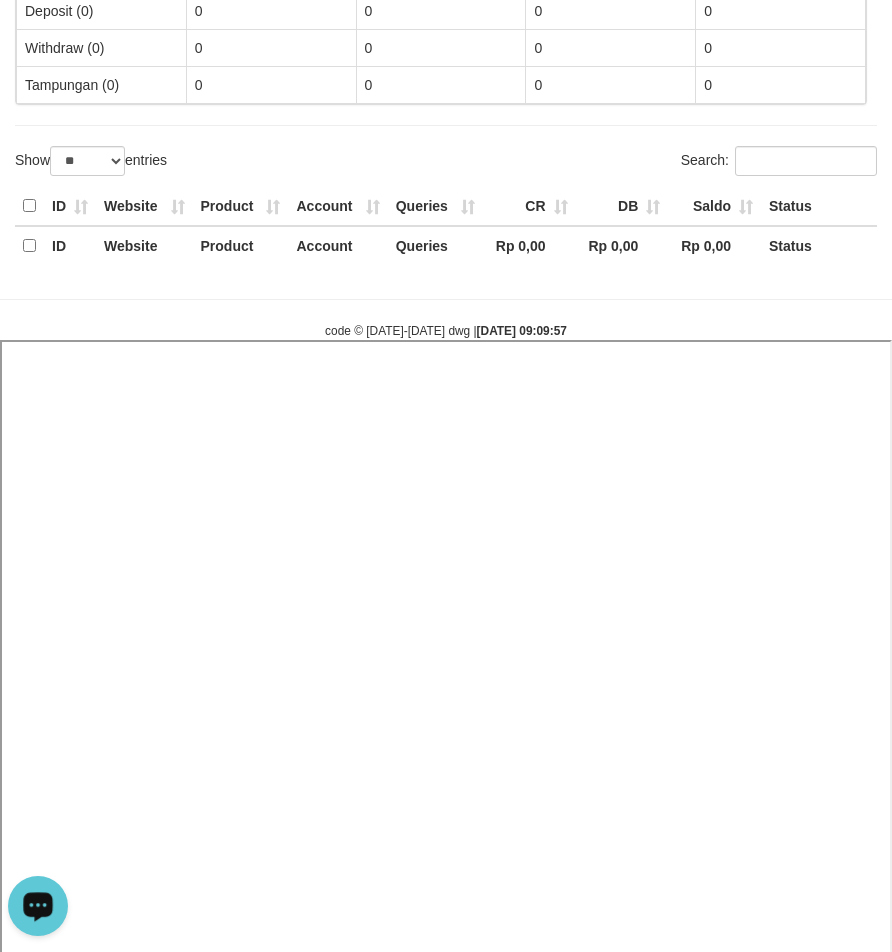 select 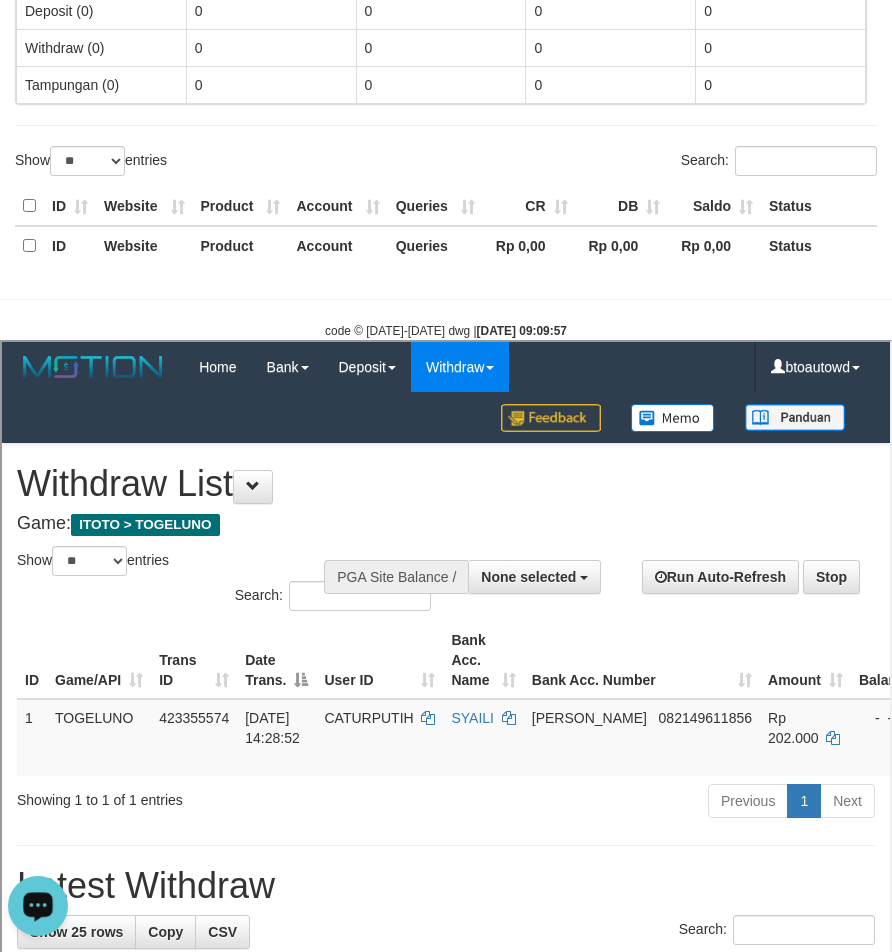 scroll, scrollTop: 1054, scrollLeft: 0, axis: vertical 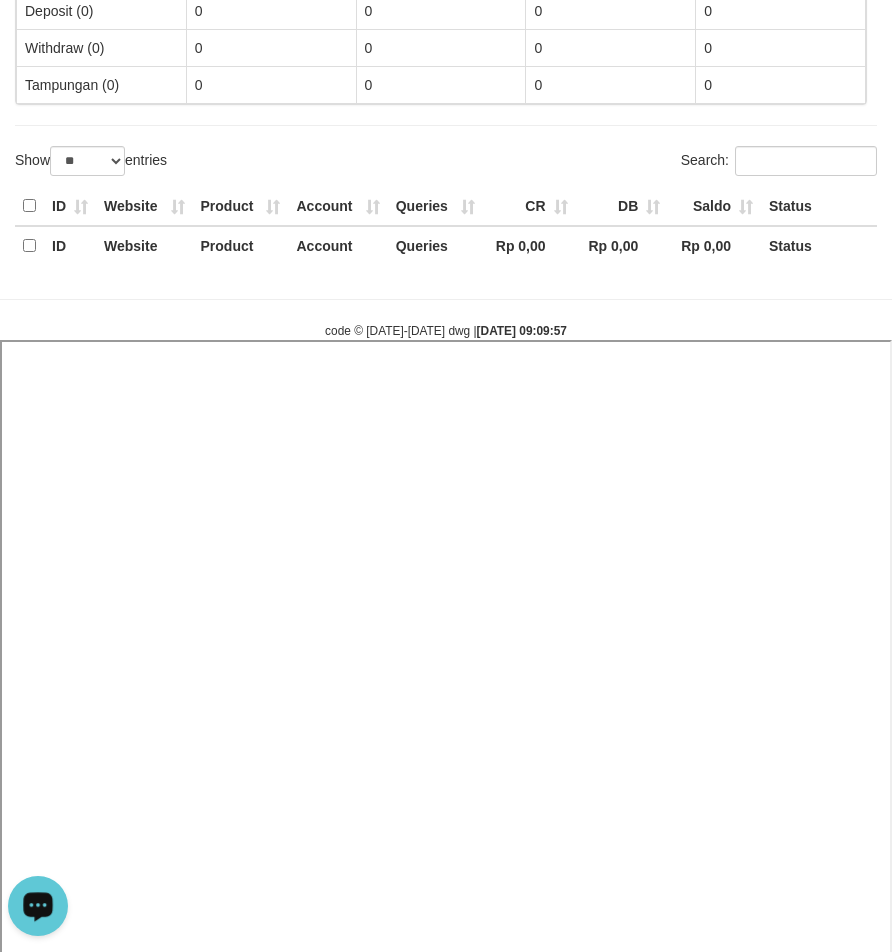 select 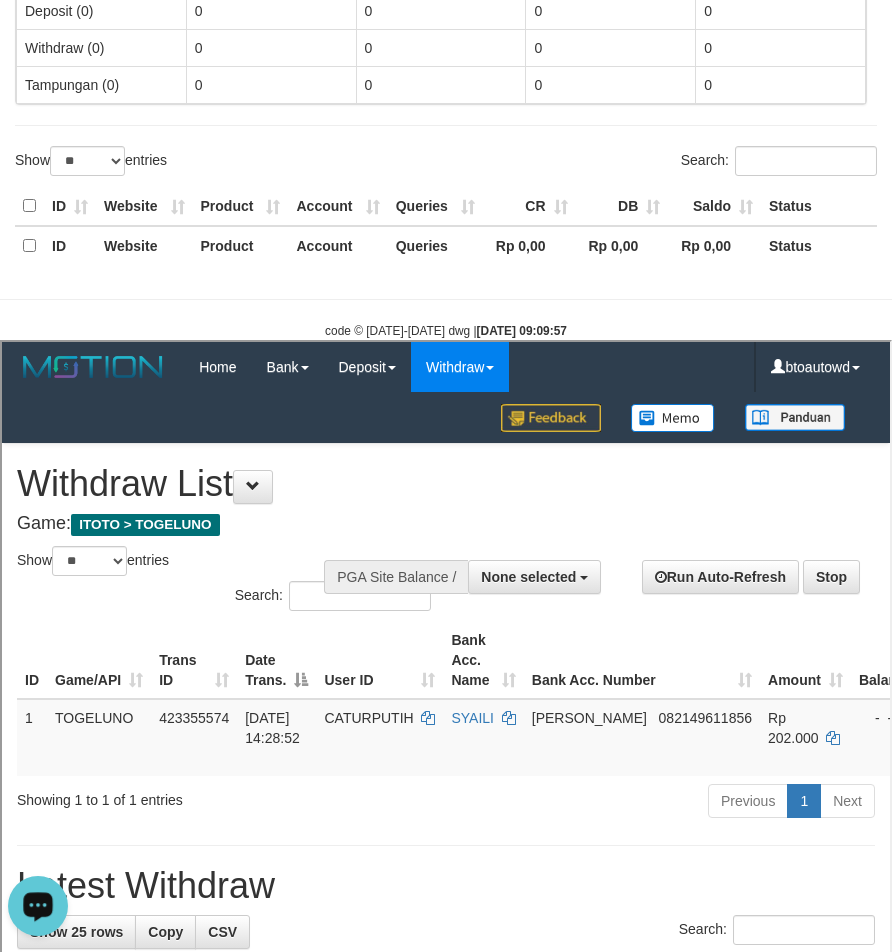 scroll, scrollTop: 1054, scrollLeft: 0, axis: vertical 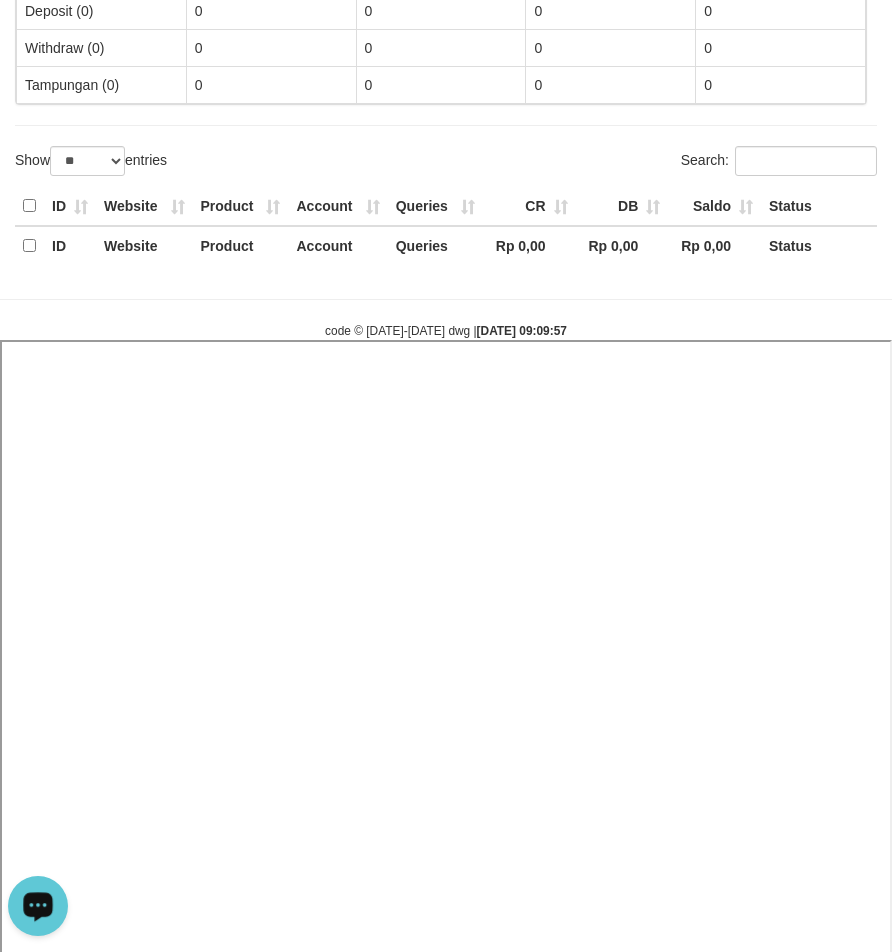 select 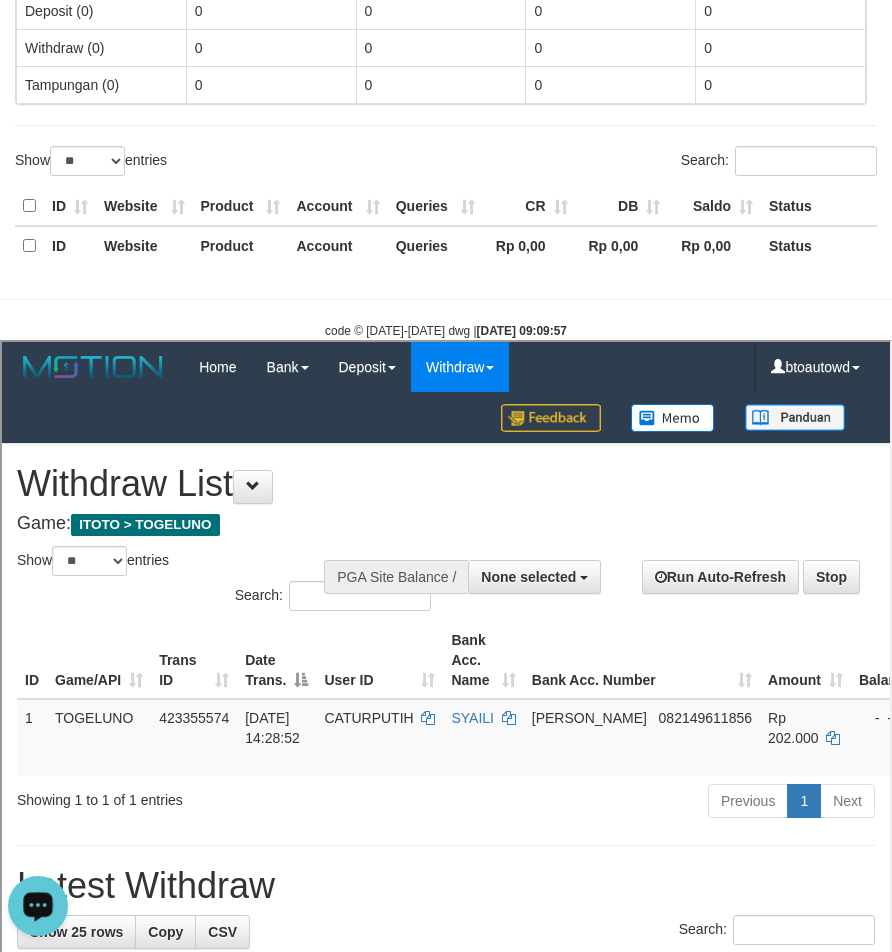 scroll, scrollTop: 1054, scrollLeft: 0, axis: vertical 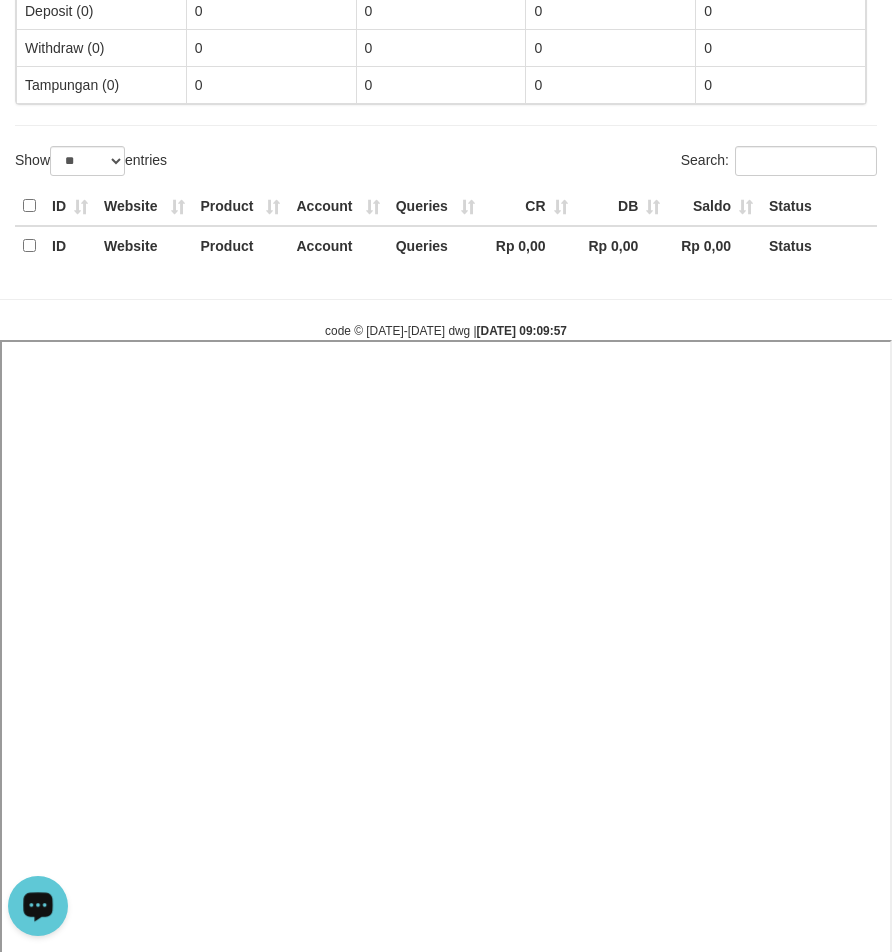 select 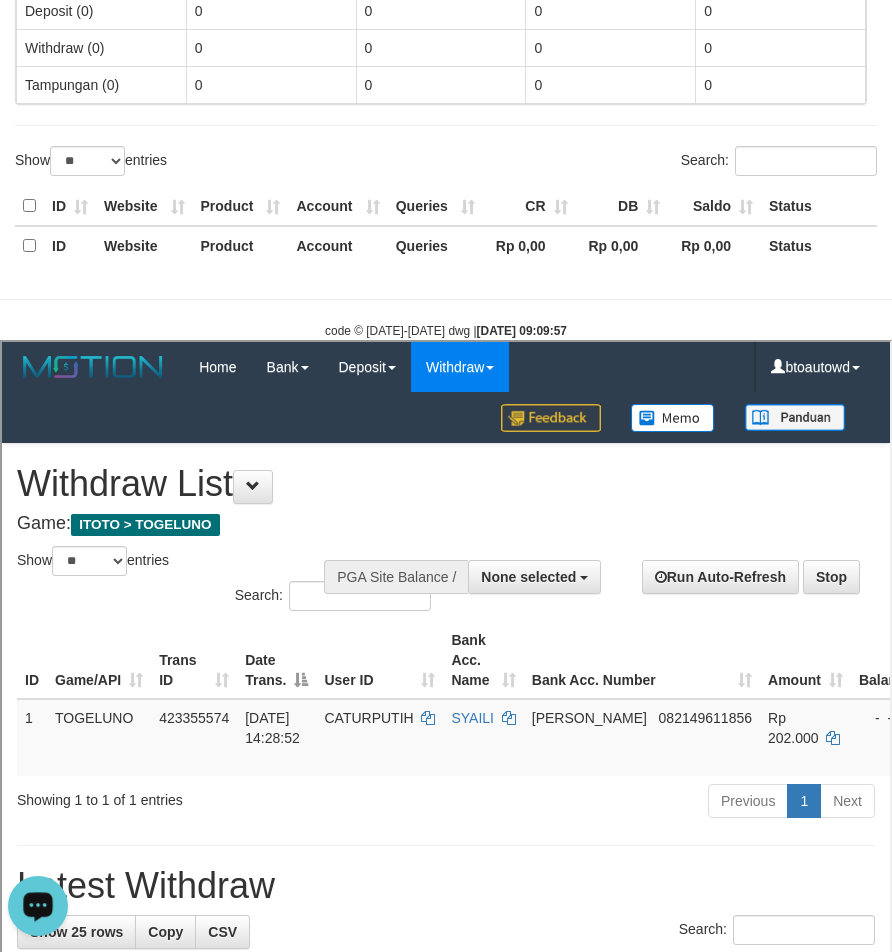 scroll, scrollTop: 1054, scrollLeft: 0, axis: vertical 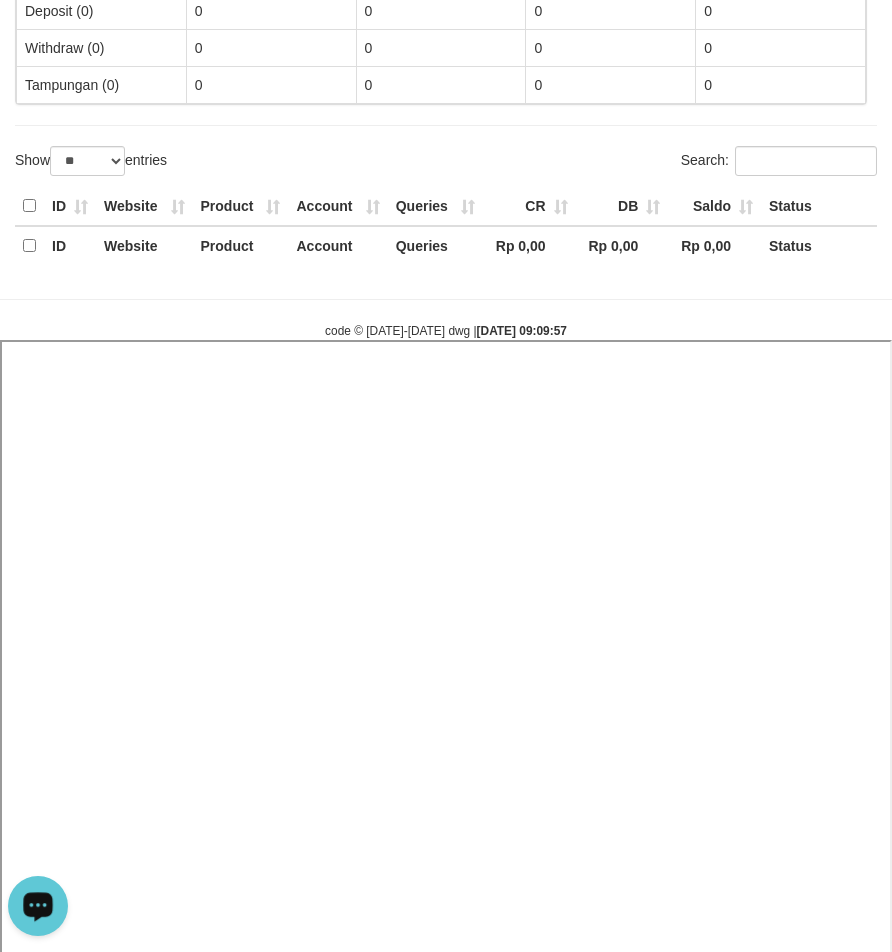 select 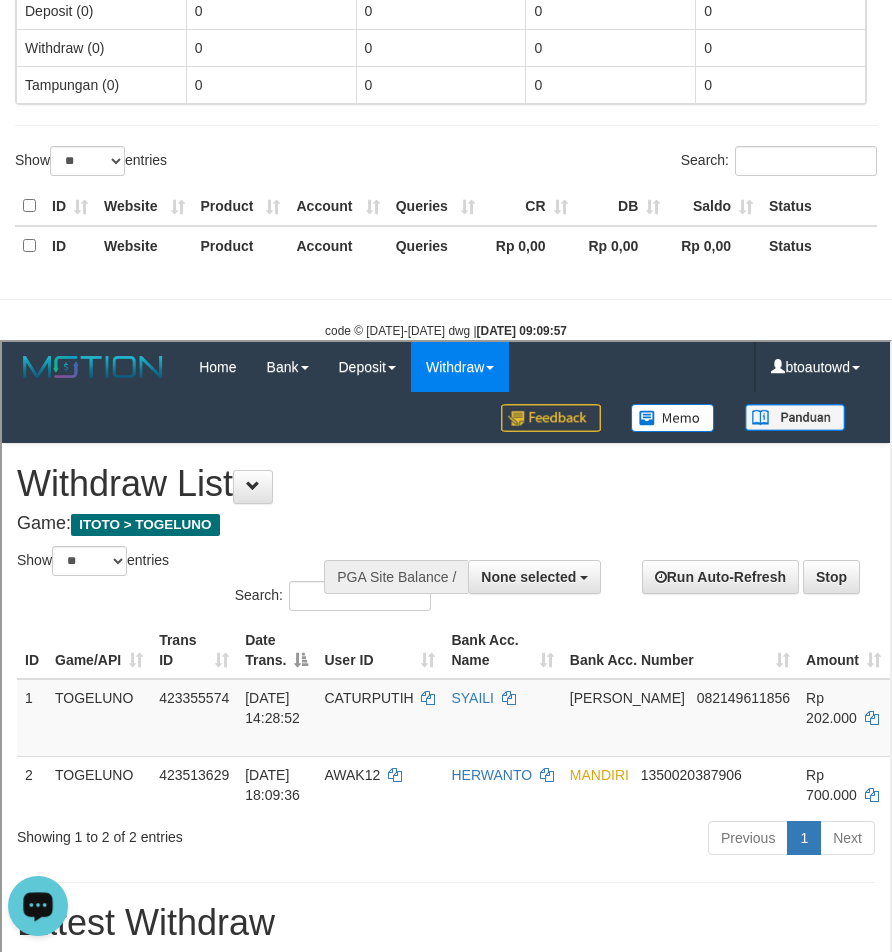 scroll, scrollTop: 1091, scrollLeft: 0, axis: vertical 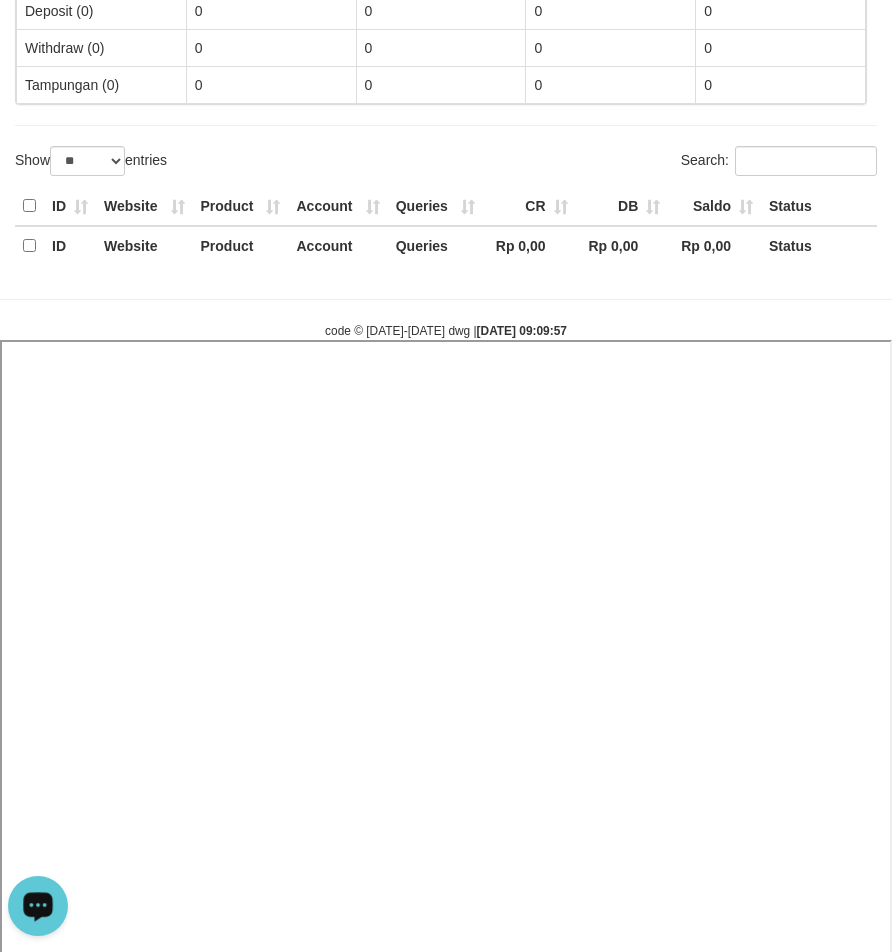 select 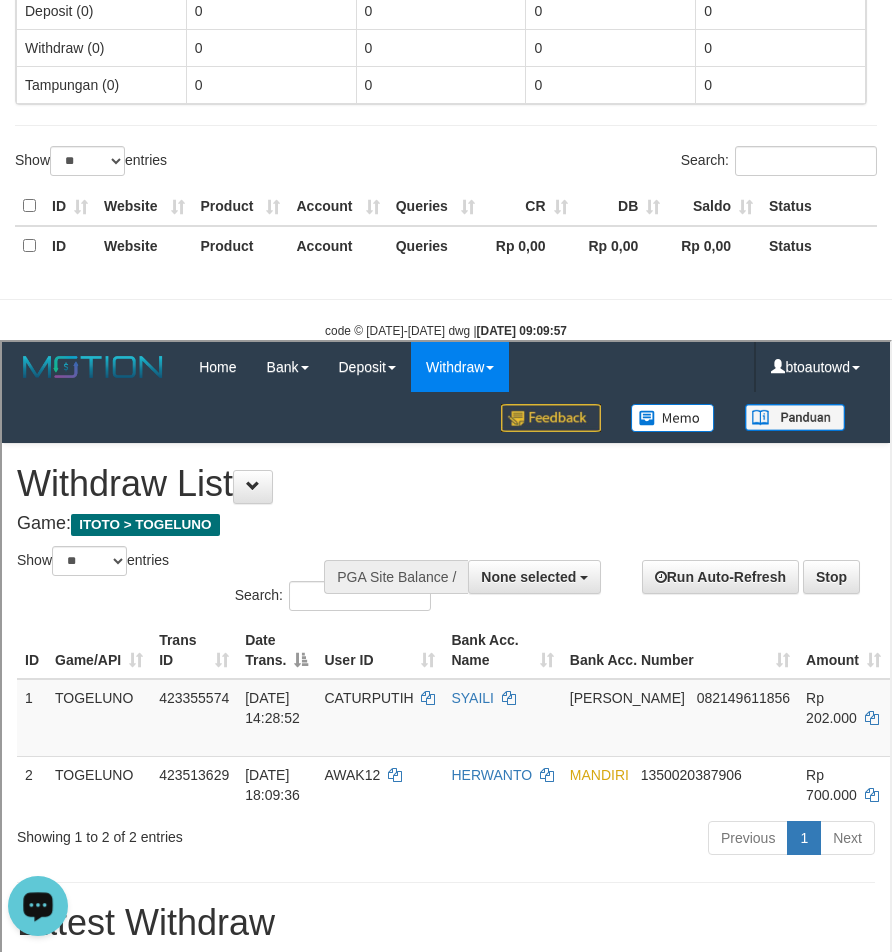 scroll, scrollTop: 1091, scrollLeft: 0, axis: vertical 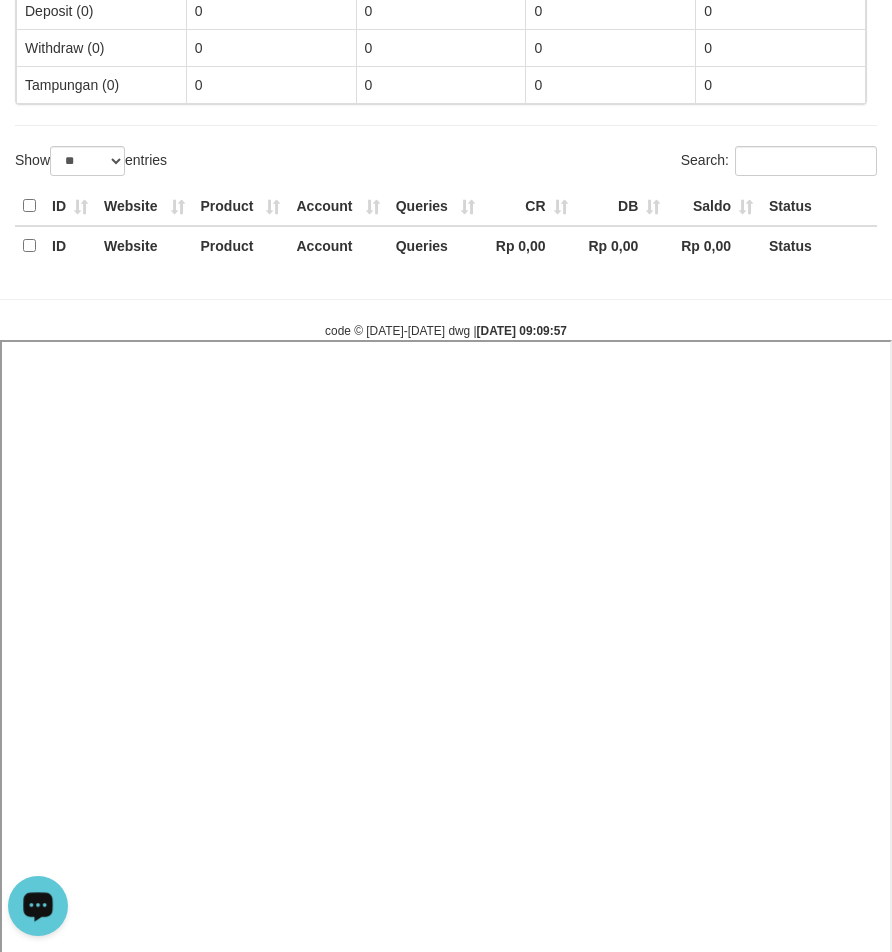 select 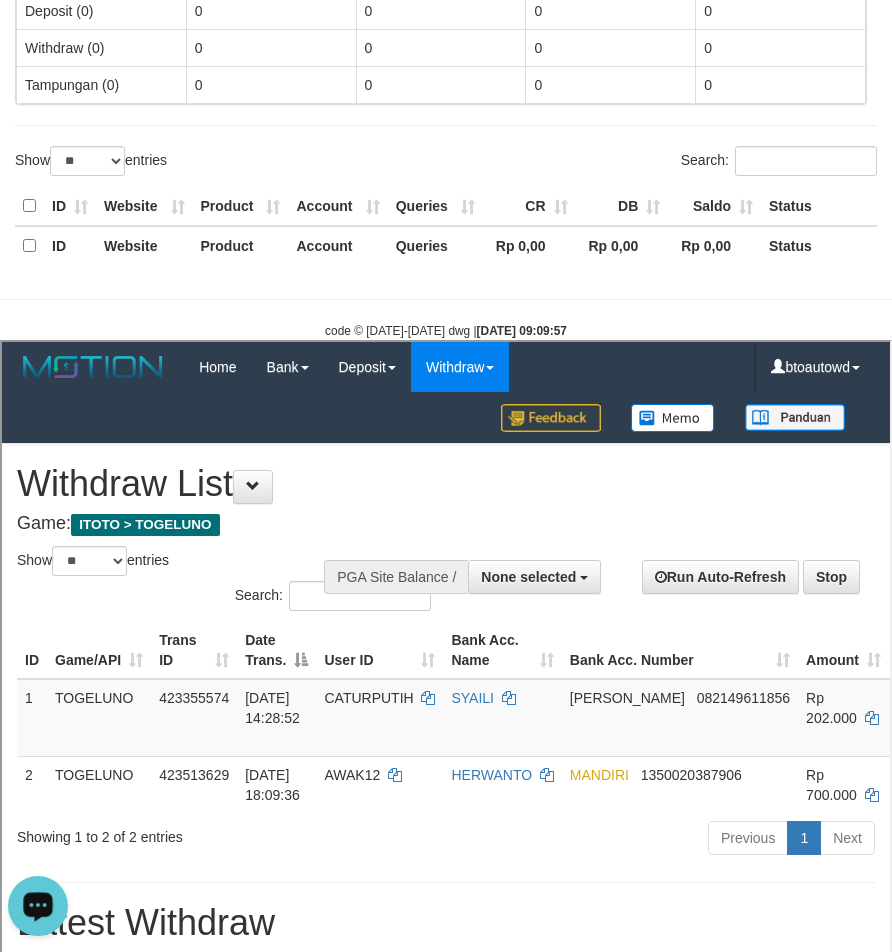 scroll, scrollTop: 1091, scrollLeft: 0, axis: vertical 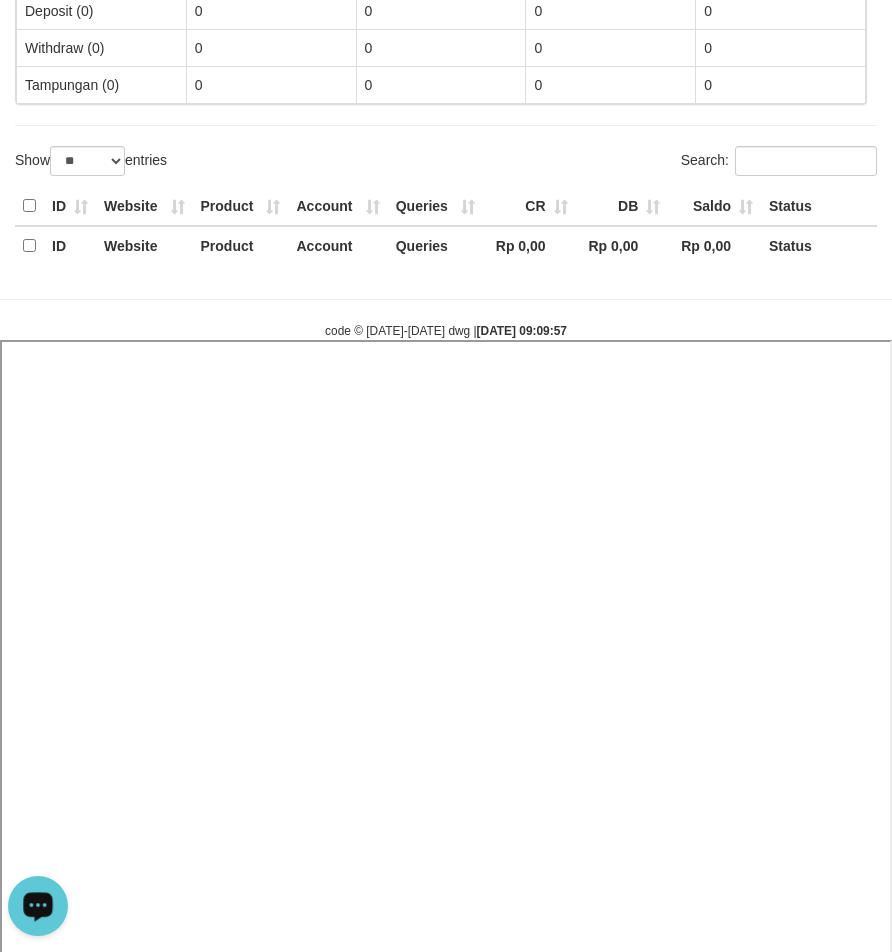 select 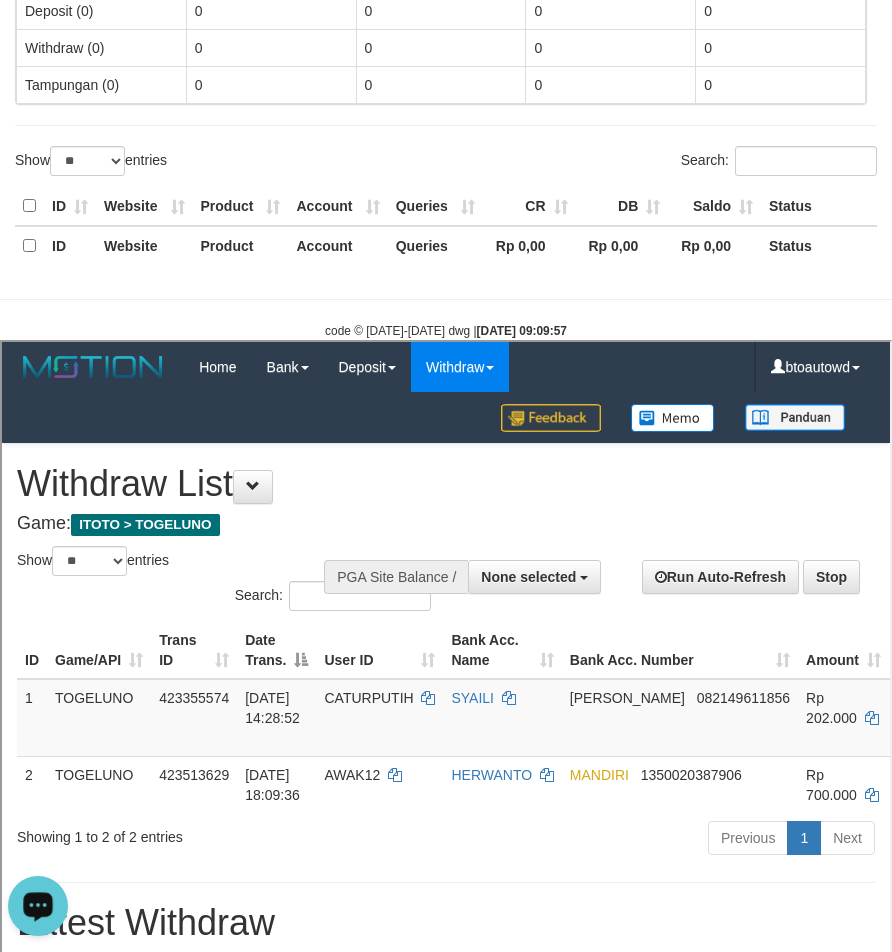 scroll, scrollTop: 1091, scrollLeft: 0, axis: vertical 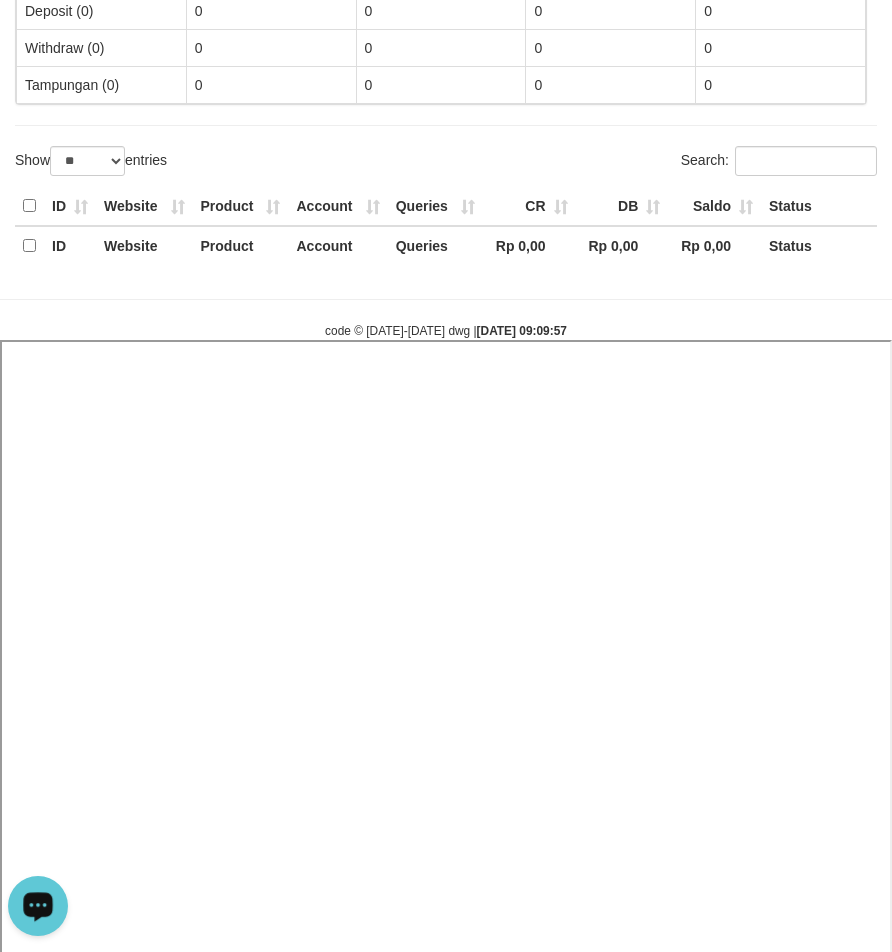 select 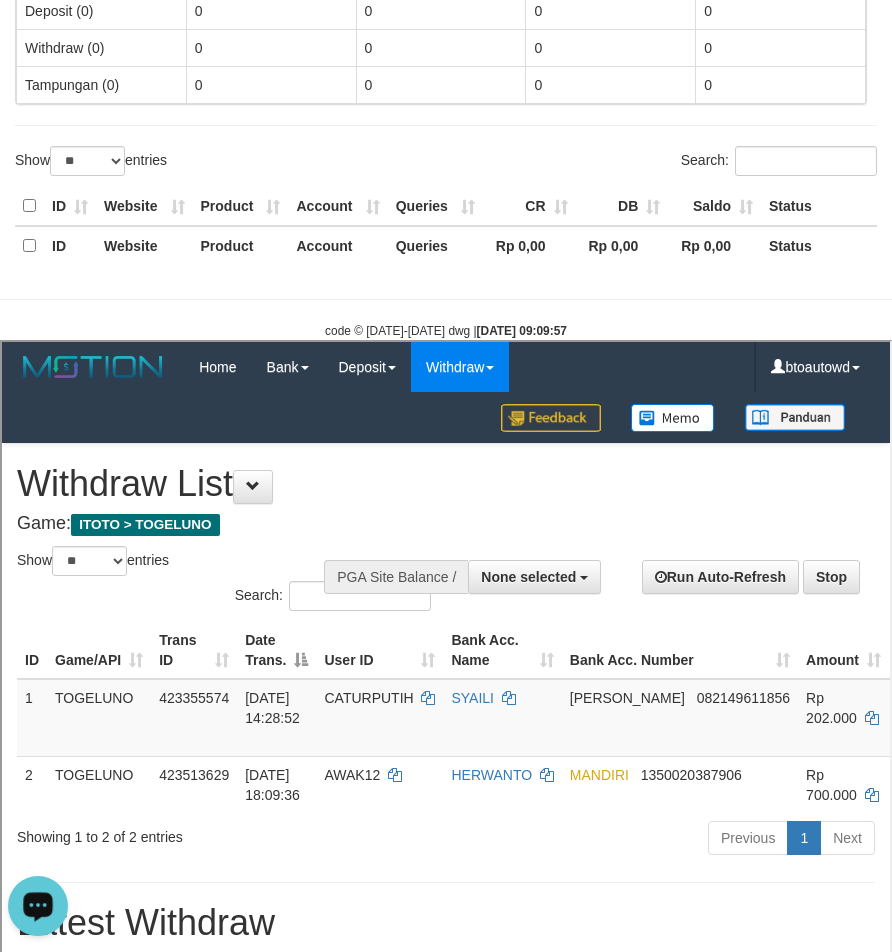 scroll, scrollTop: 1091, scrollLeft: 0, axis: vertical 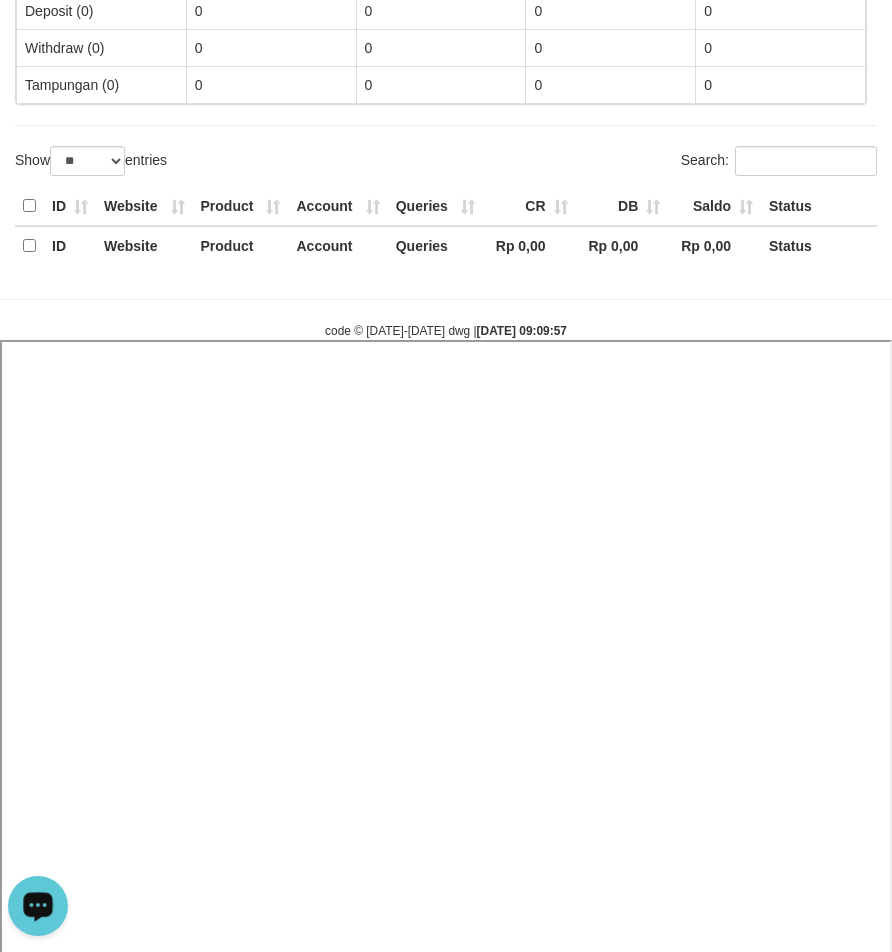 select 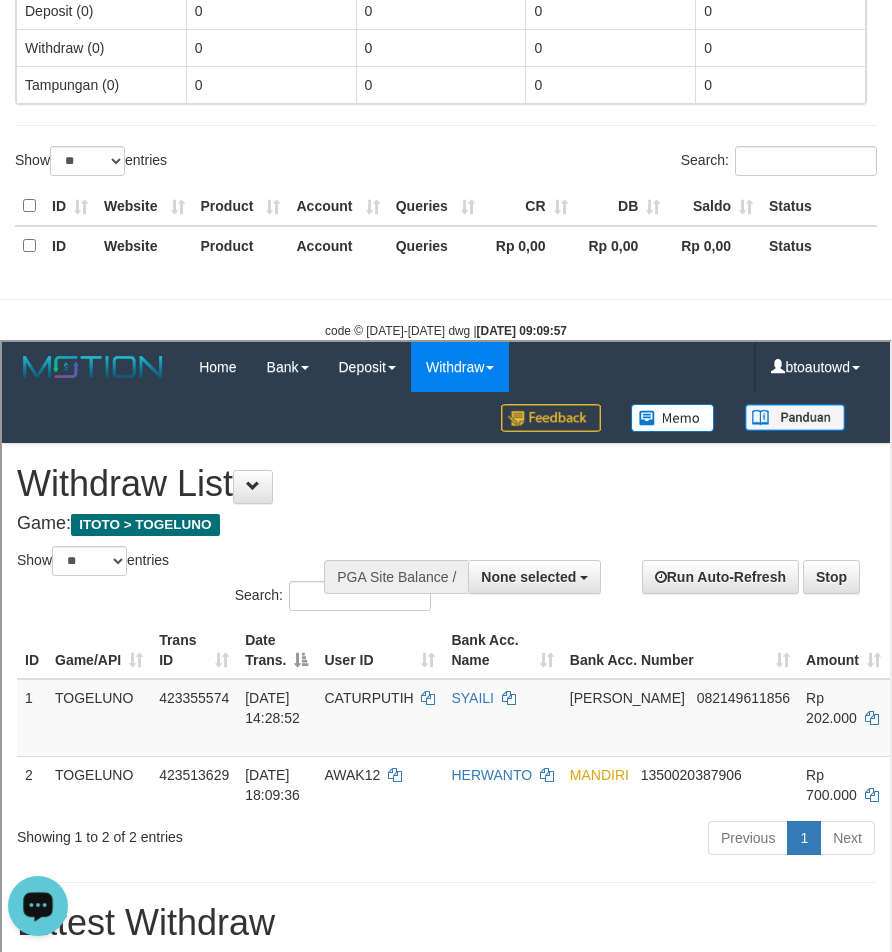 scroll, scrollTop: 1091, scrollLeft: 0, axis: vertical 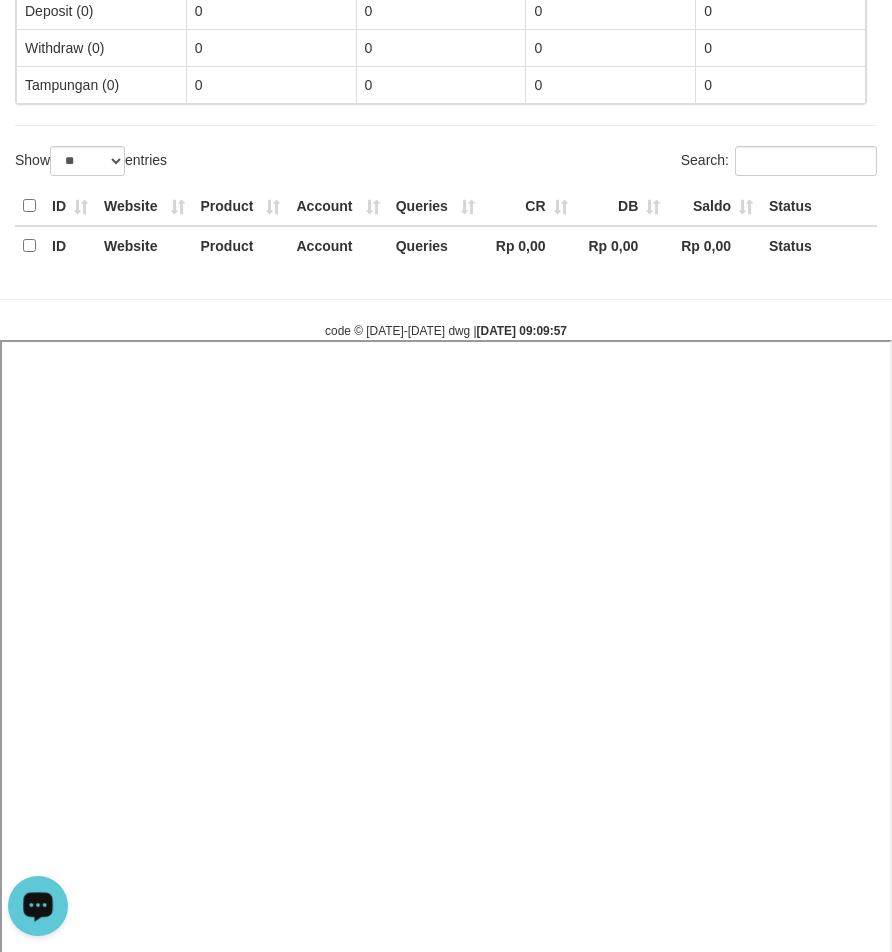 select 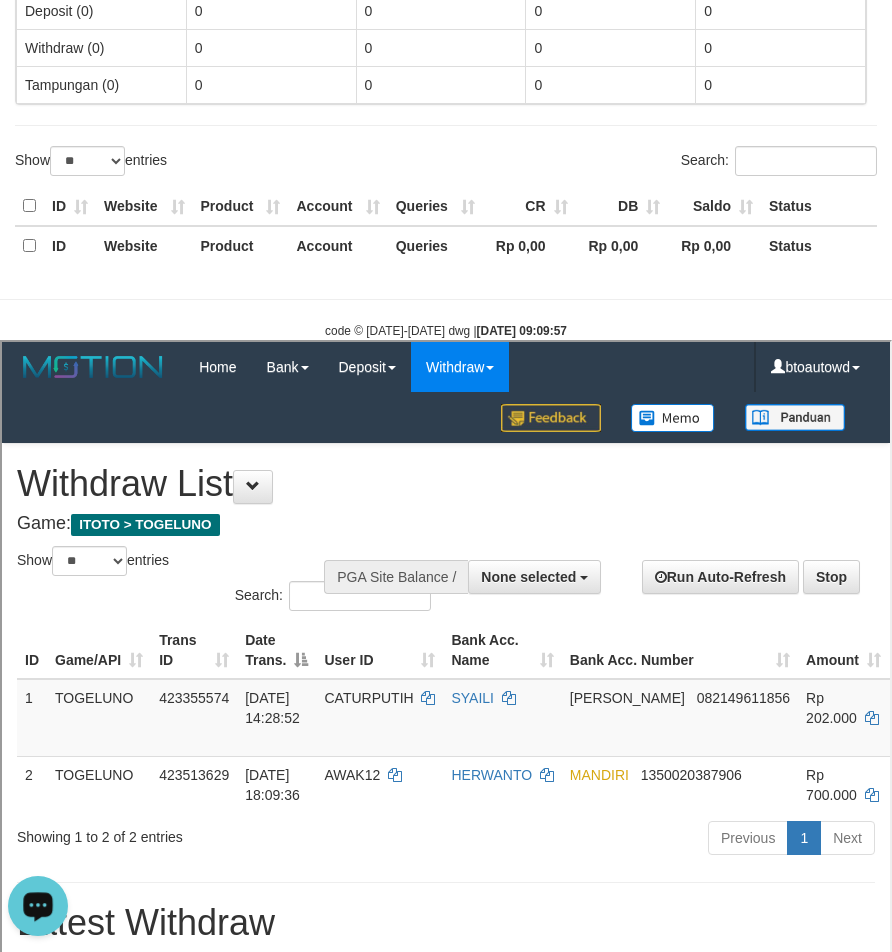 scroll, scrollTop: 1091, scrollLeft: 0, axis: vertical 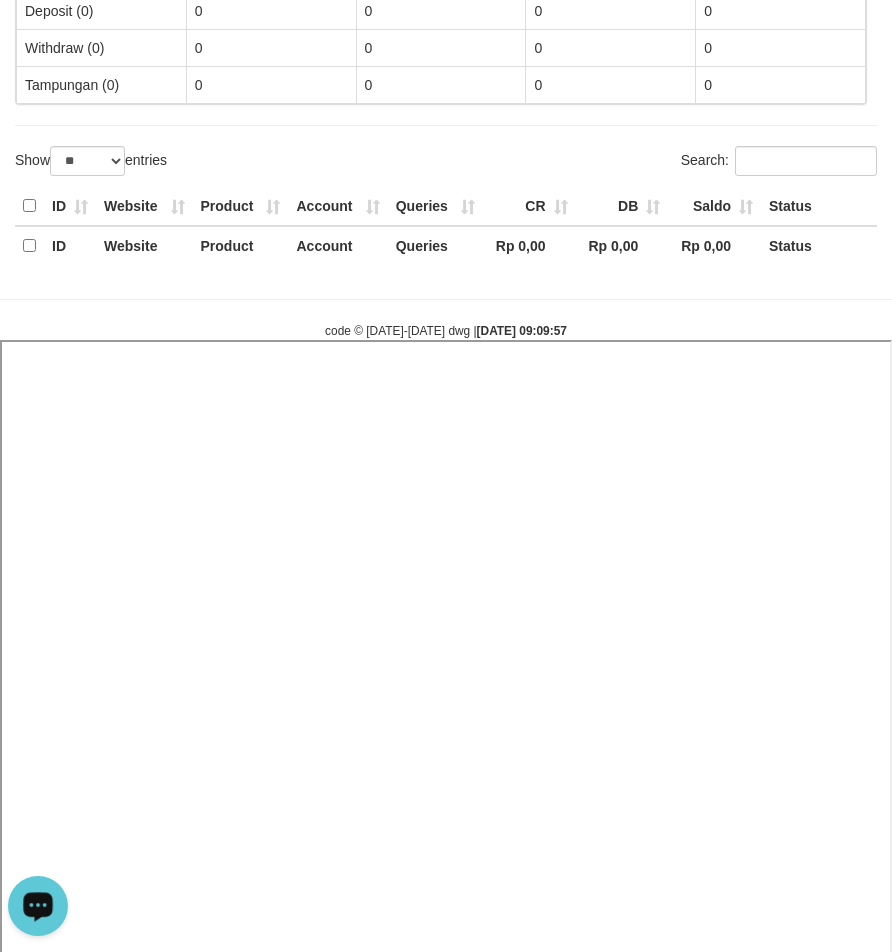 select 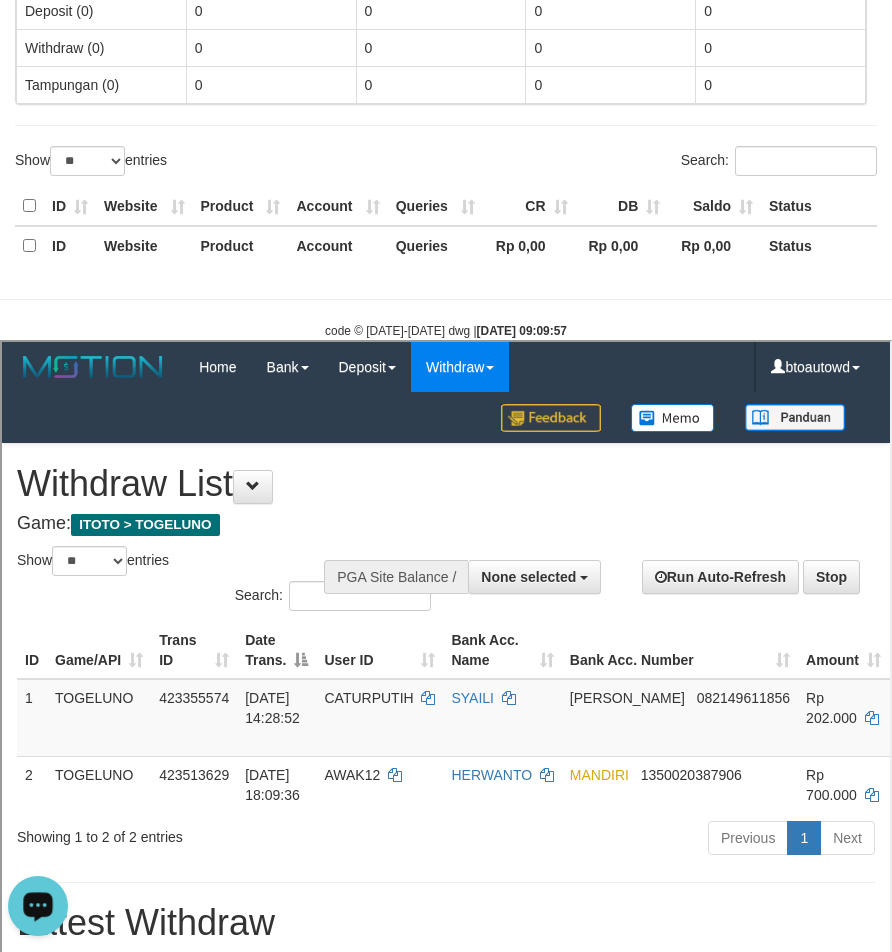 scroll, scrollTop: 1091, scrollLeft: 0, axis: vertical 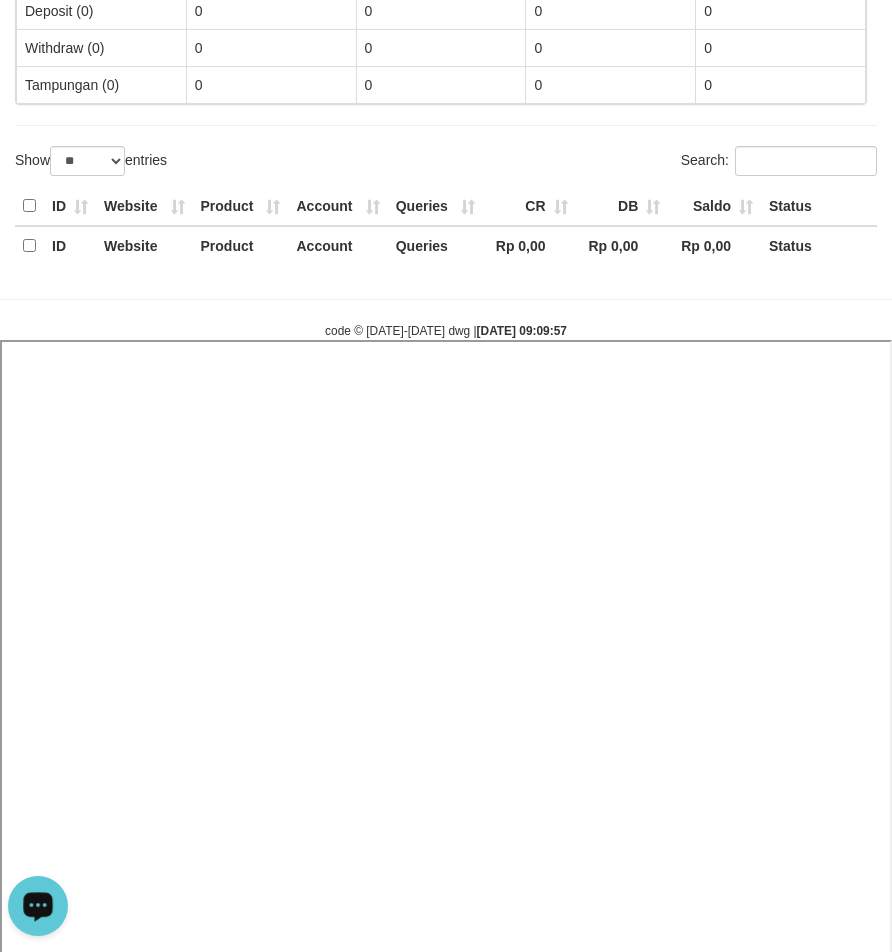 select 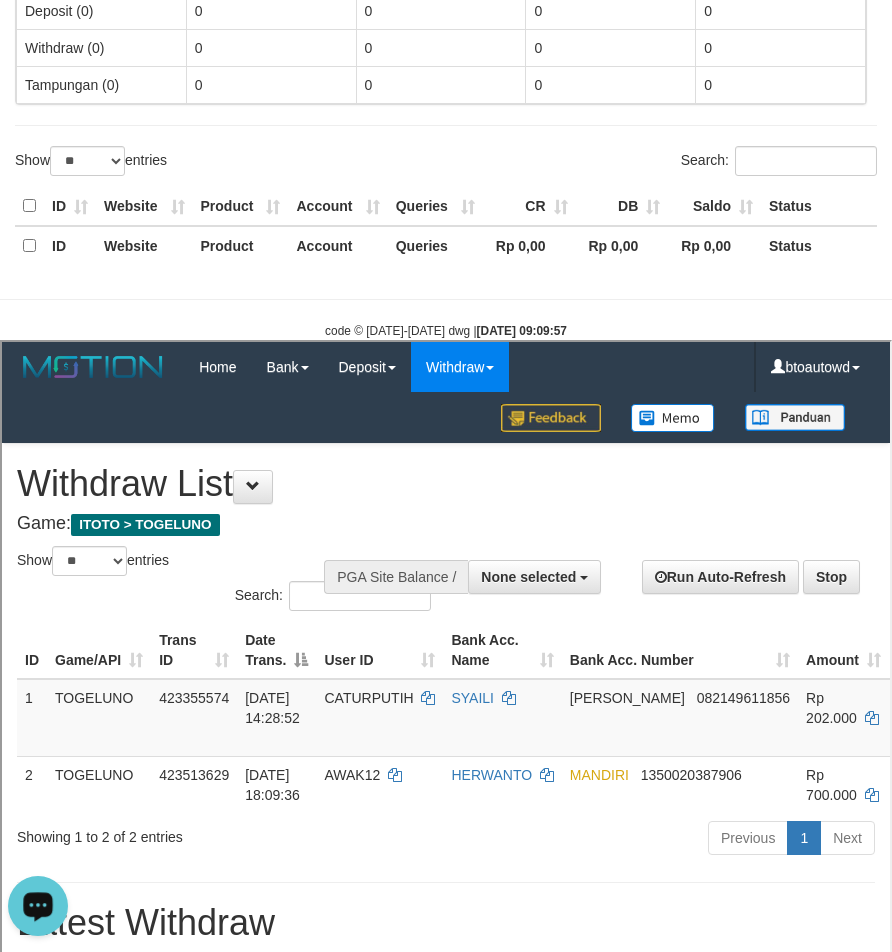 scroll, scrollTop: 1091, scrollLeft: 0, axis: vertical 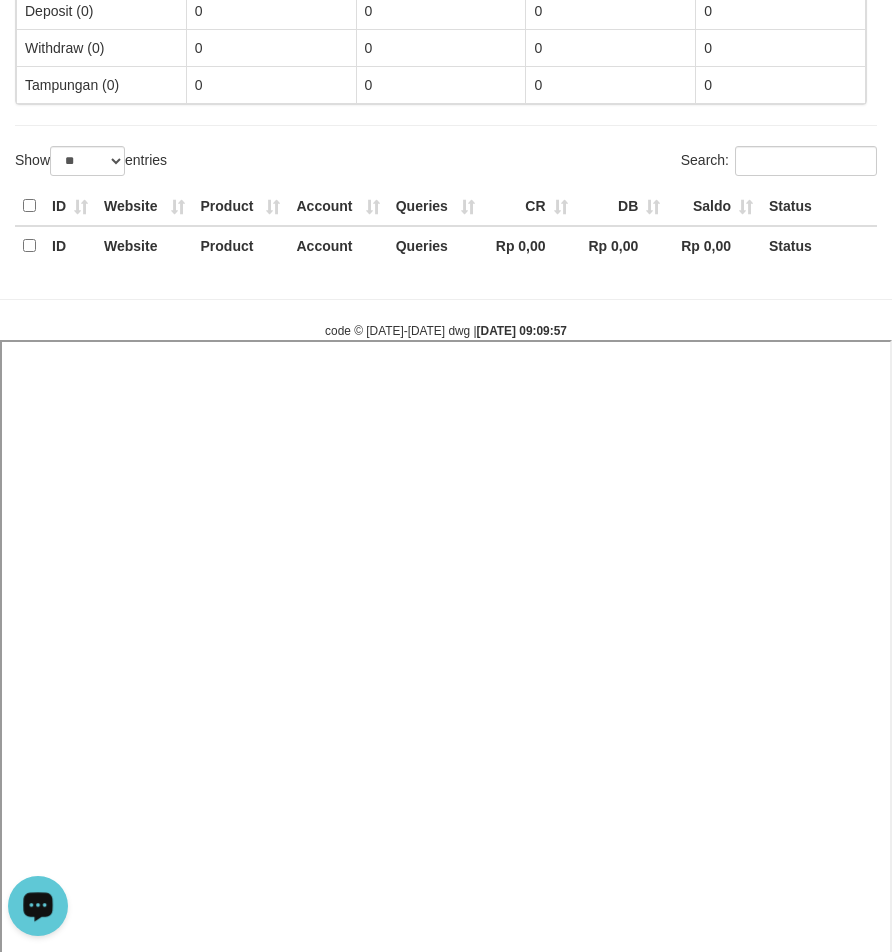 select 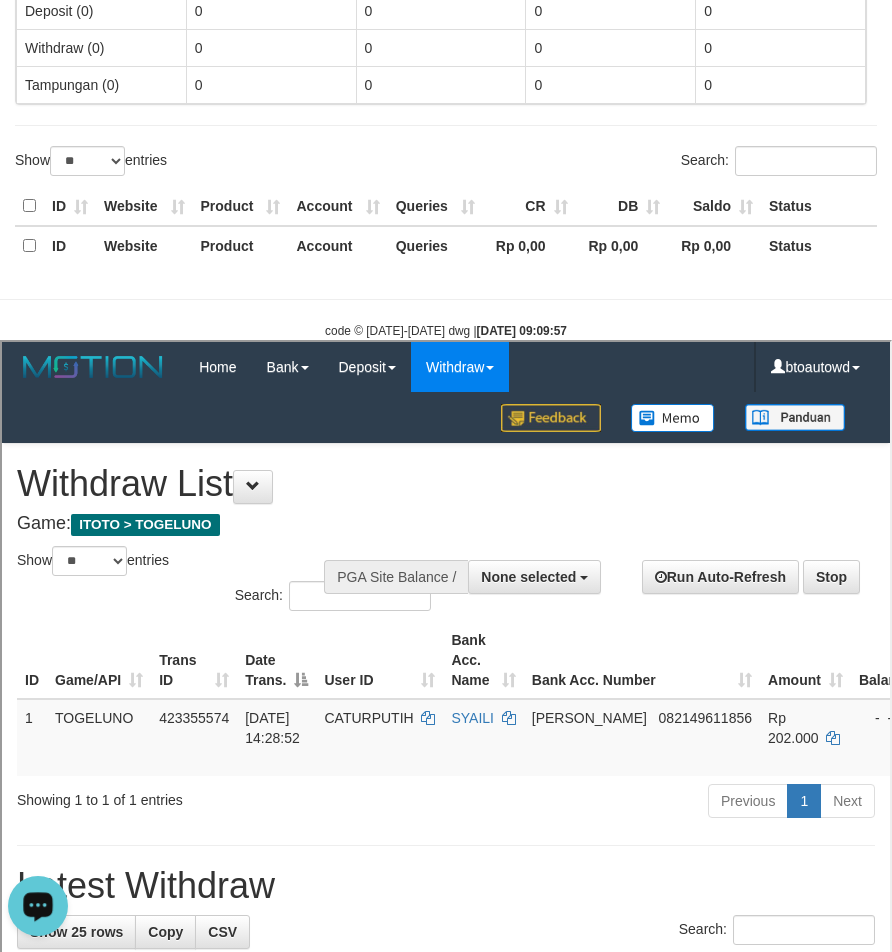 scroll, scrollTop: 1111, scrollLeft: 0, axis: vertical 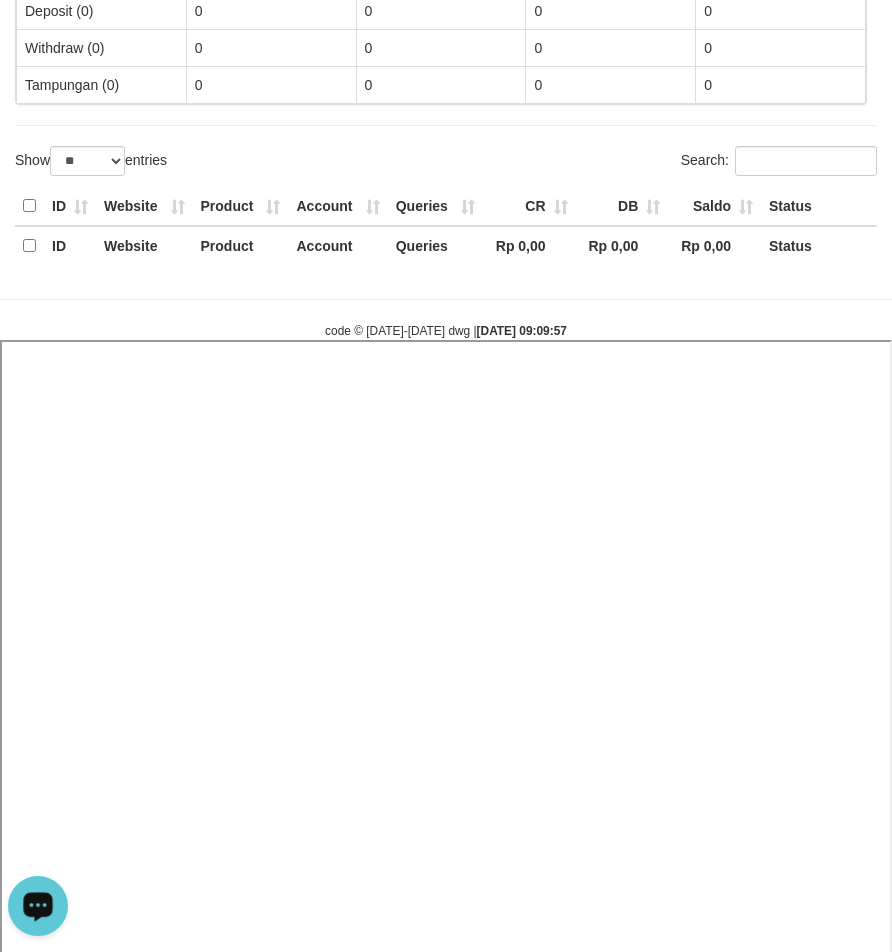 select 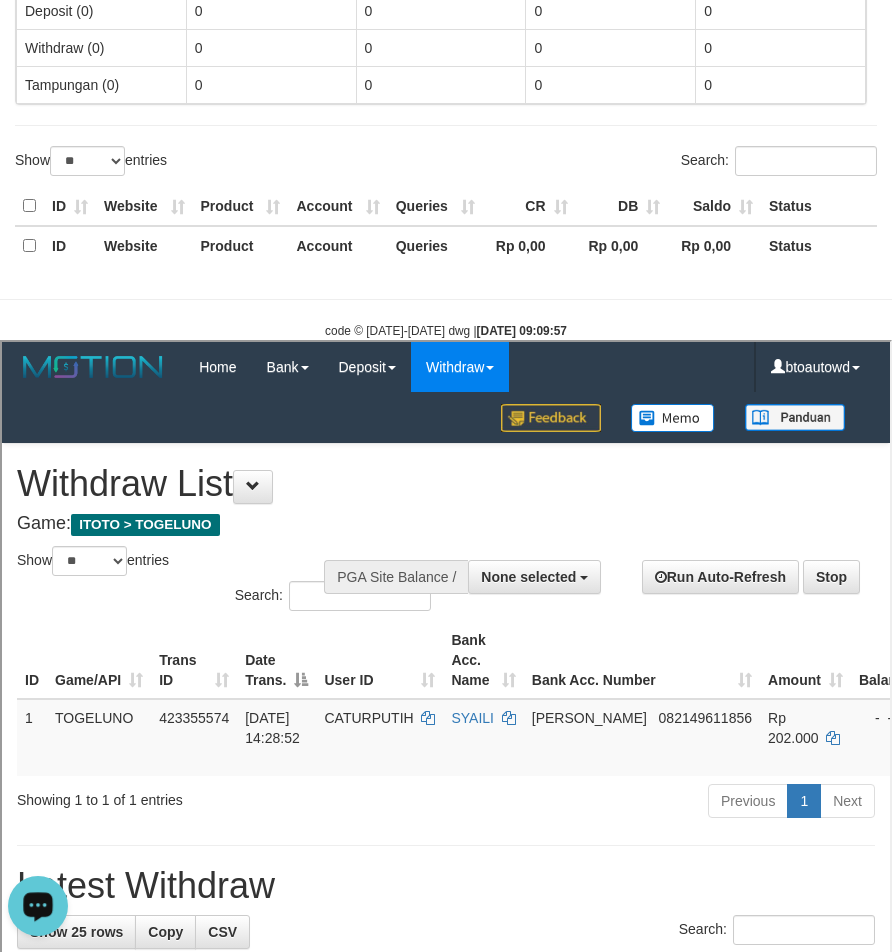 scroll, scrollTop: 1111, scrollLeft: 0, axis: vertical 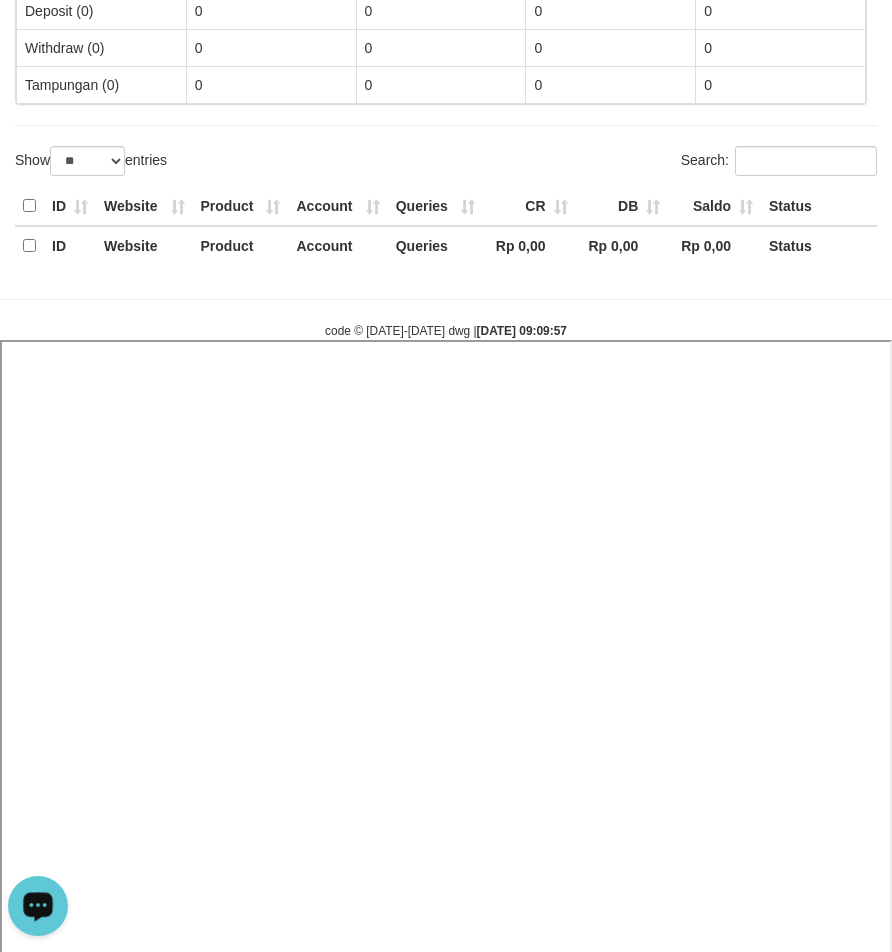select 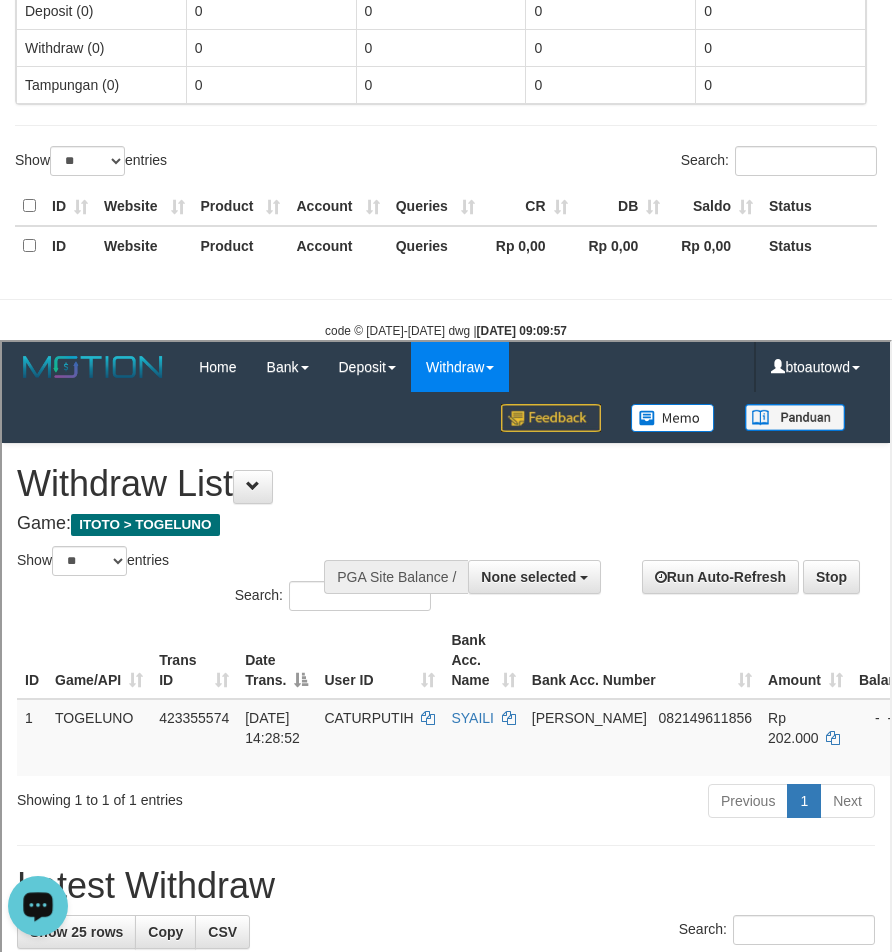 scroll, scrollTop: 1111, scrollLeft: 0, axis: vertical 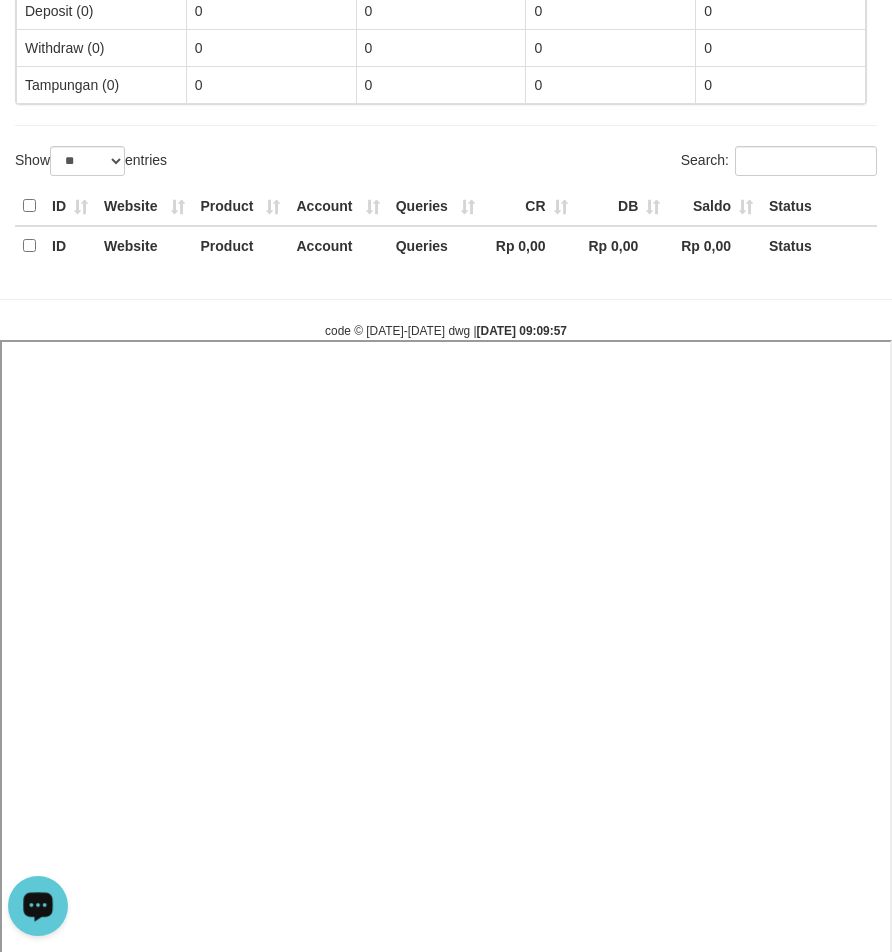 select 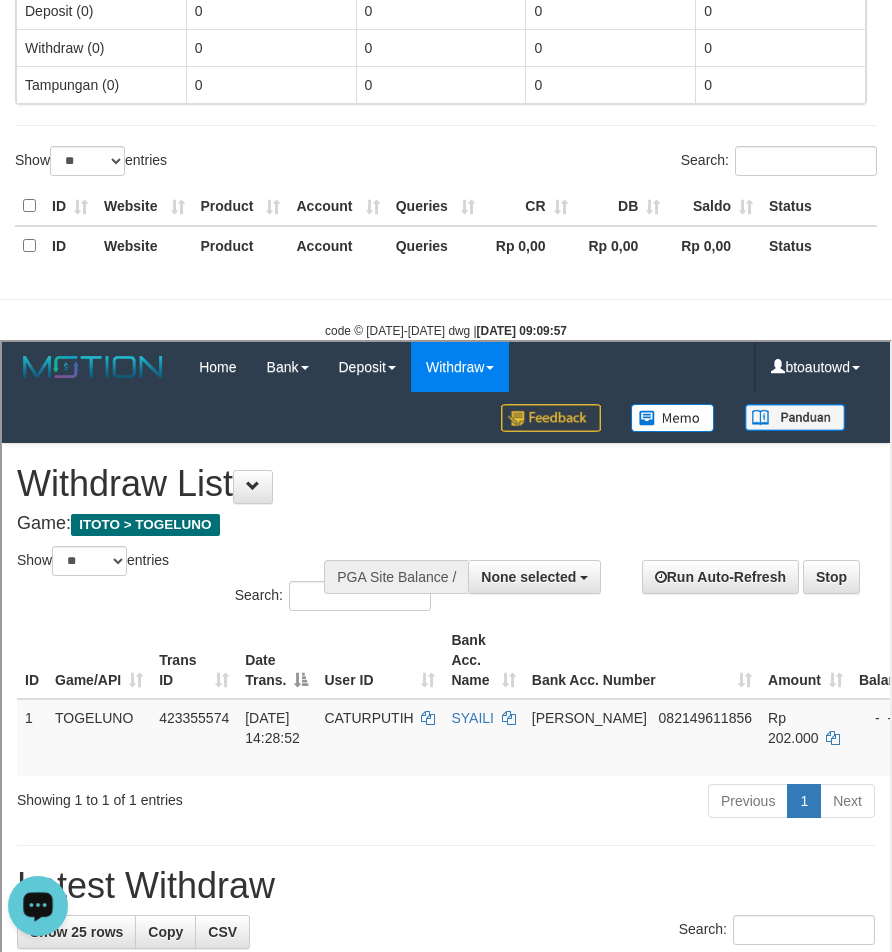 scroll, scrollTop: 1111, scrollLeft: 0, axis: vertical 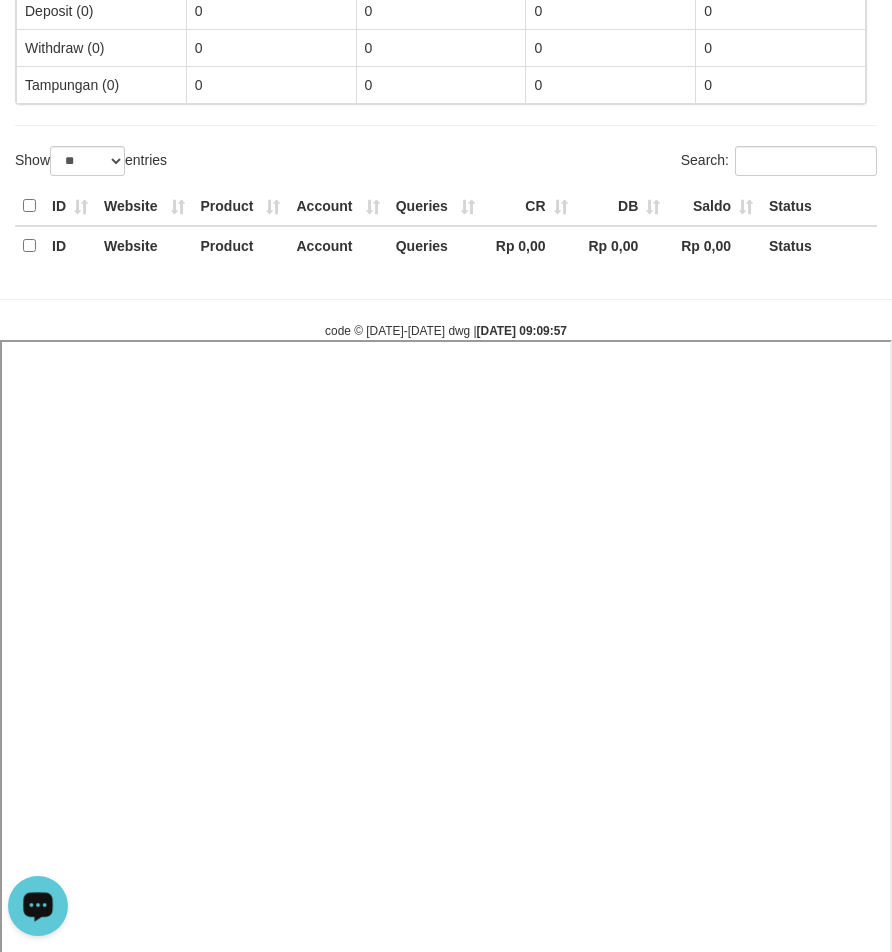 select 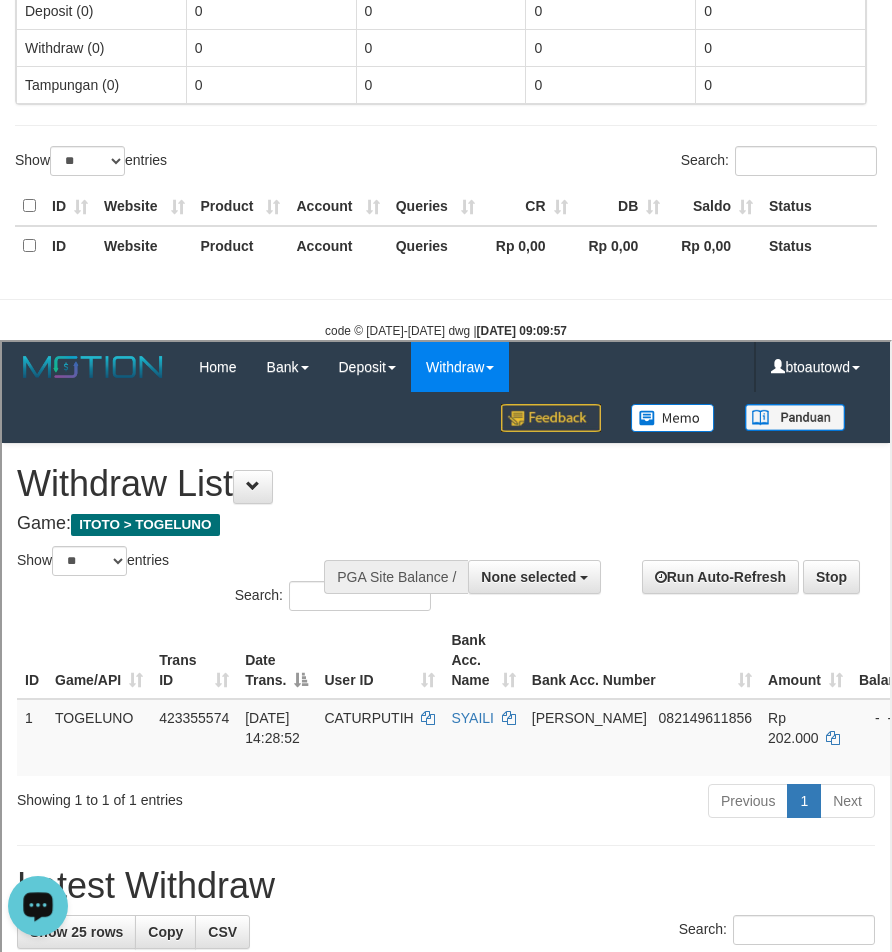 scroll, scrollTop: 1111, scrollLeft: 0, axis: vertical 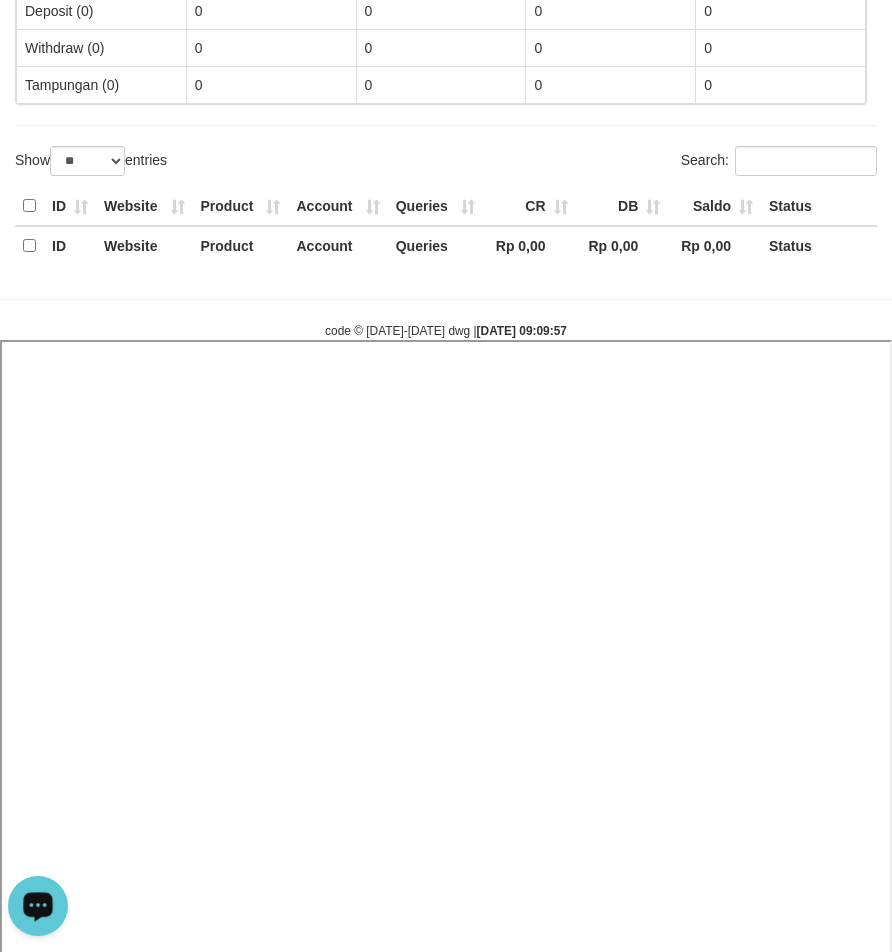 select 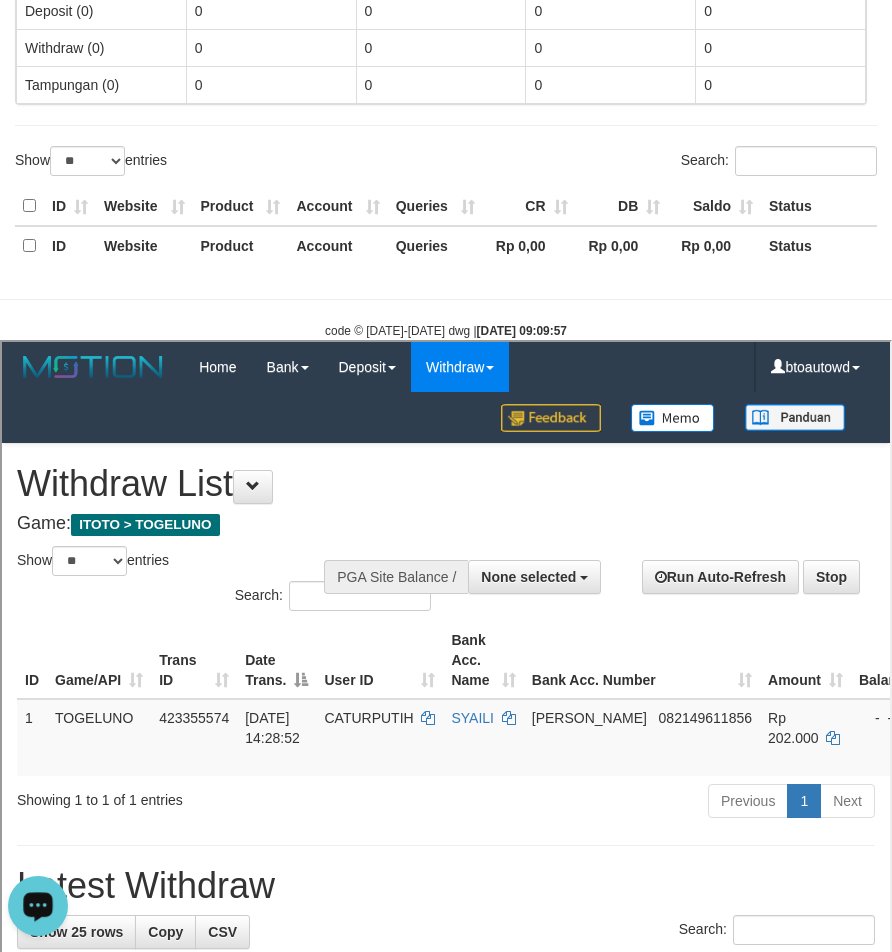 scroll, scrollTop: 1111, scrollLeft: 0, axis: vertical 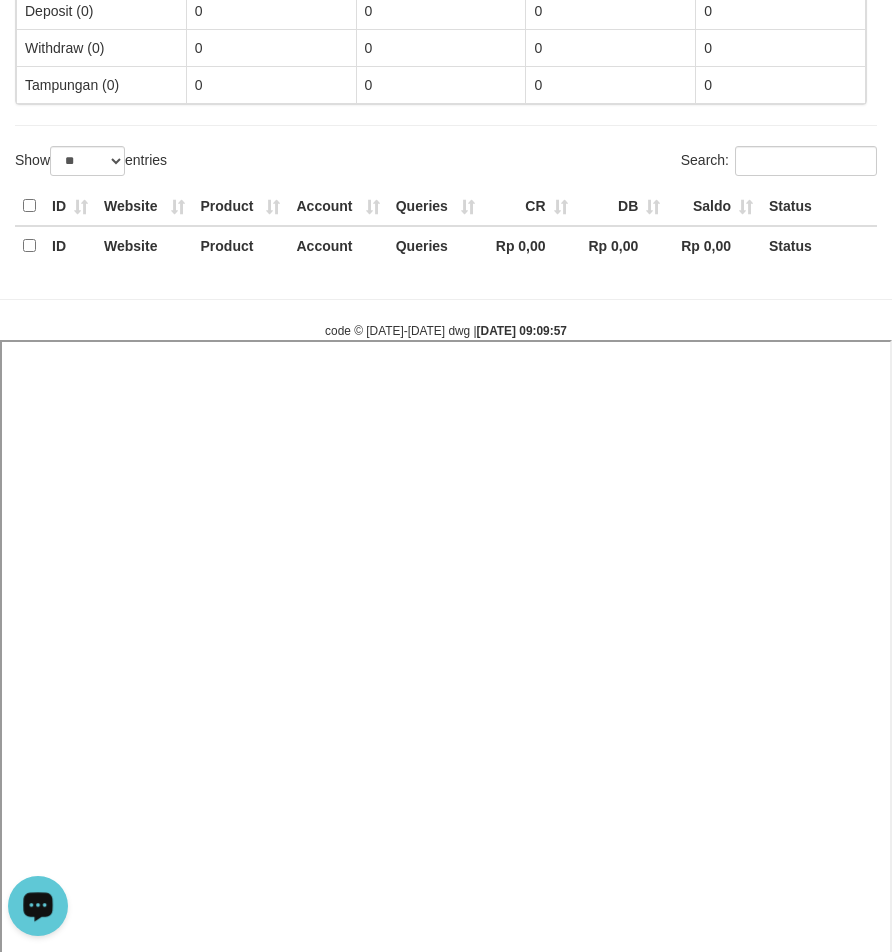 select 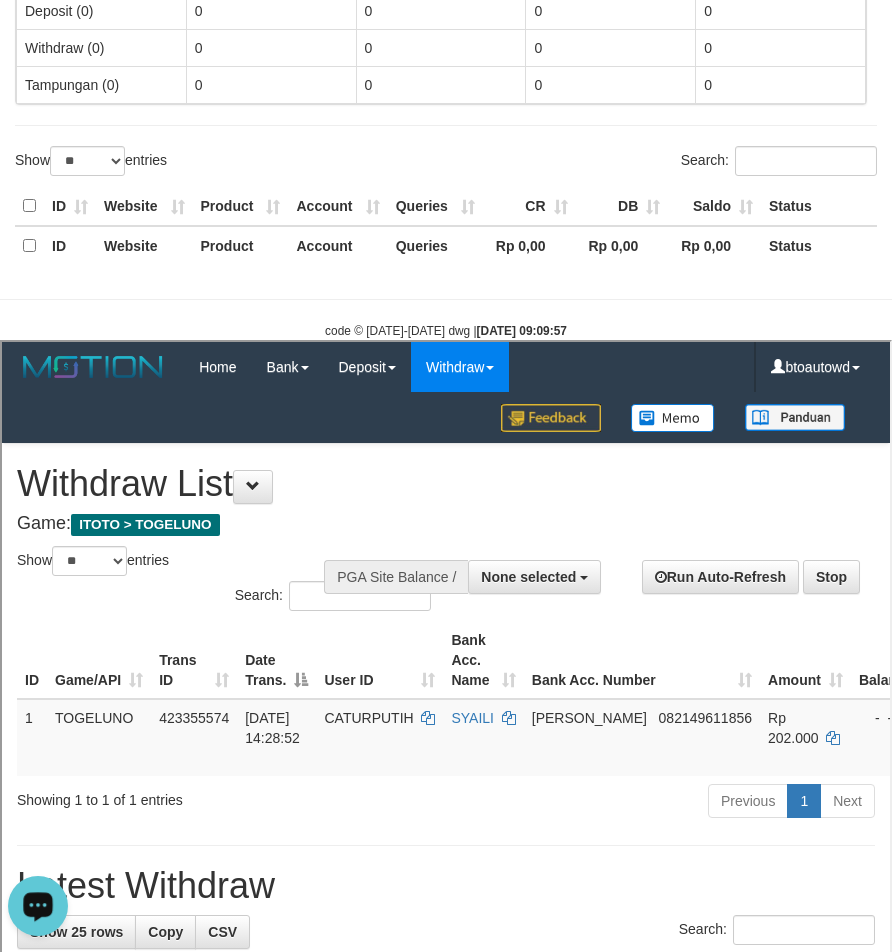 scroll, scrollTop: 1111, scrollLeft: 0, axis: vertical 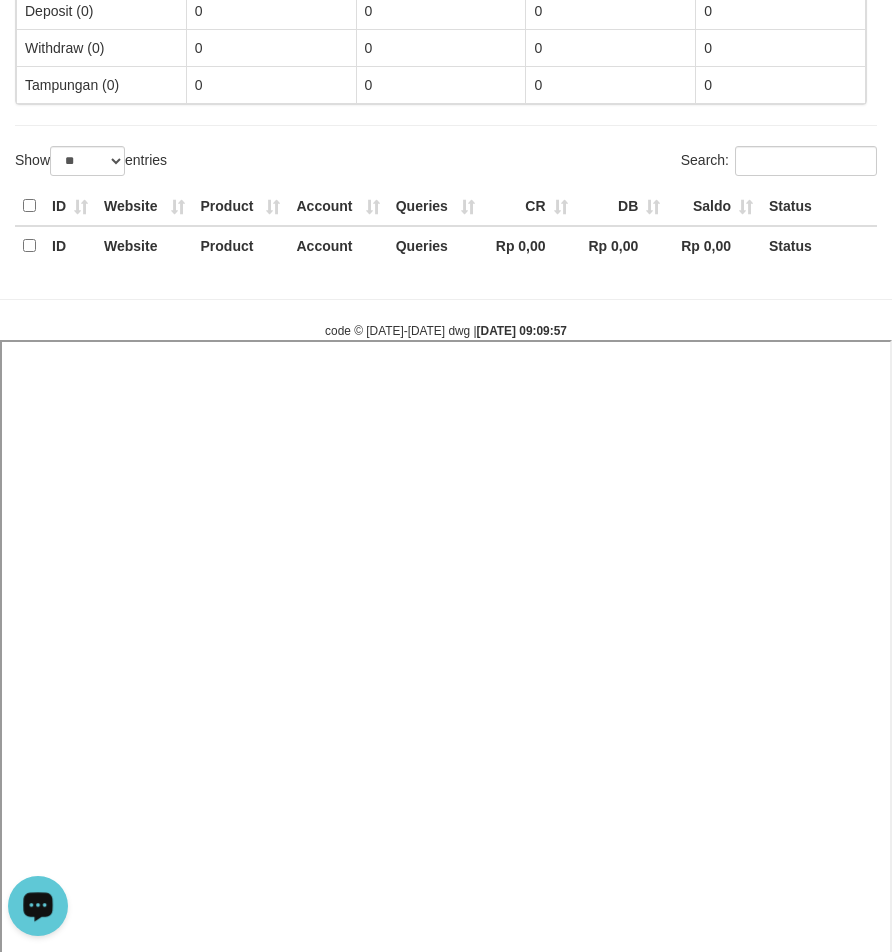 select 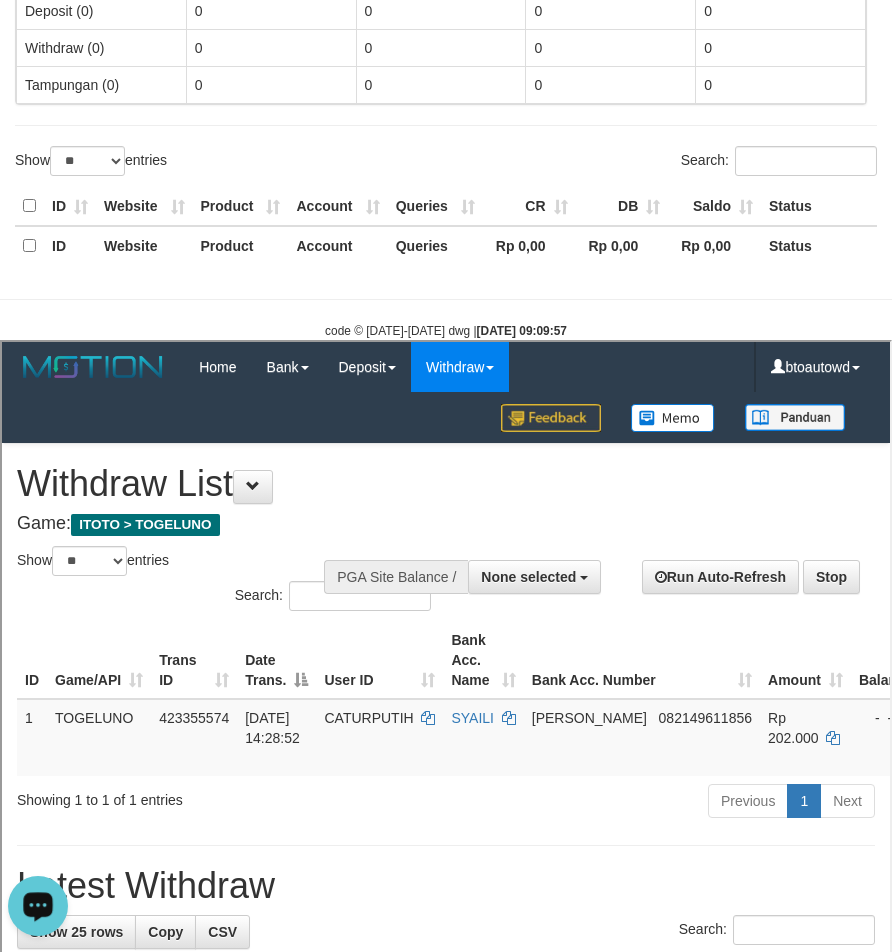 scroll, scrollTop: 1111, scrollLeft: 0, axis: vertical 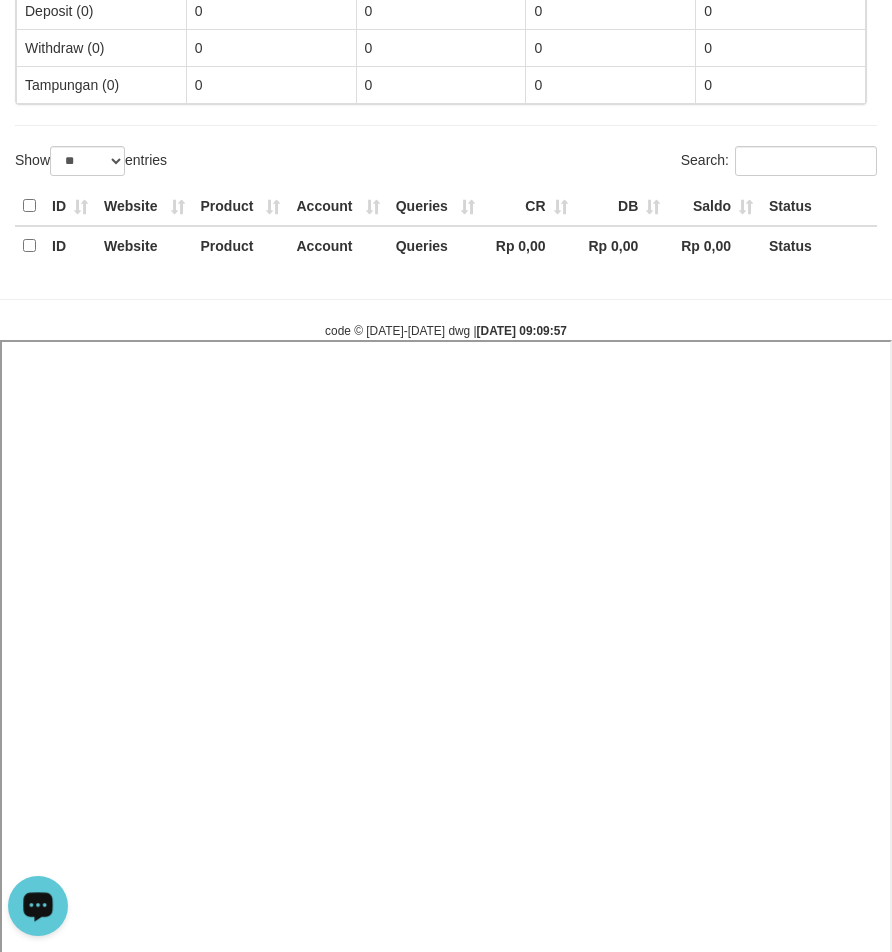 select 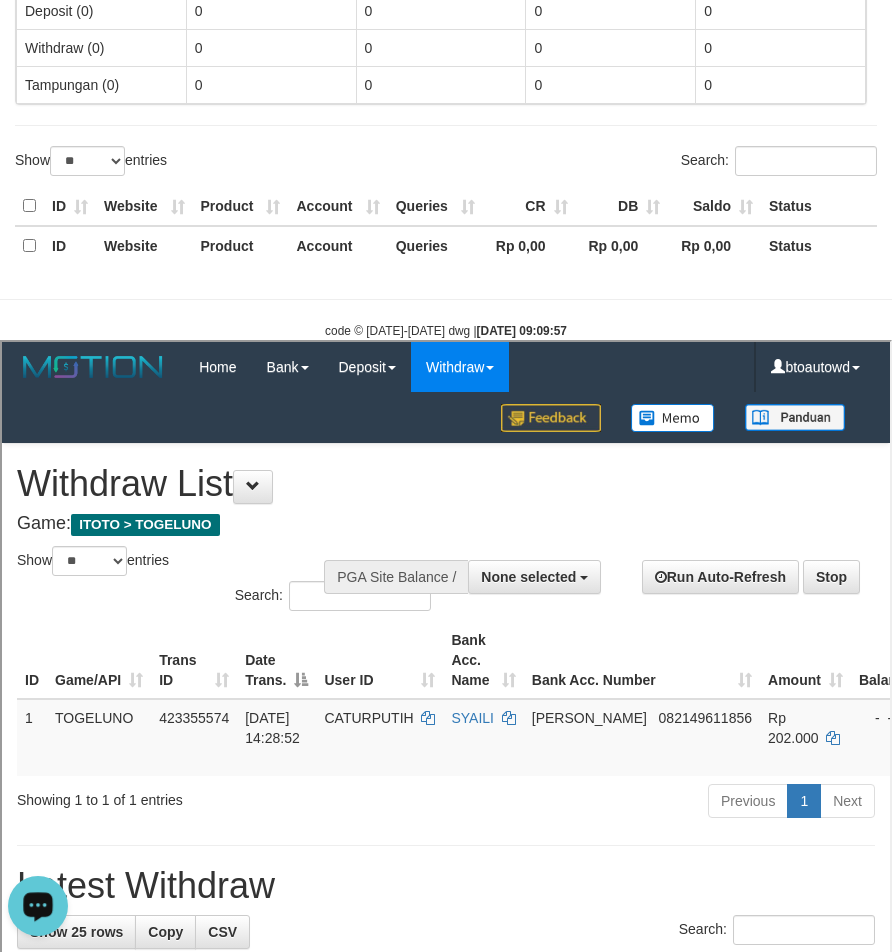scroll, scrollTop: 1111, scrollLeft: 0, axis: vertical 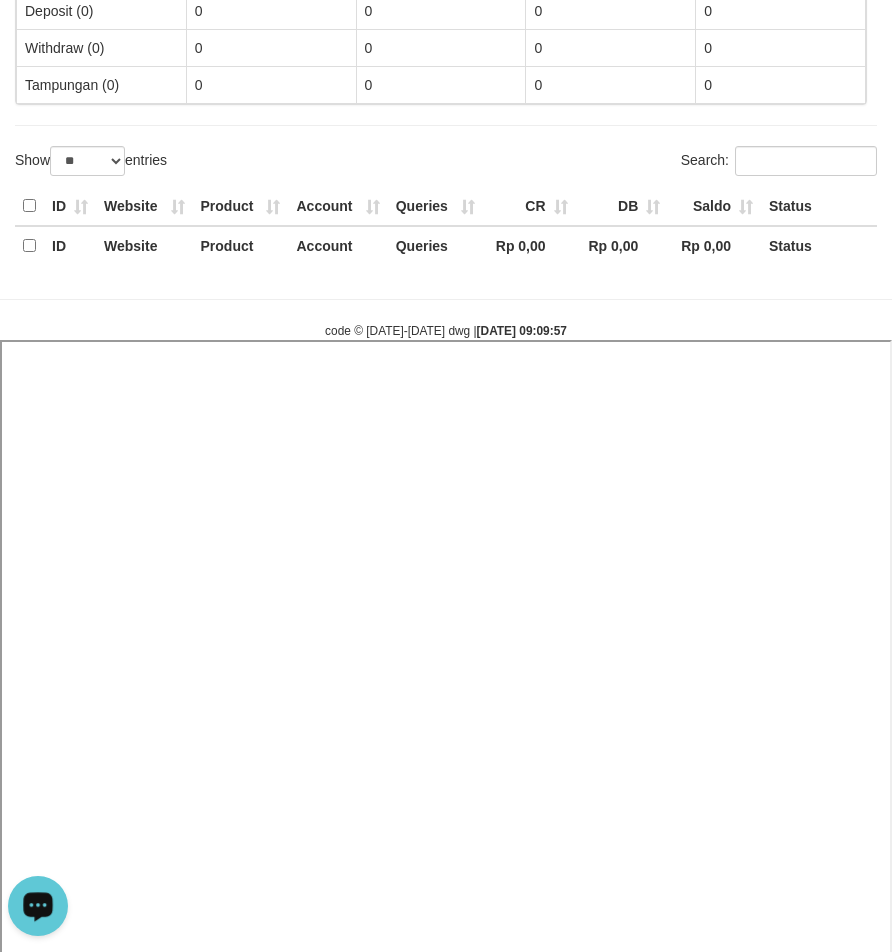 select 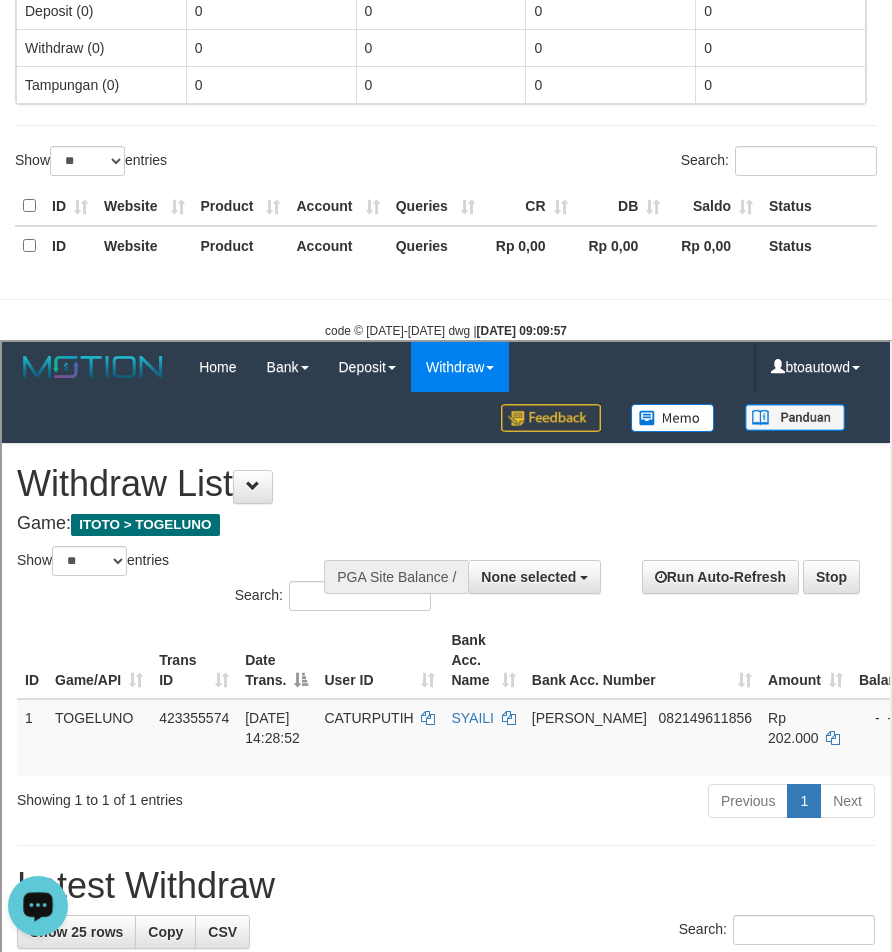 scroll, scrollTop: 1111, scrollLeft: 0, axis: vertical 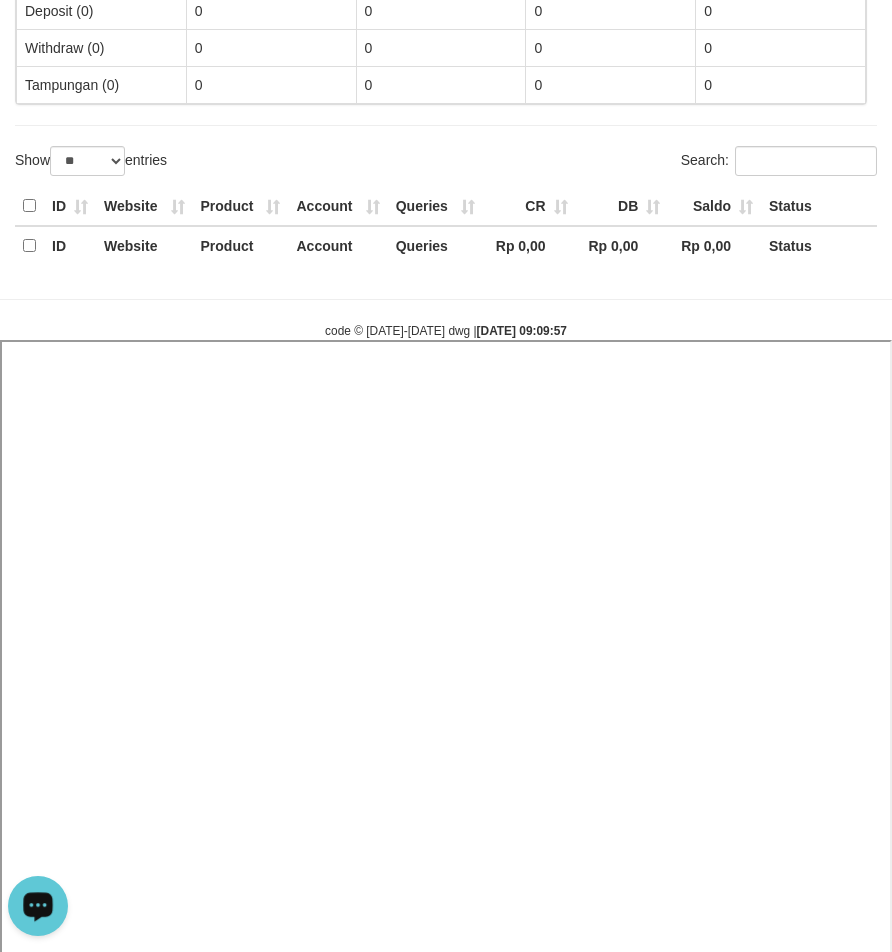 select 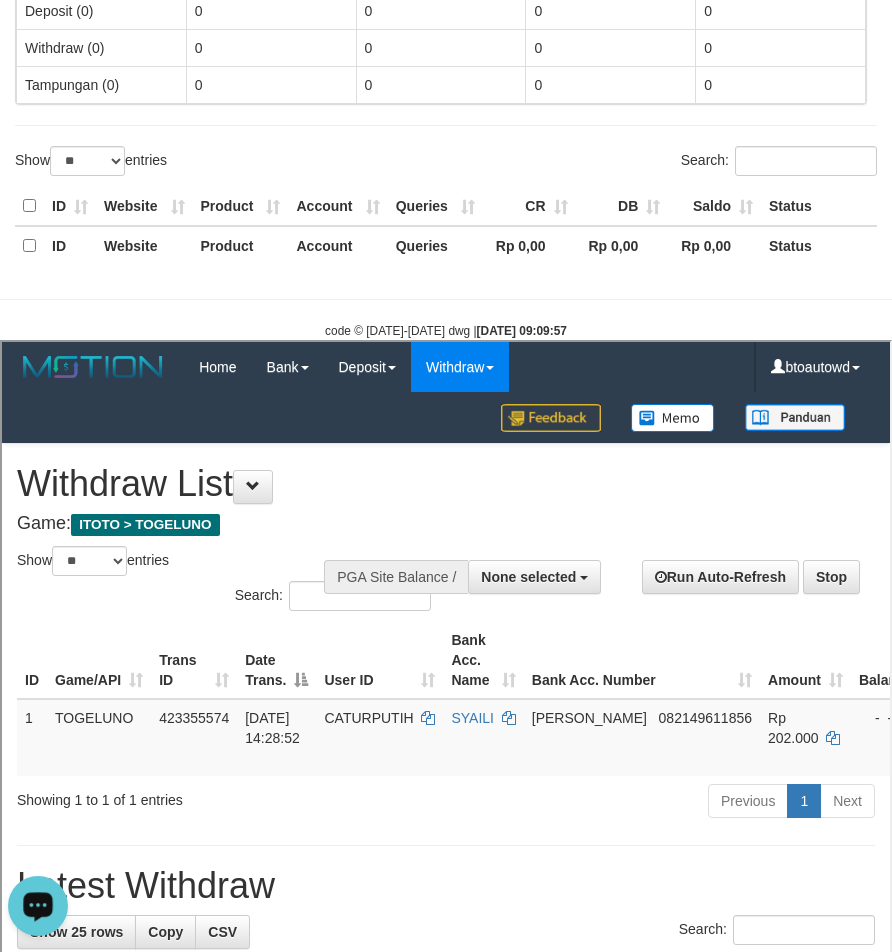 scroll, scrollTop: 1111, scrollLeft: 0, axis: vertical 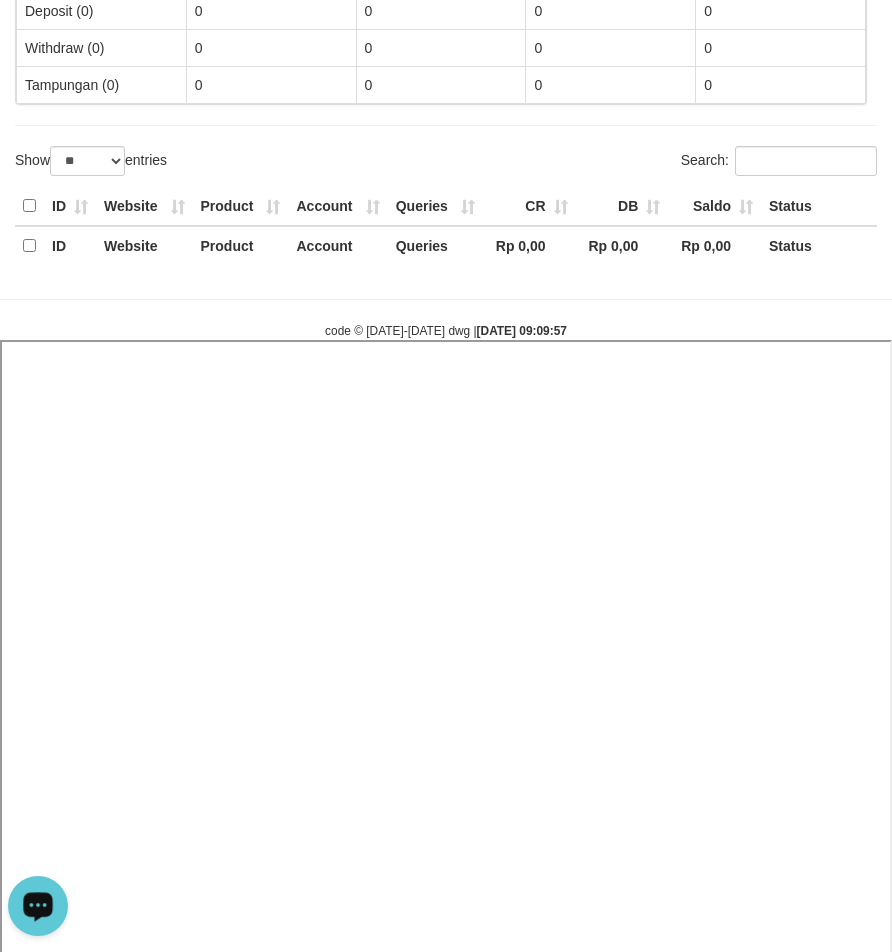 select 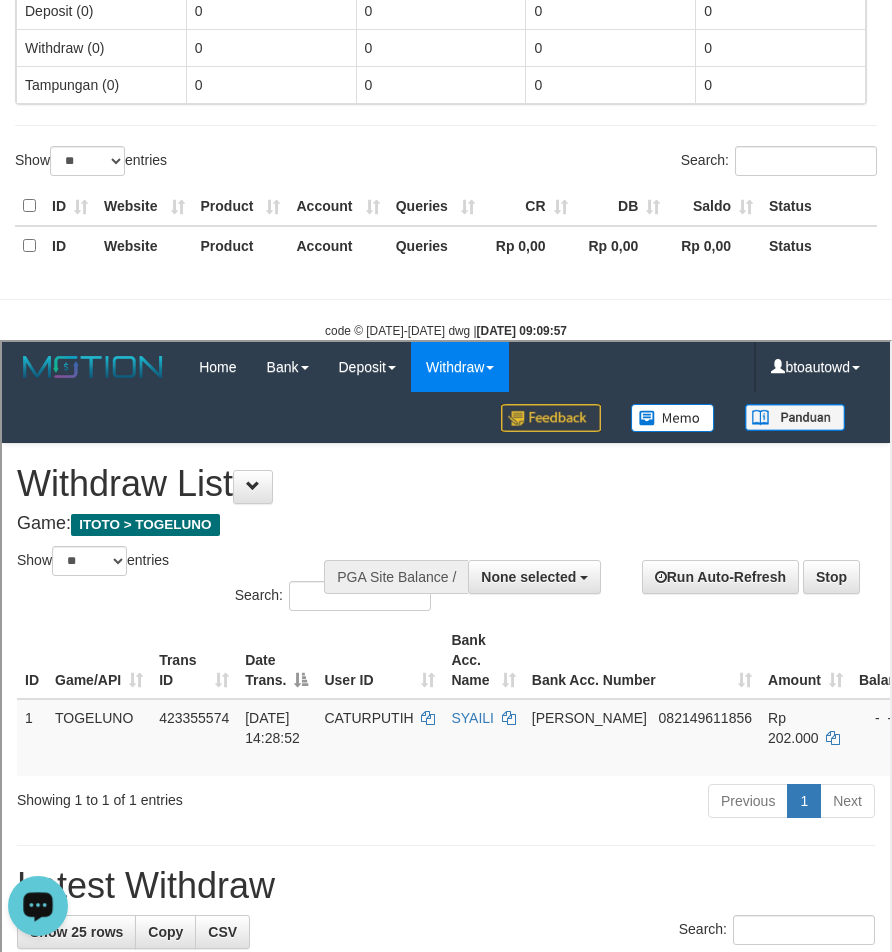 scroll, scrollTop: 1111, scrollLeft: 0, axis: vertical 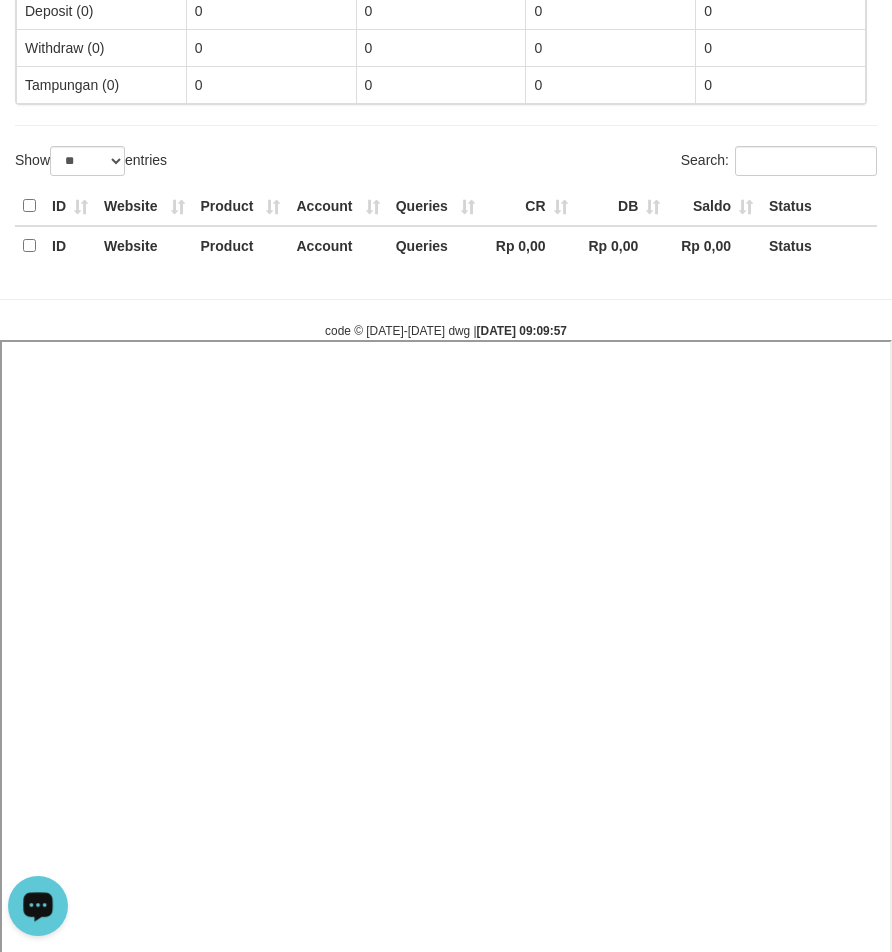 select 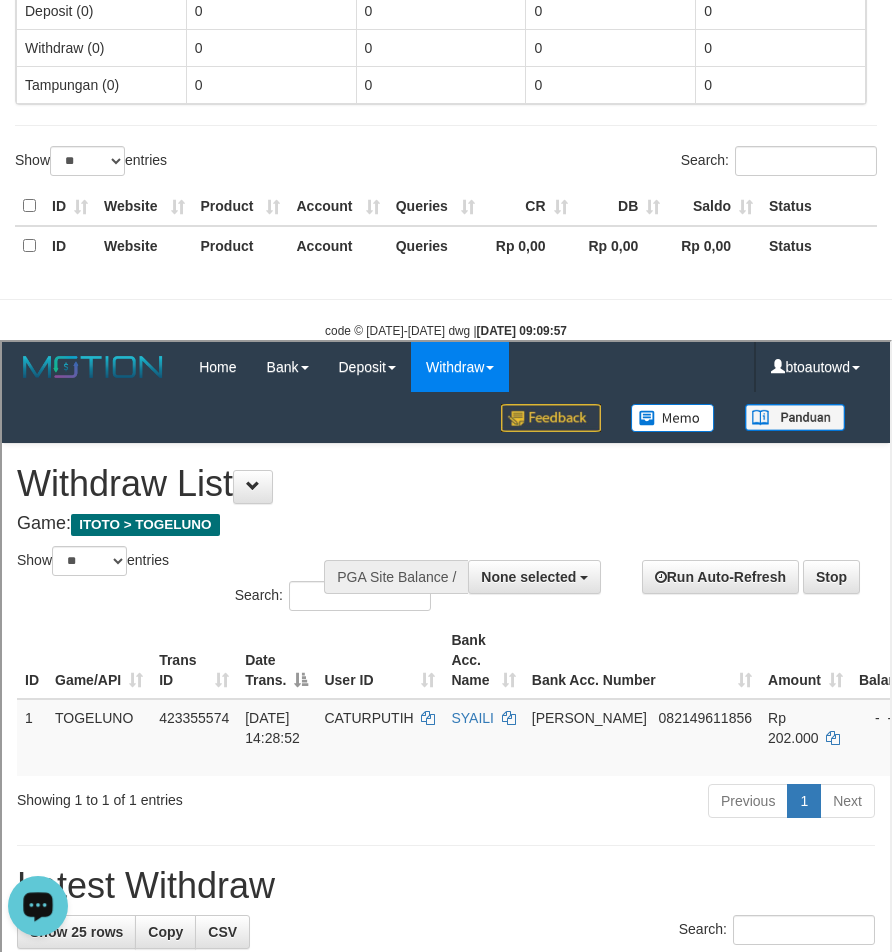 scroll, scrollTop: 1111, scrollLeft: 0, axis: vertical 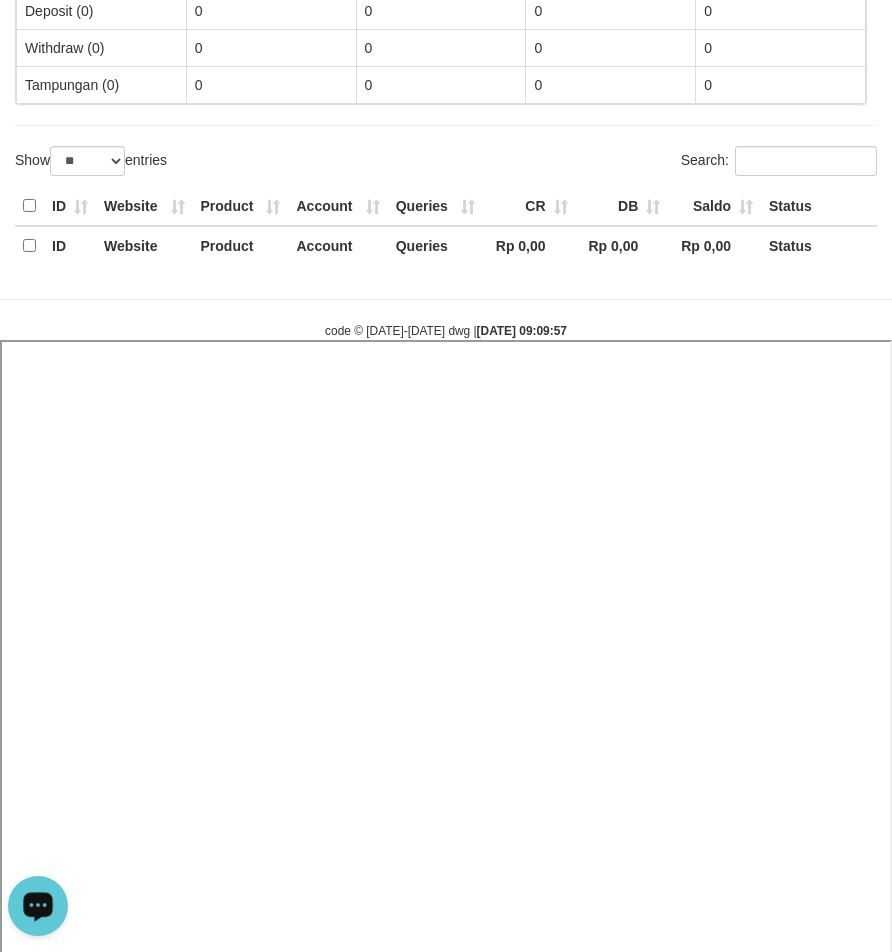 select 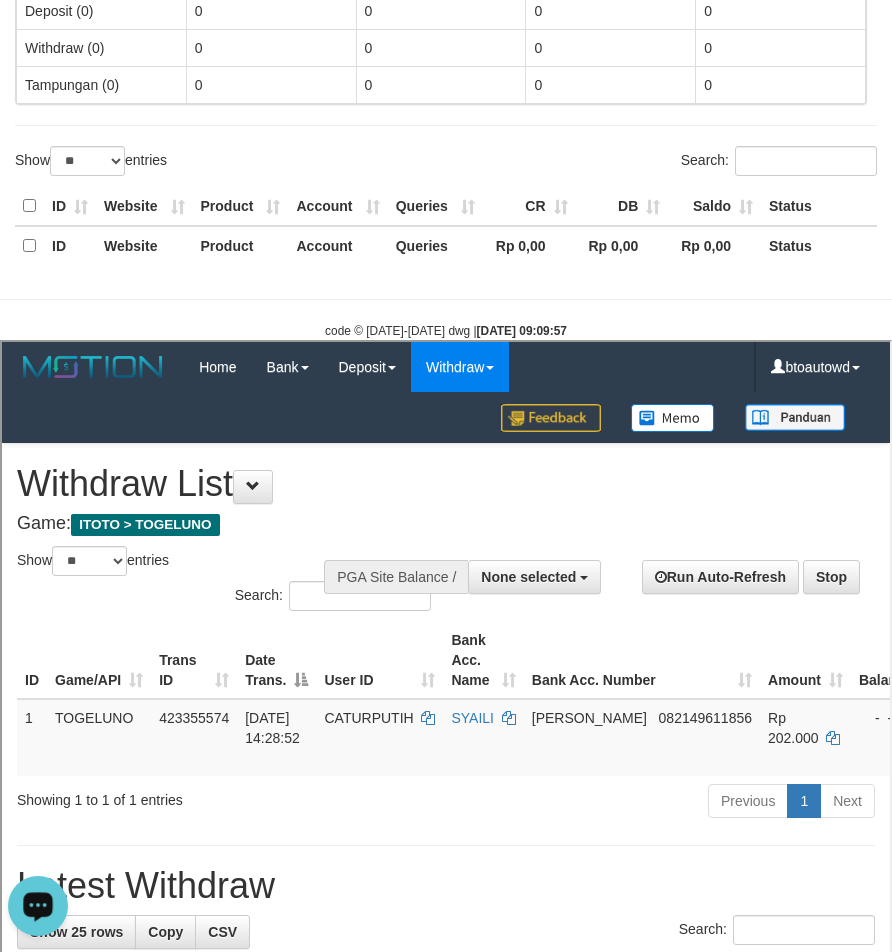 scroll, scrollTop: 1111, scrollLeft: 0, axis: vertical 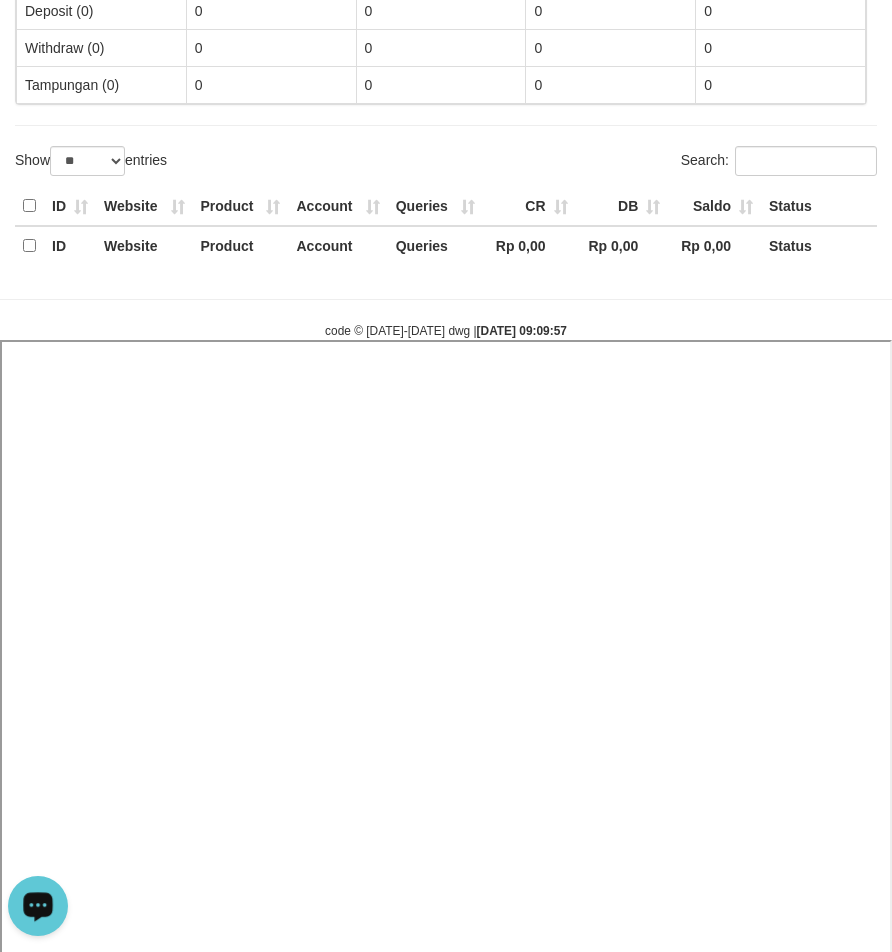 select 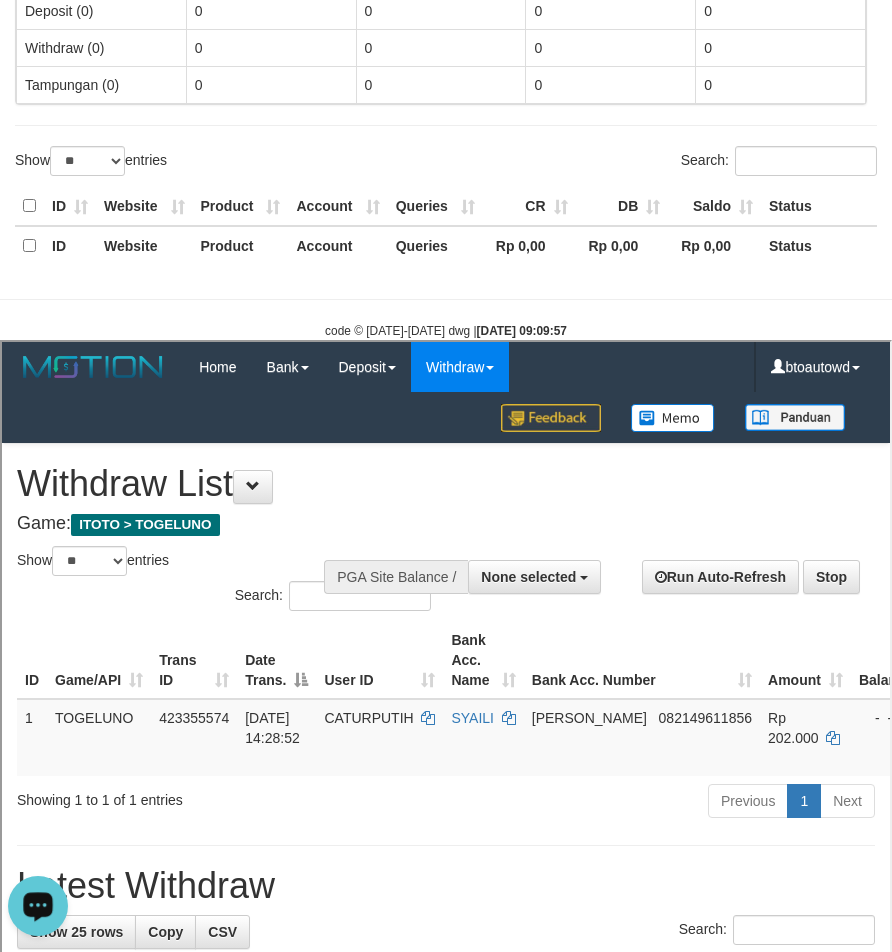 scroll, scrollTop: 1111, scrollLeft: 0, axis: vertical 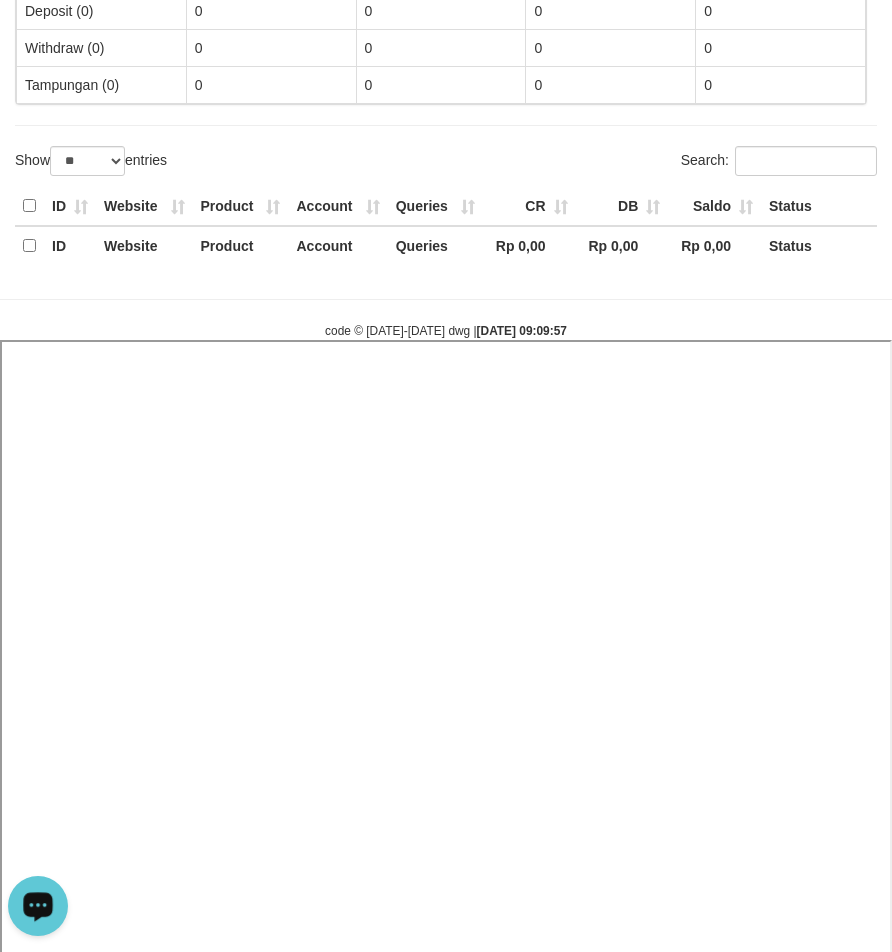 select 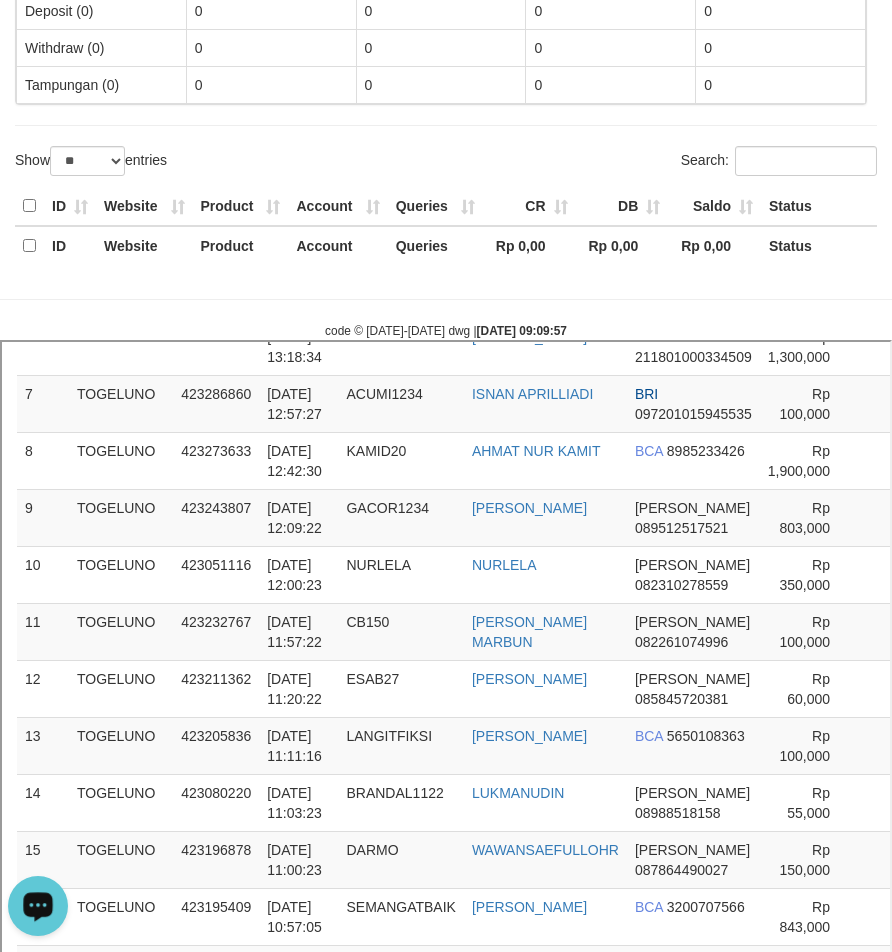scroll, scrollTop: 1111, scrollLeft: 0, axis: vertical 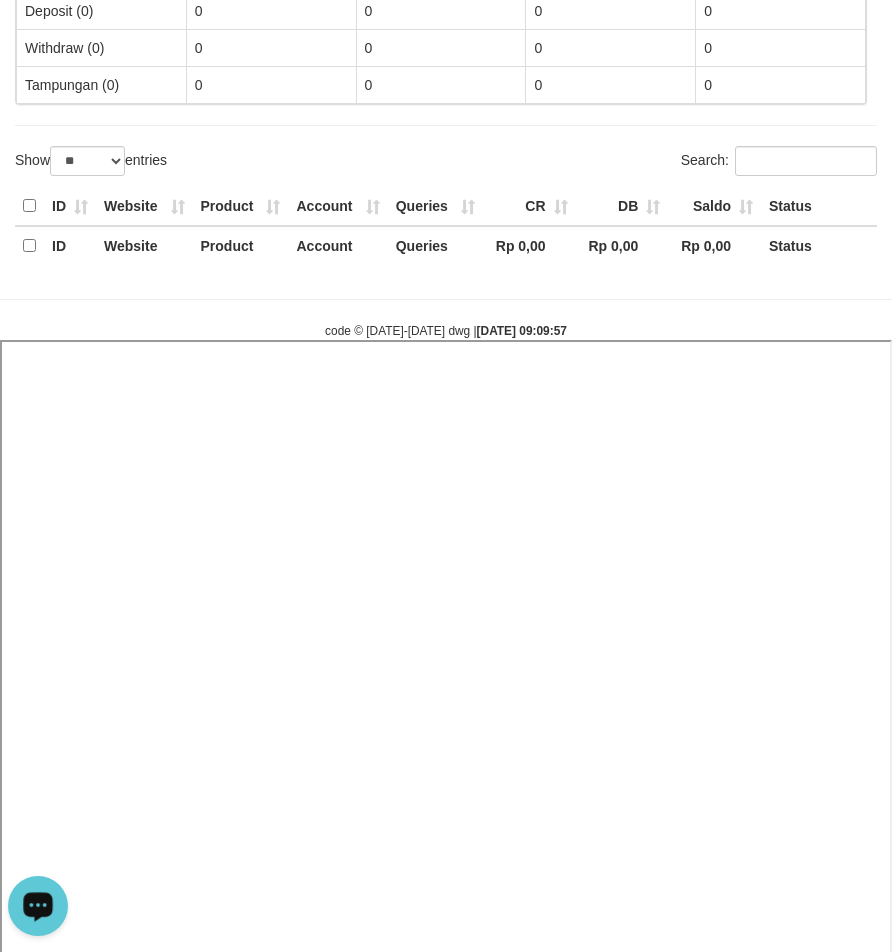 select 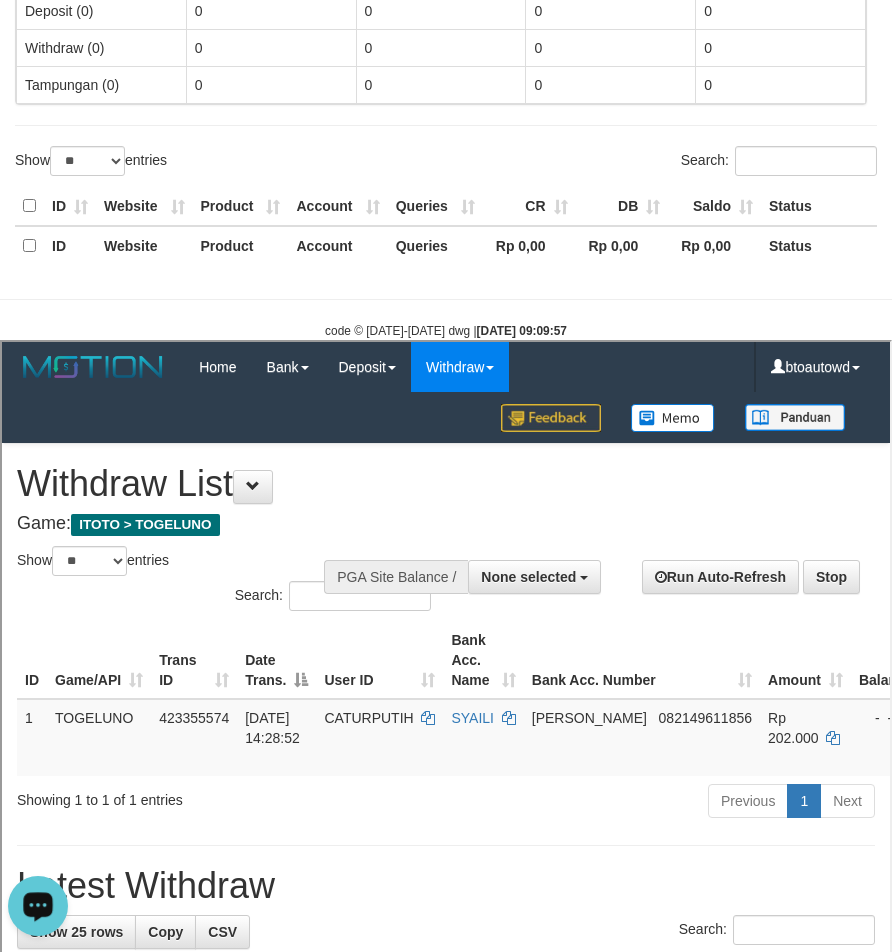 scroll, scrollTop: 1111, scrollLeft: 0, axis: vertical 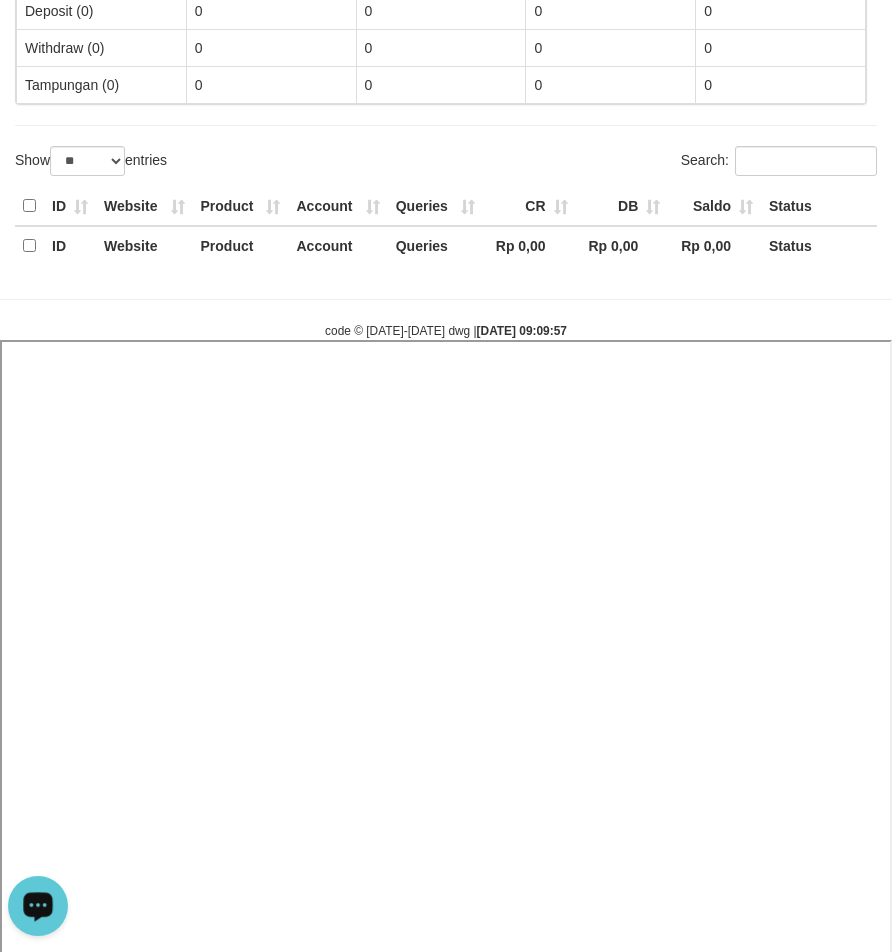 select 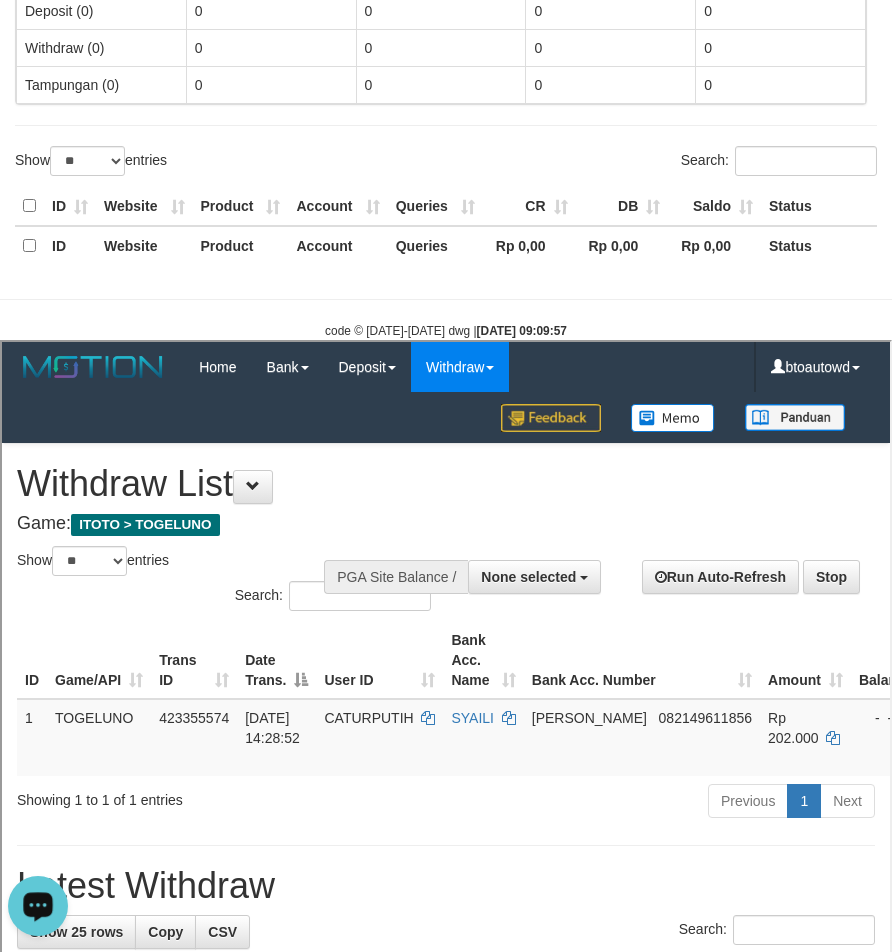 scroll, scrollTop: 1111, scrollLeft: 0, axis: vertical 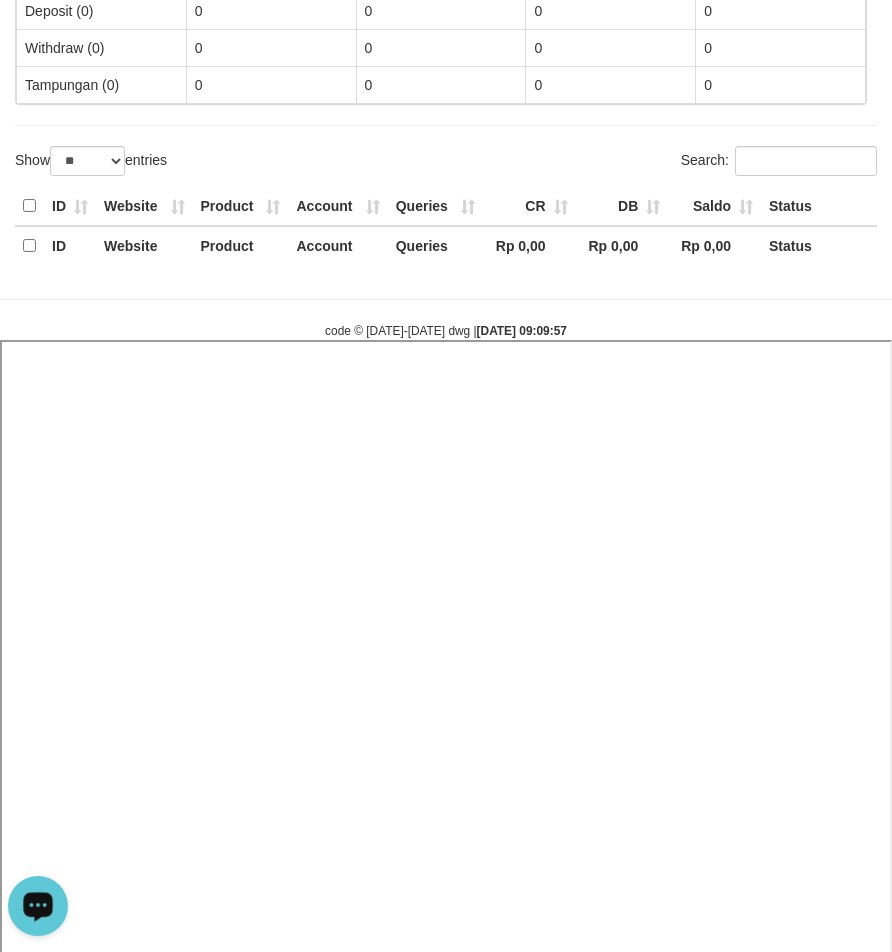 select 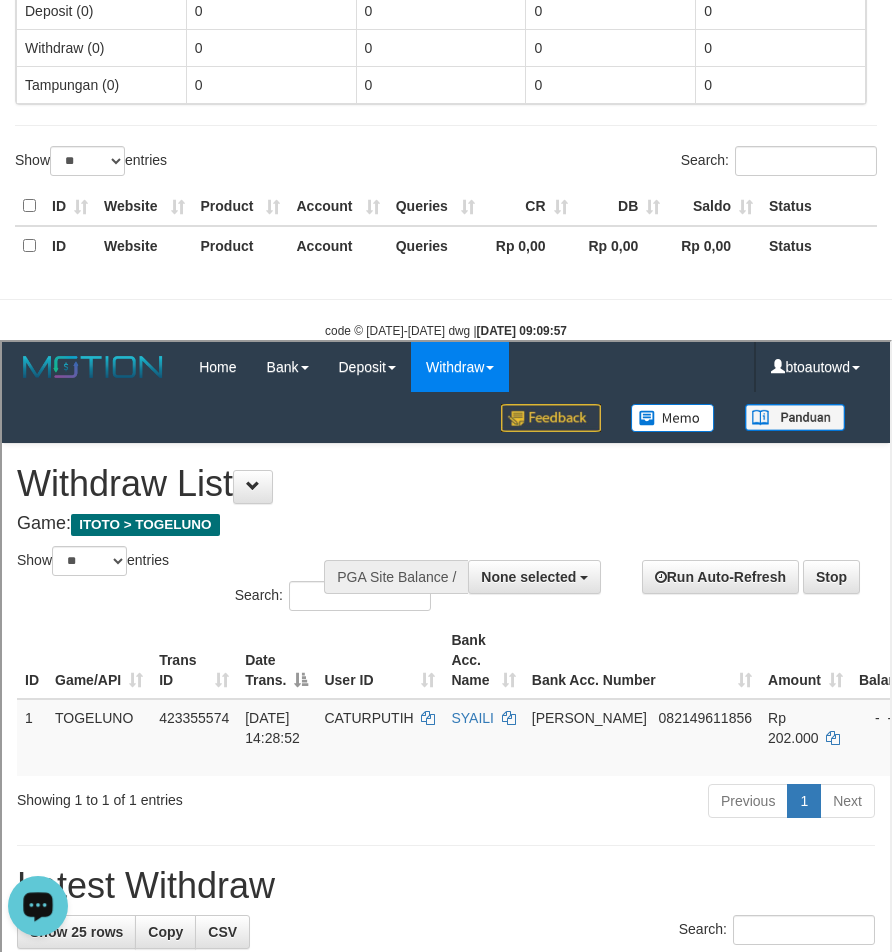 scroll, scrollTop: 1111, scrollLeft: 0, axis: vertical 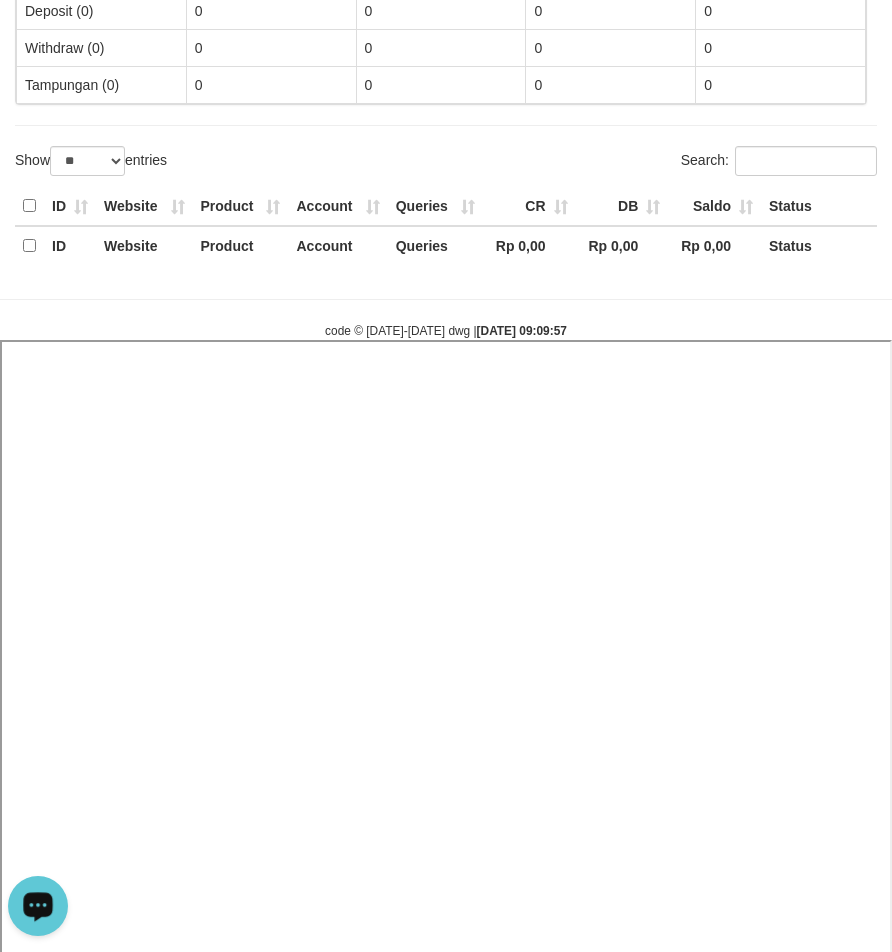 select 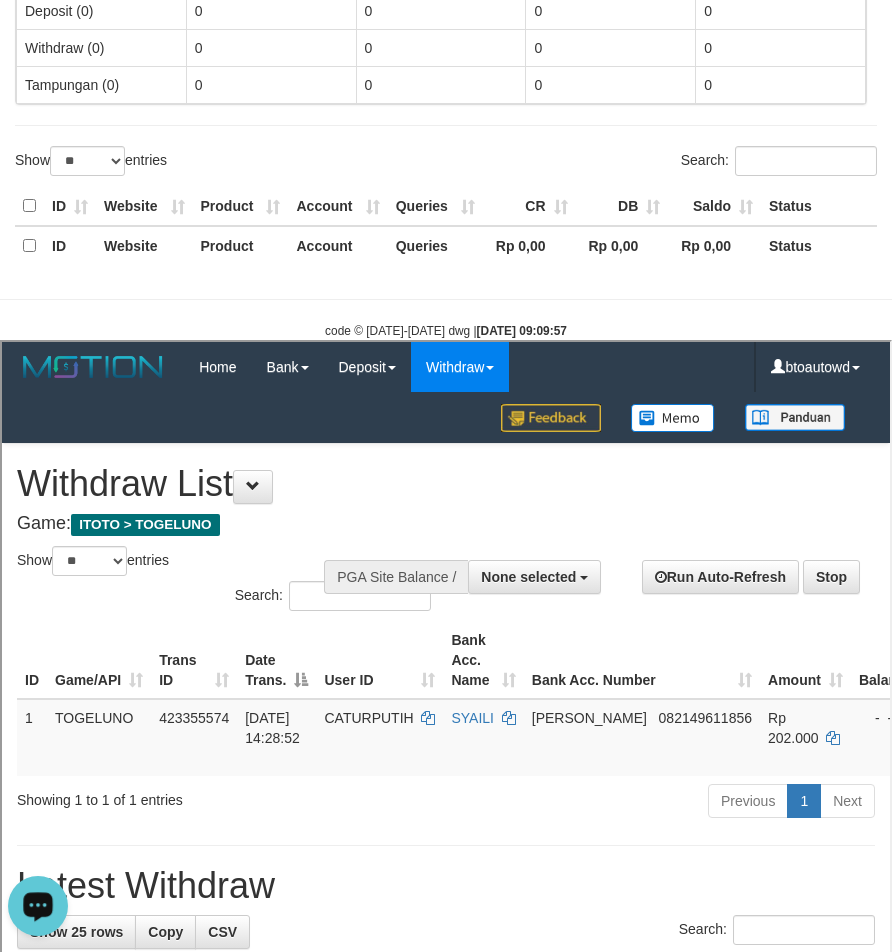 scroll, scrollTop: 1111, scrollLeft: 0, axis: vertical 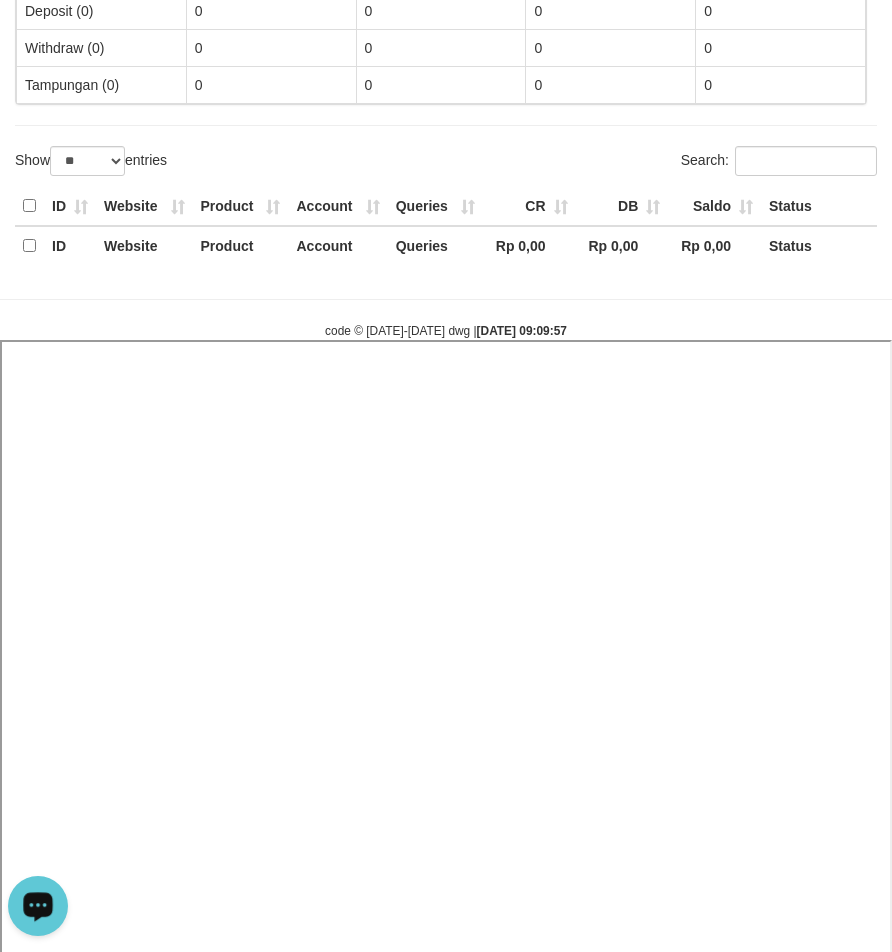 select 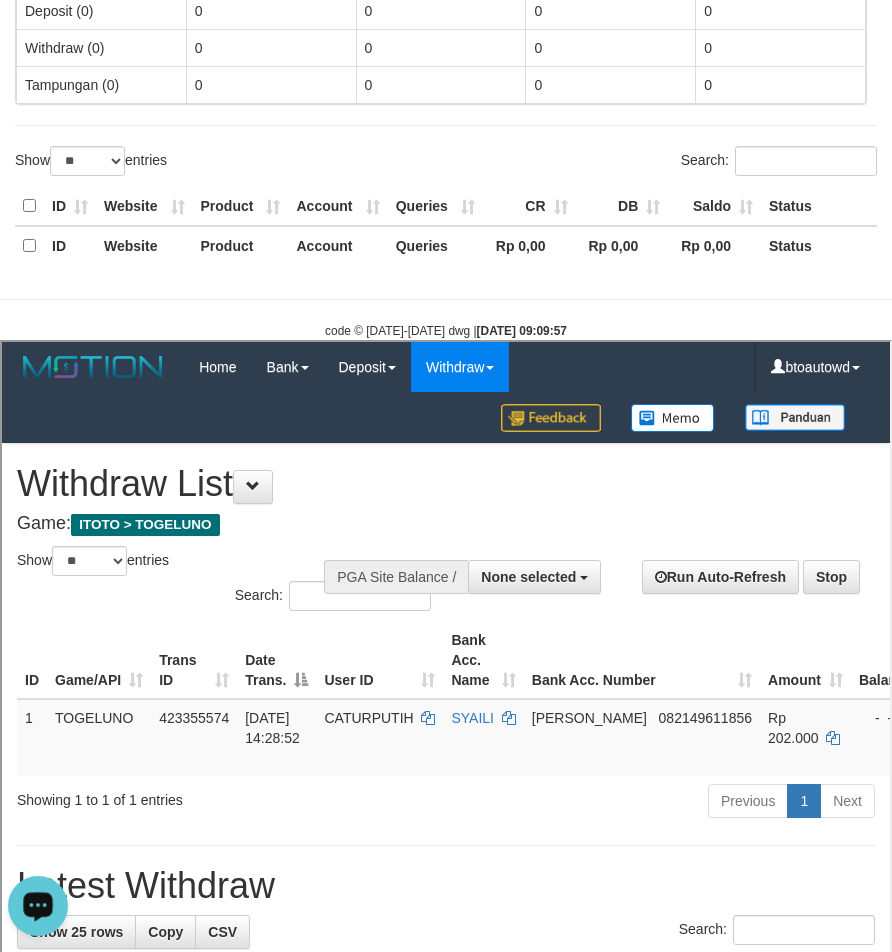 scroll, scrollTop: 1111, scrollLeft: 0, axis: vertical 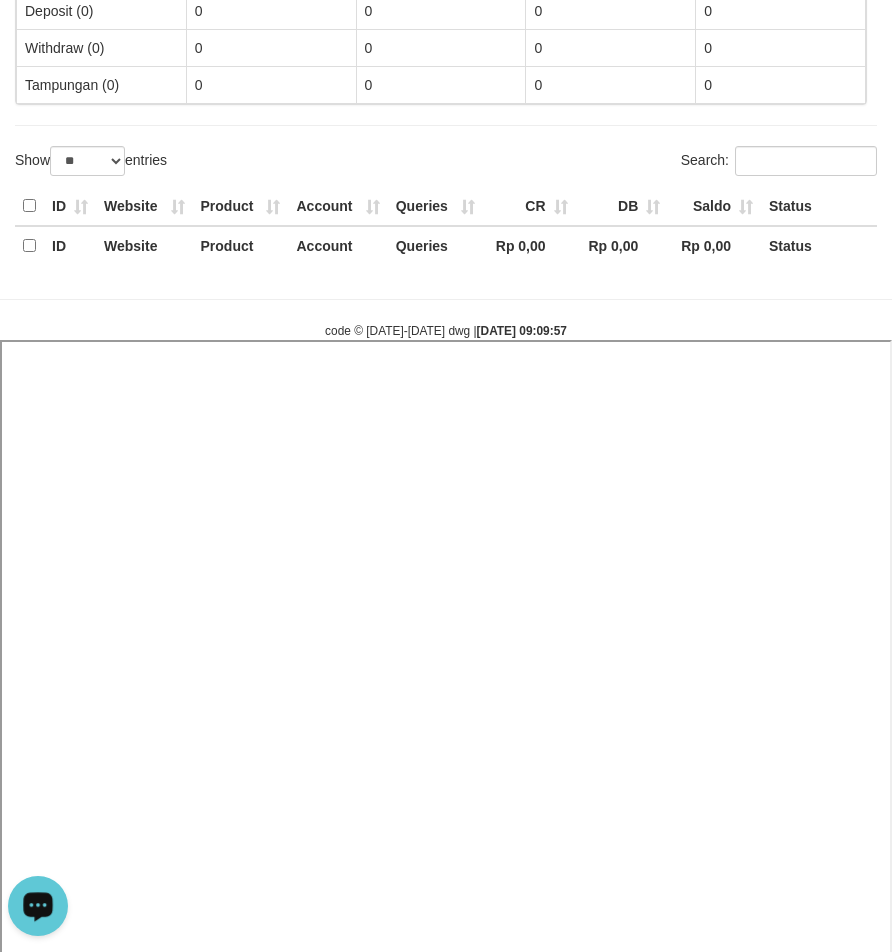 select 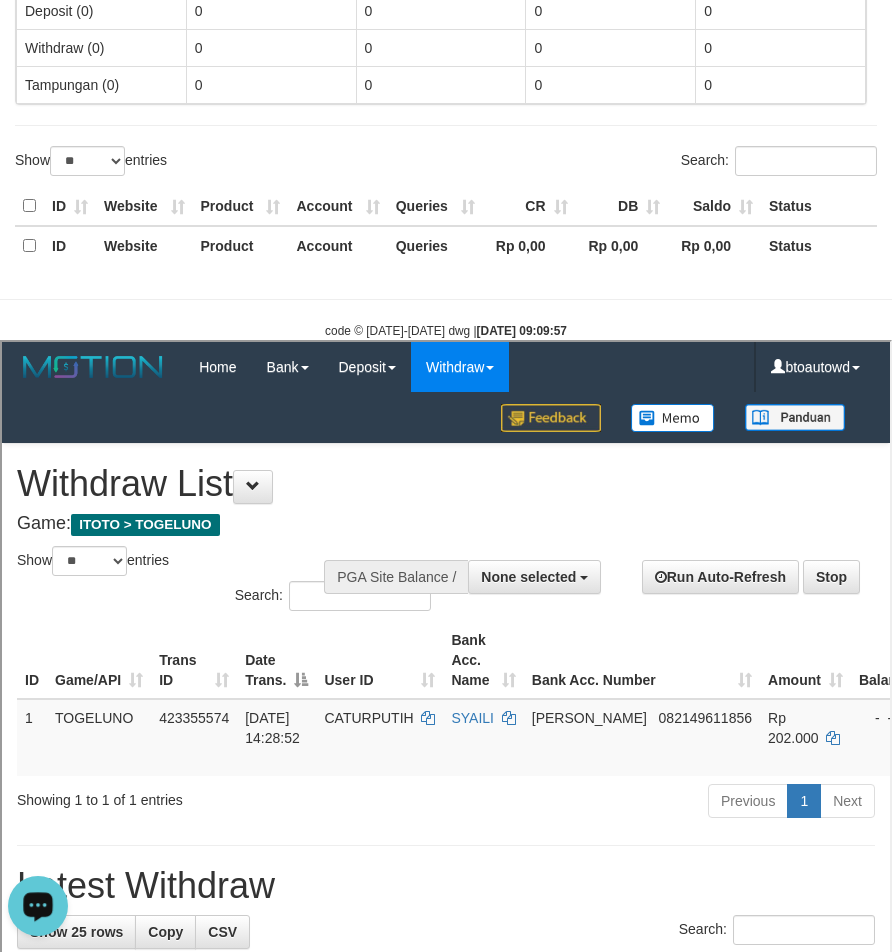 scroll, scrollTop: 1111, scrollLeft: 0, axis: vertical 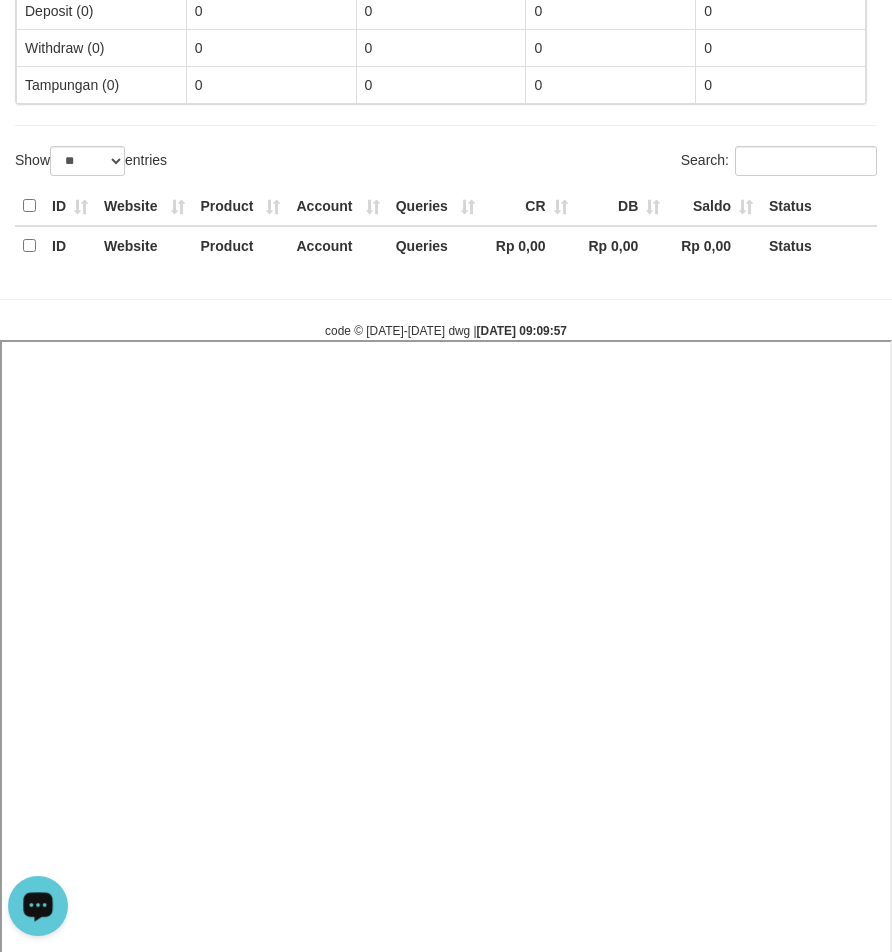 select 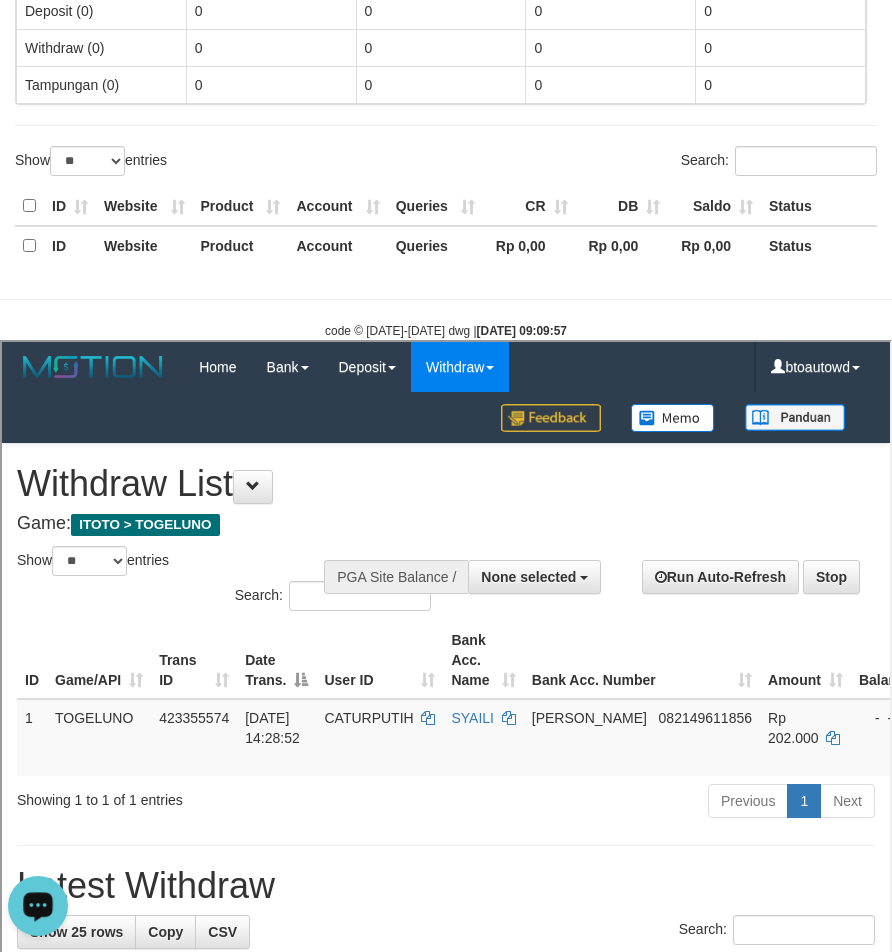 scroll, scrollTop: 1111, scrollLeft: 0, axis: vertical 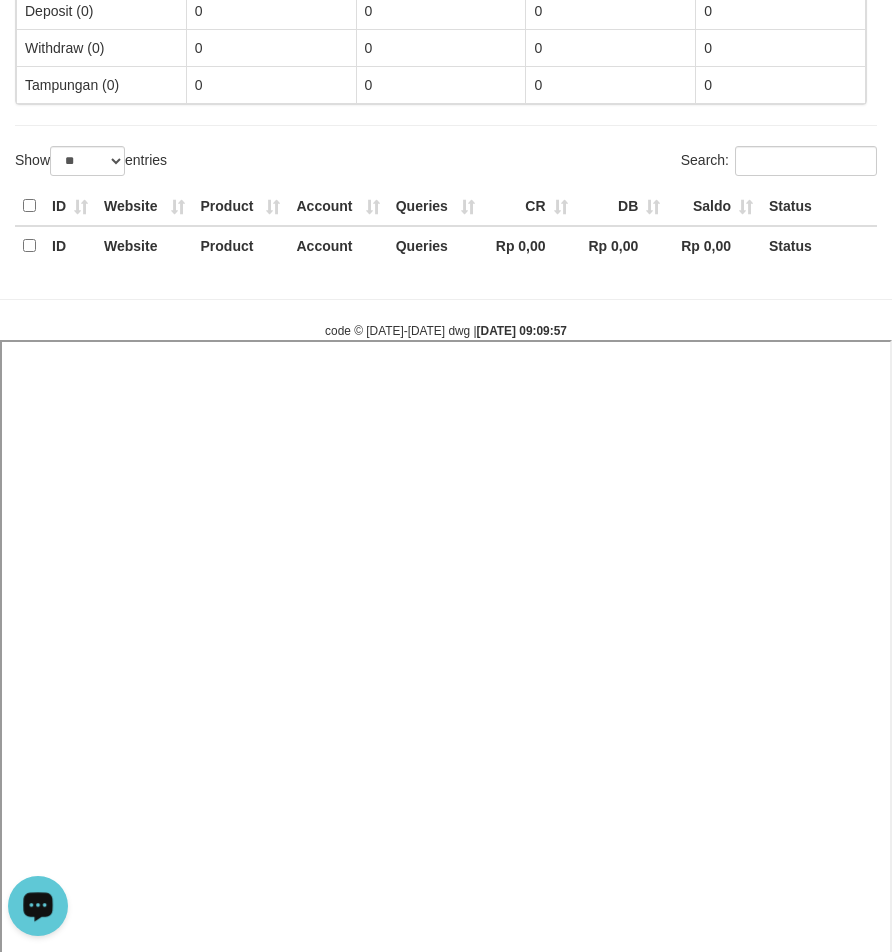 select 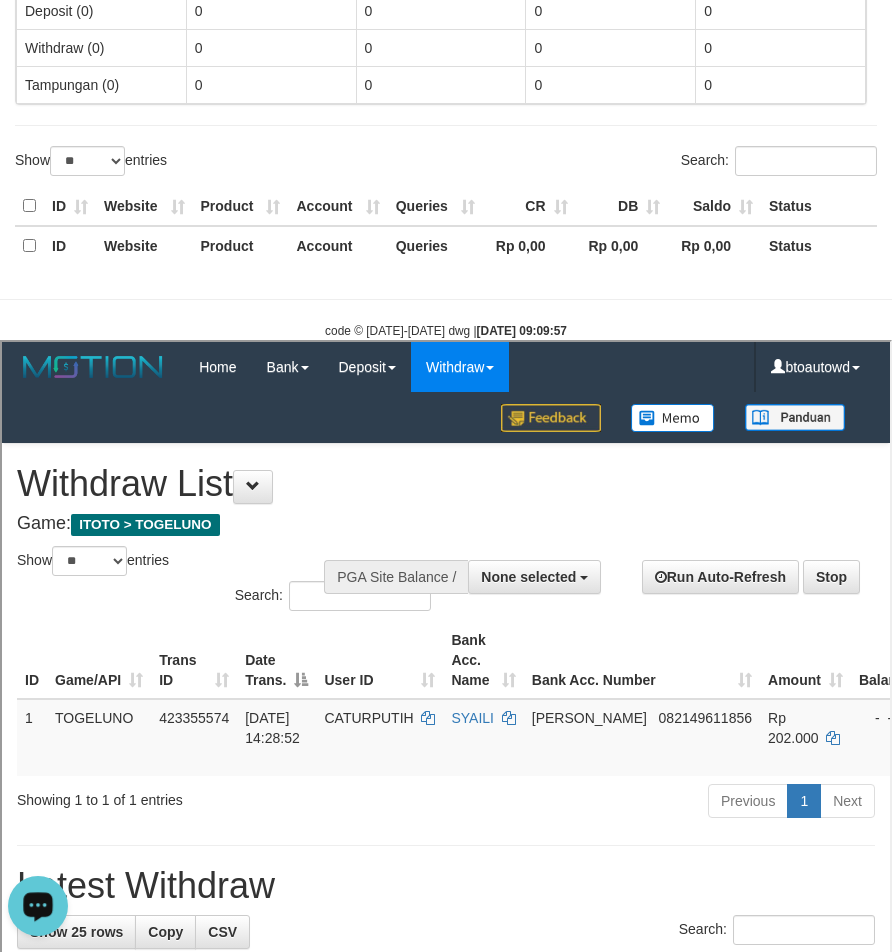 scroll, scrollTop: 1111, scrollLeft: 0, axis: vertical 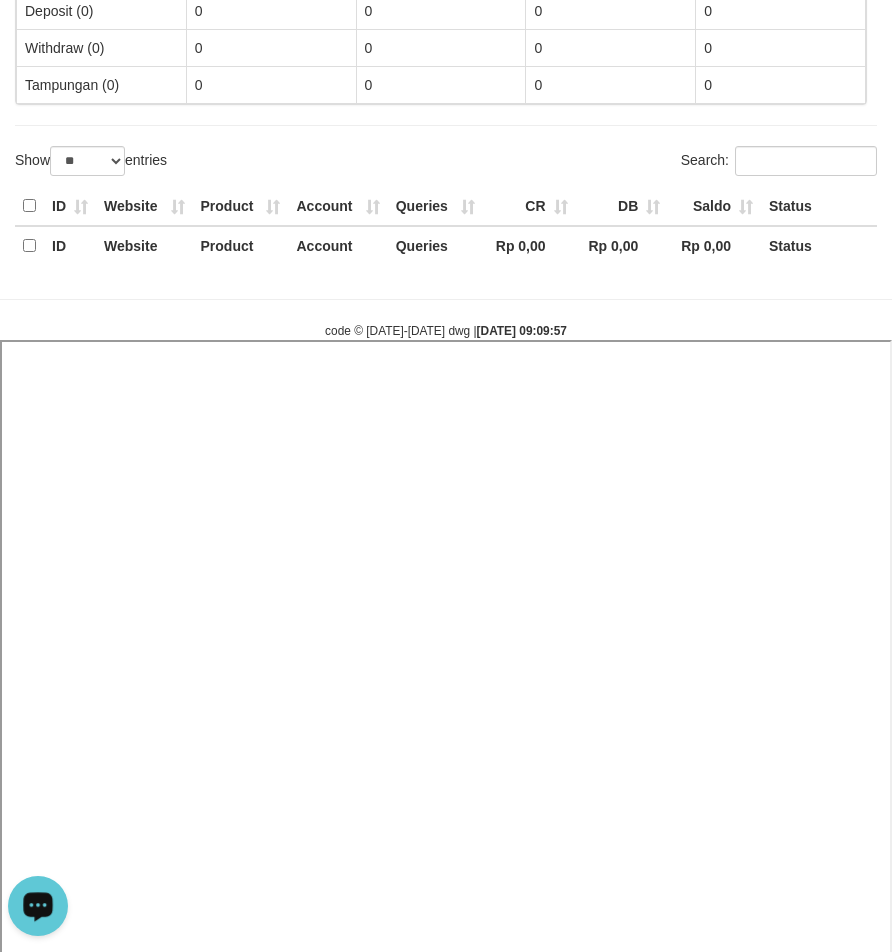 select 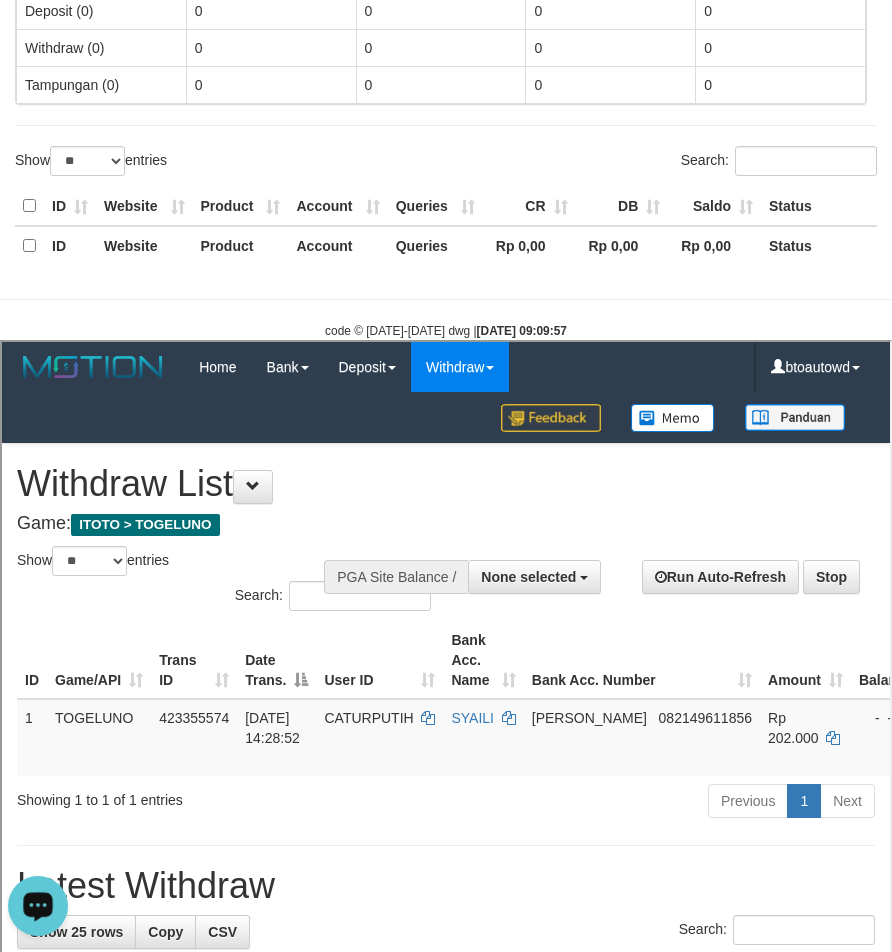 scroll, scrollTop: 1111, scrollLeft: 0, axis: vertical 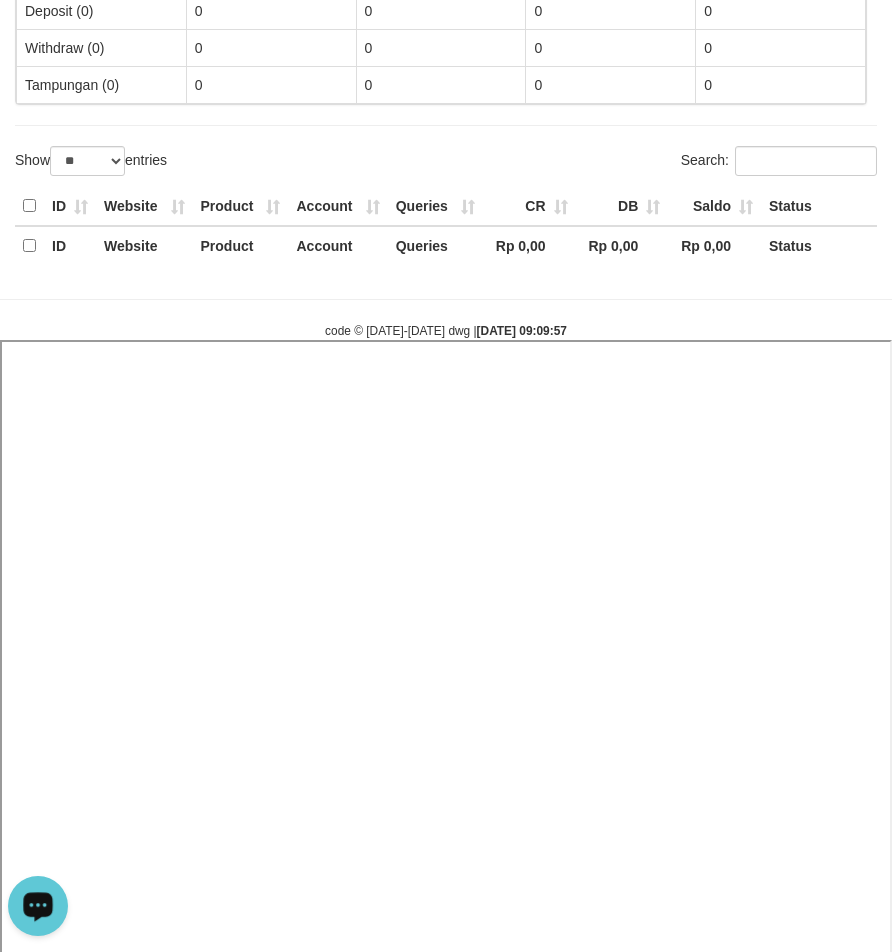 select 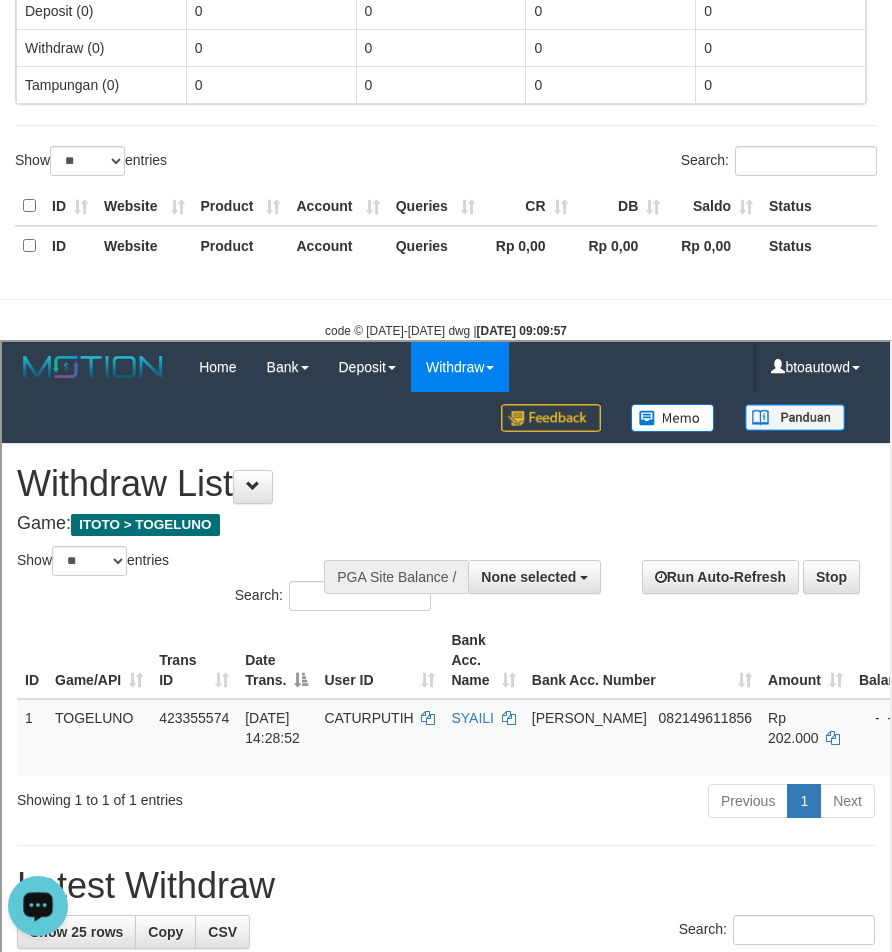 scroll, scrollTop: 1111, scrollLeft: 0, axis: vertical 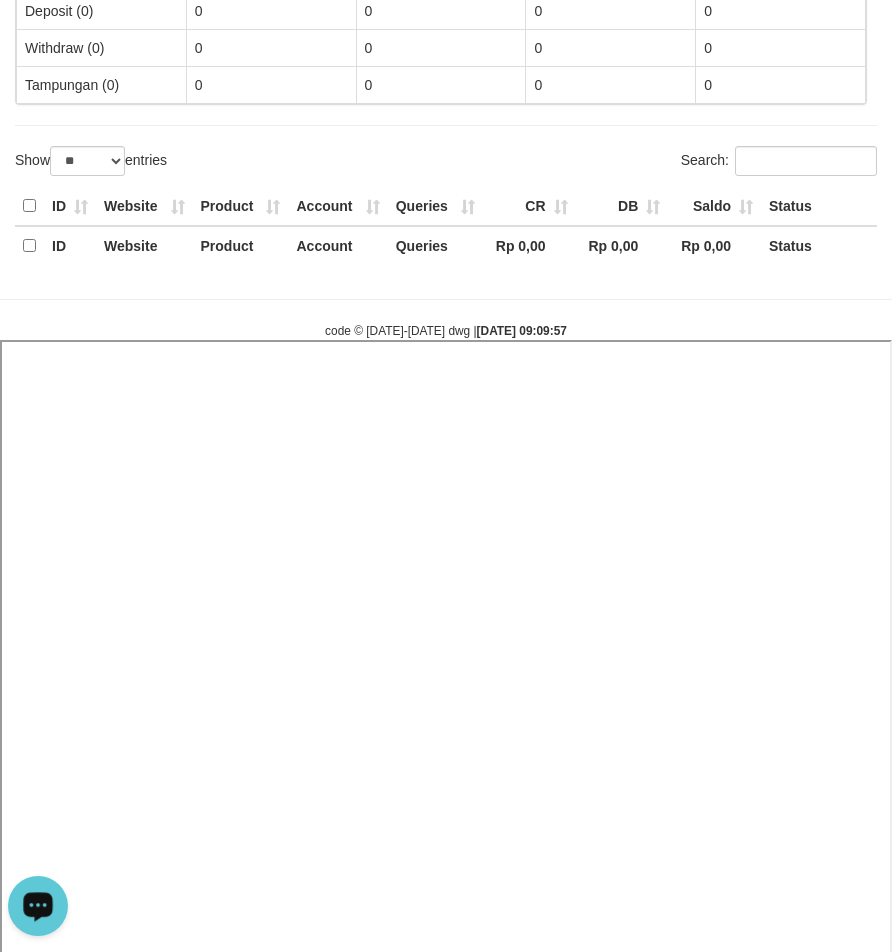 select 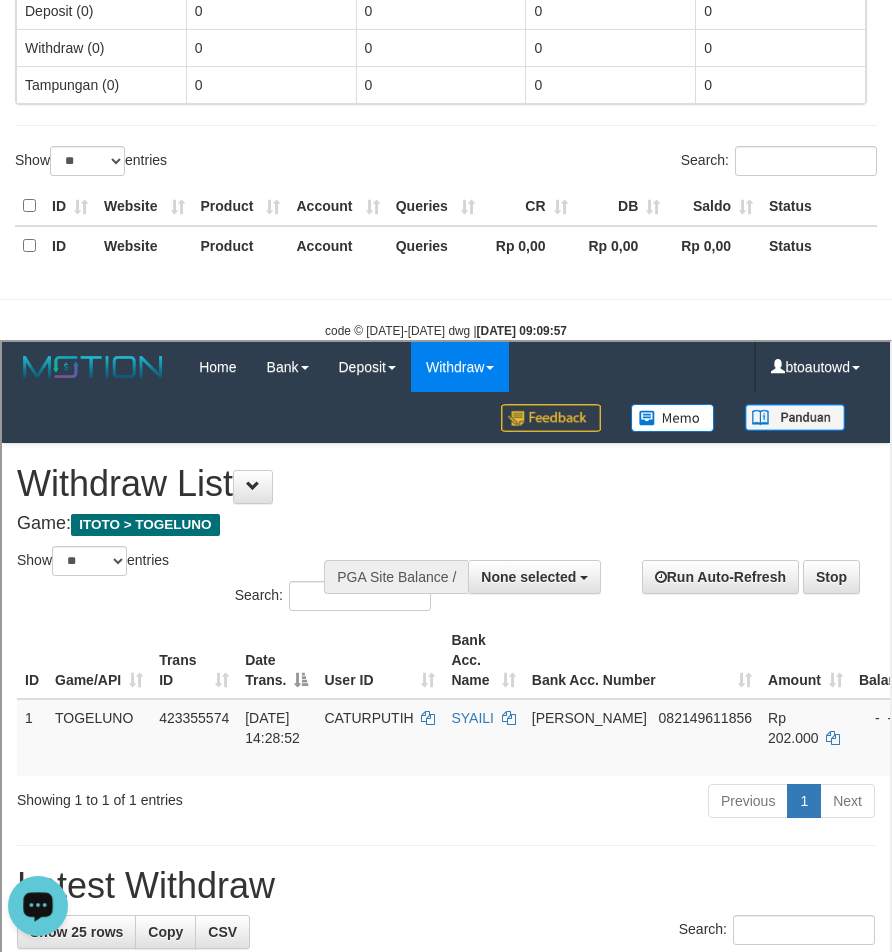 scroll, scrollTop: 1111, scrollLeft: 0, axis: vertical 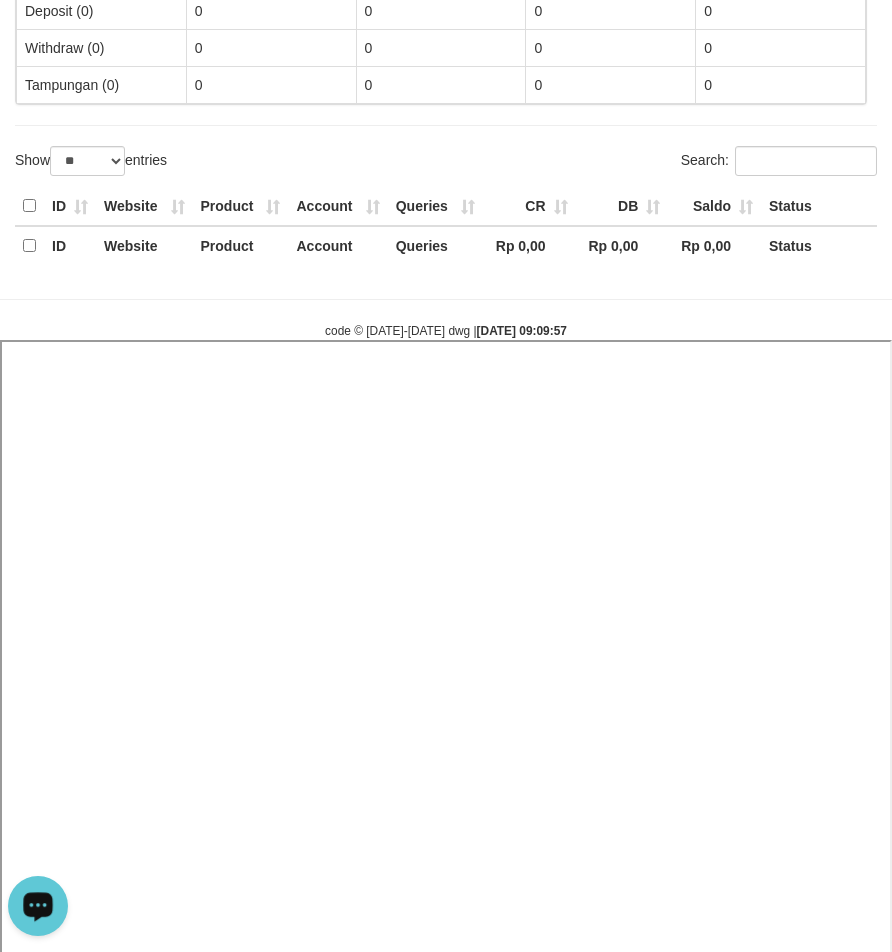 select 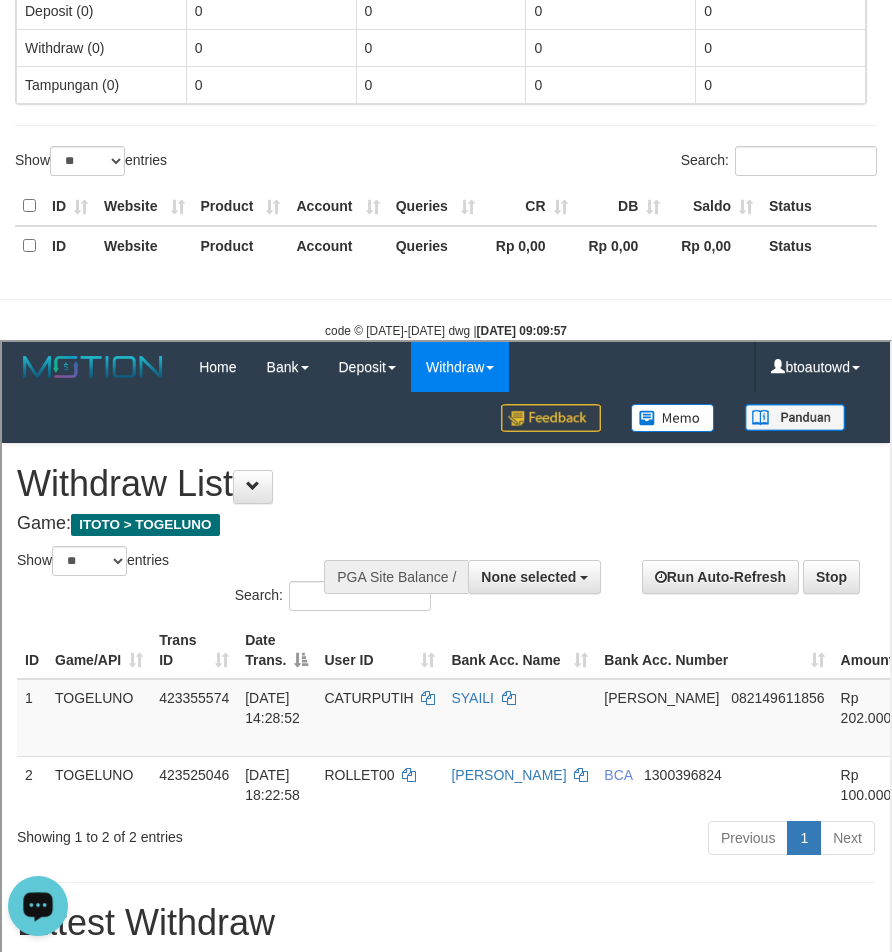scroll, scrollTop: 1148, scrollLeft: 0, axis: vertical 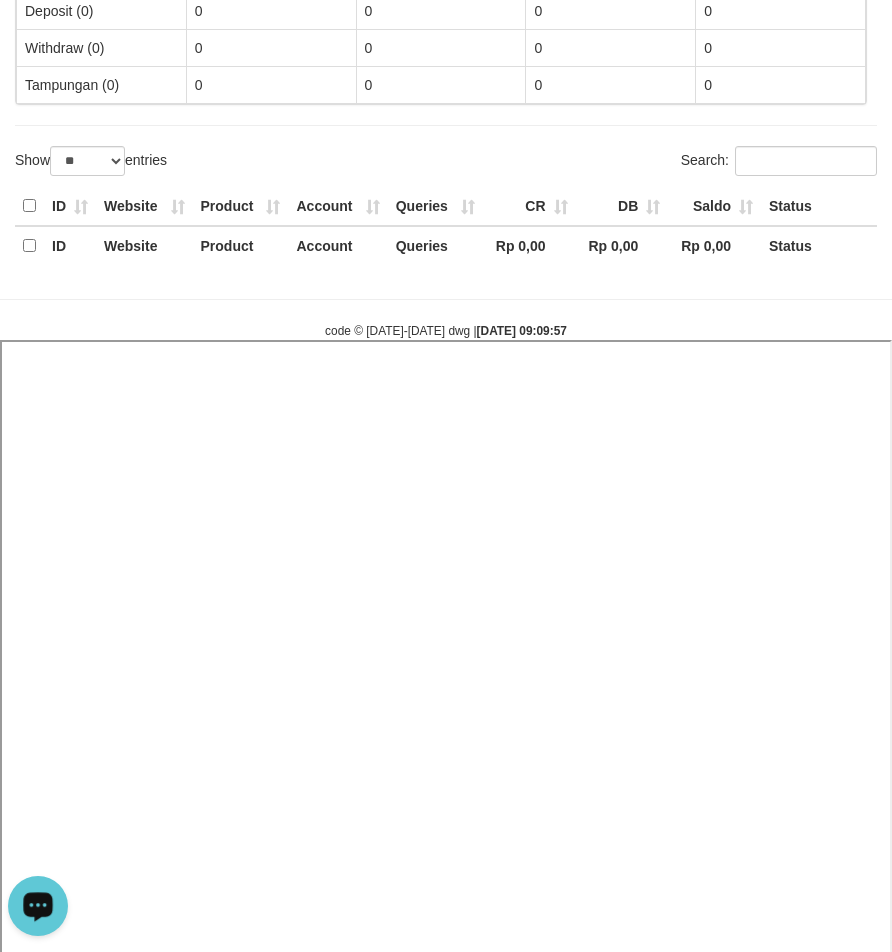 select 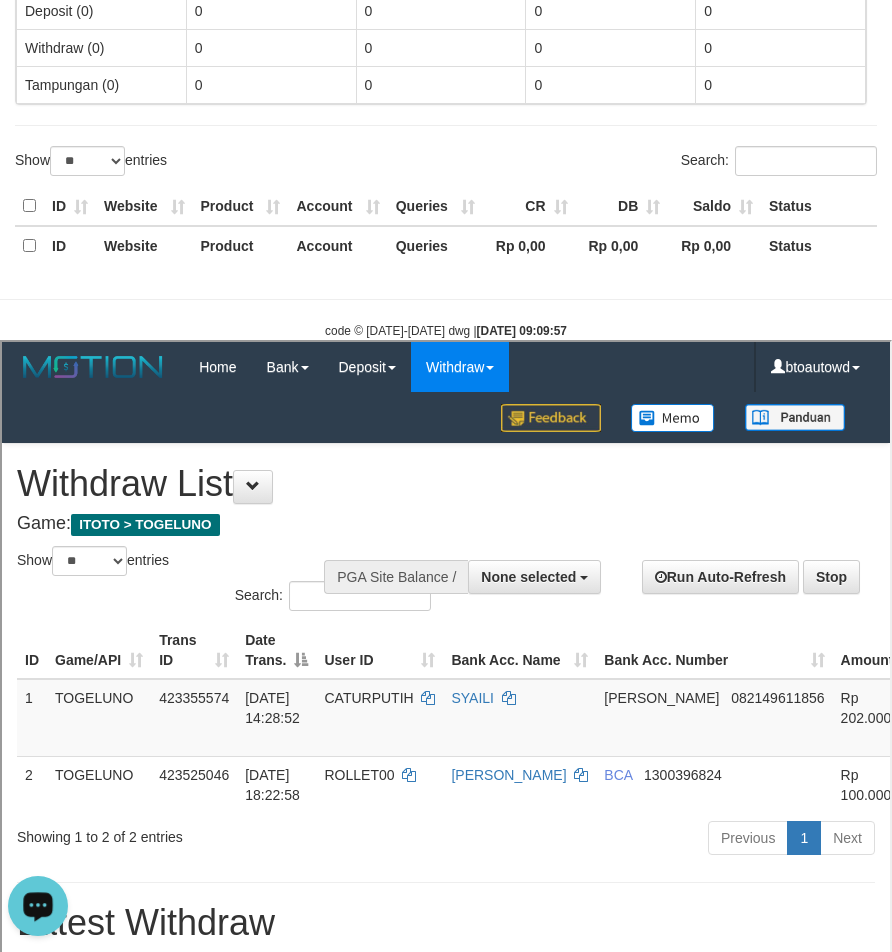 scroll, scrollTop: 1148, scrollLeft: 0, axis: vertical 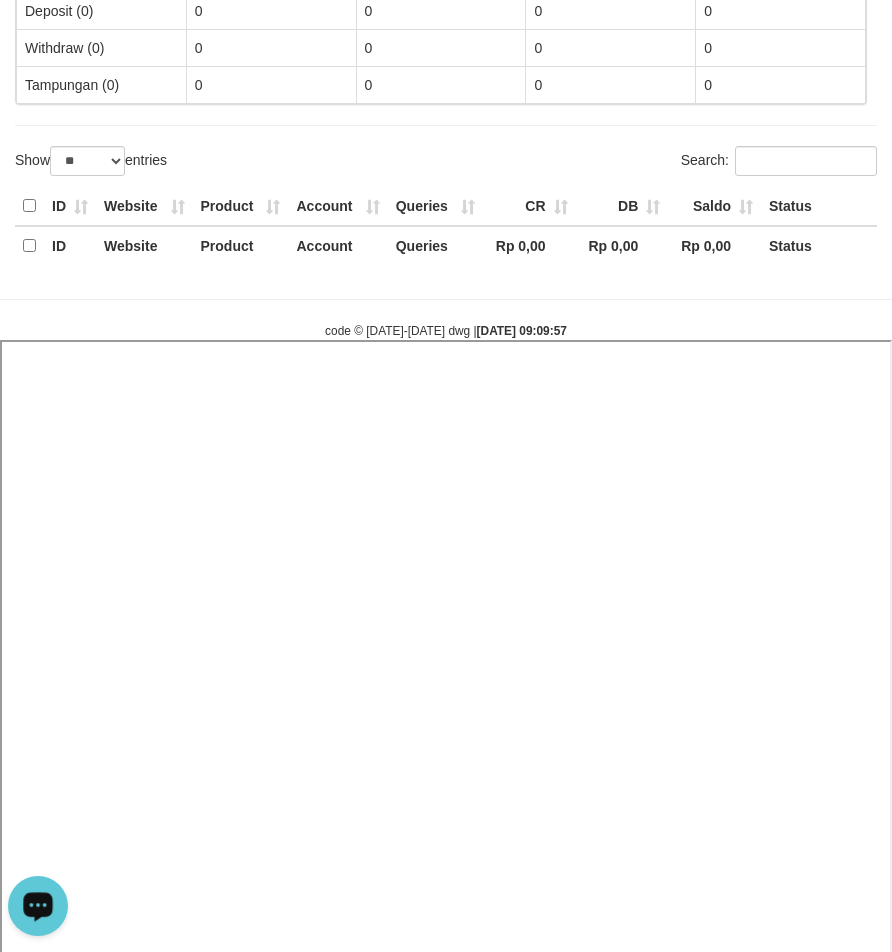 select 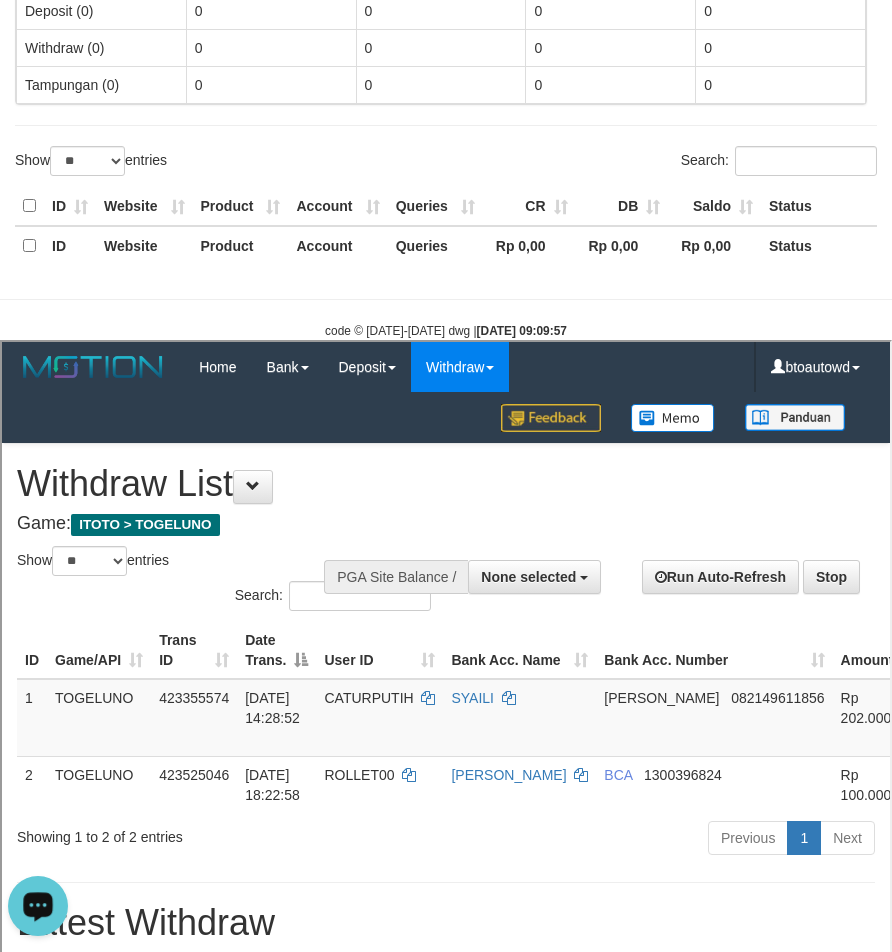 scroll, scrollTop: 1148, scrollLeft: 0, axis: vertical 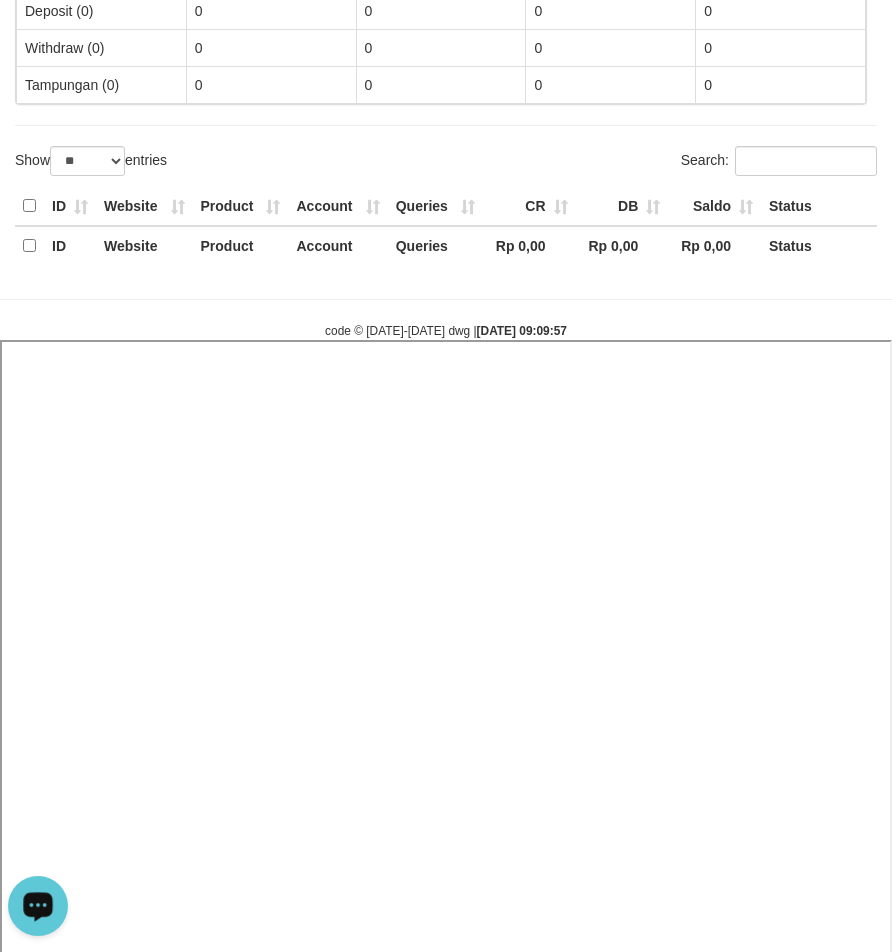 select 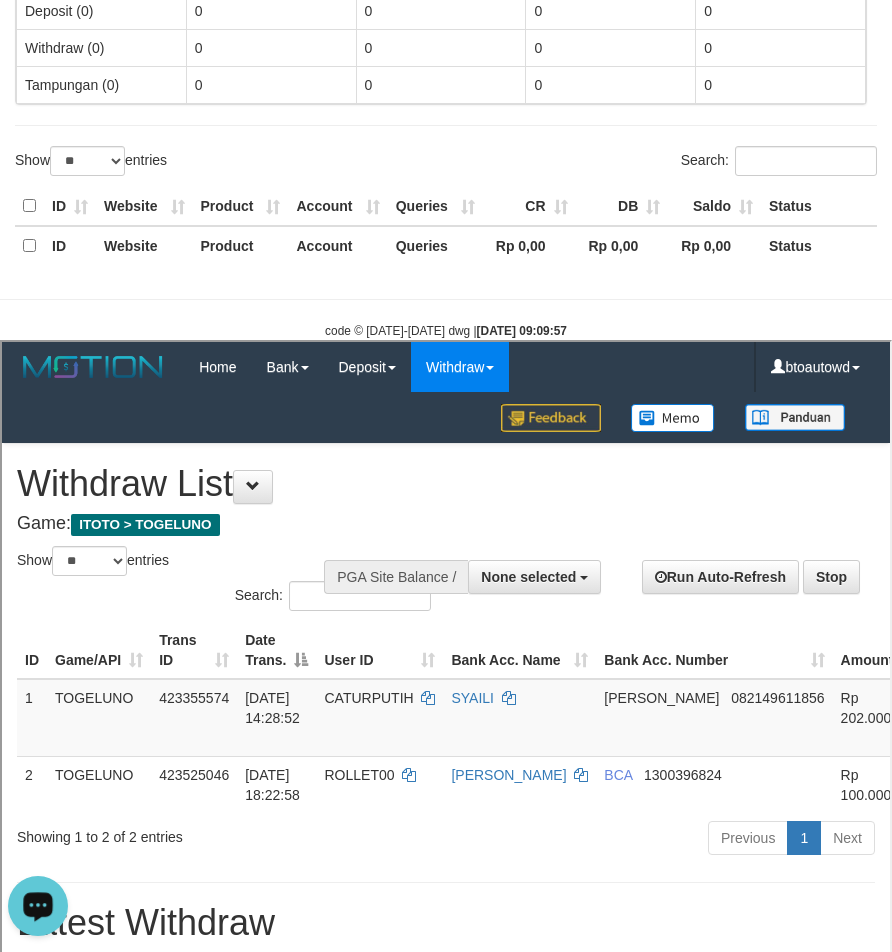 scroll, scrollTop: 1148, scrollLeft: 0, axis: vertical 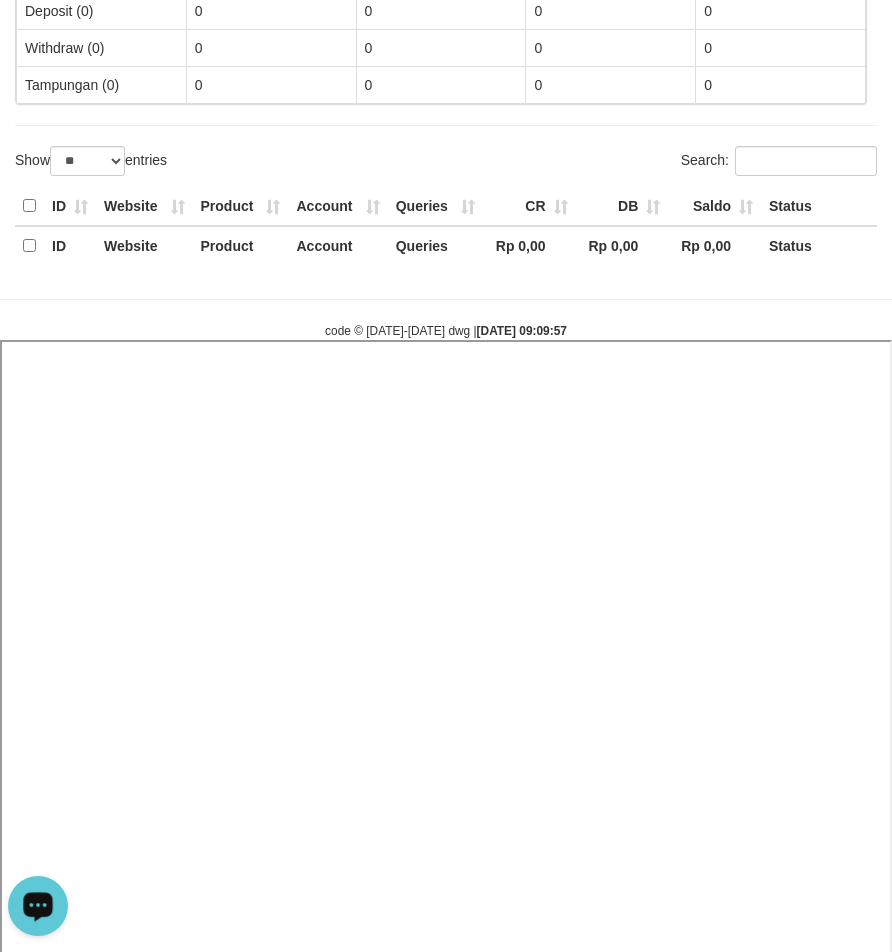 select 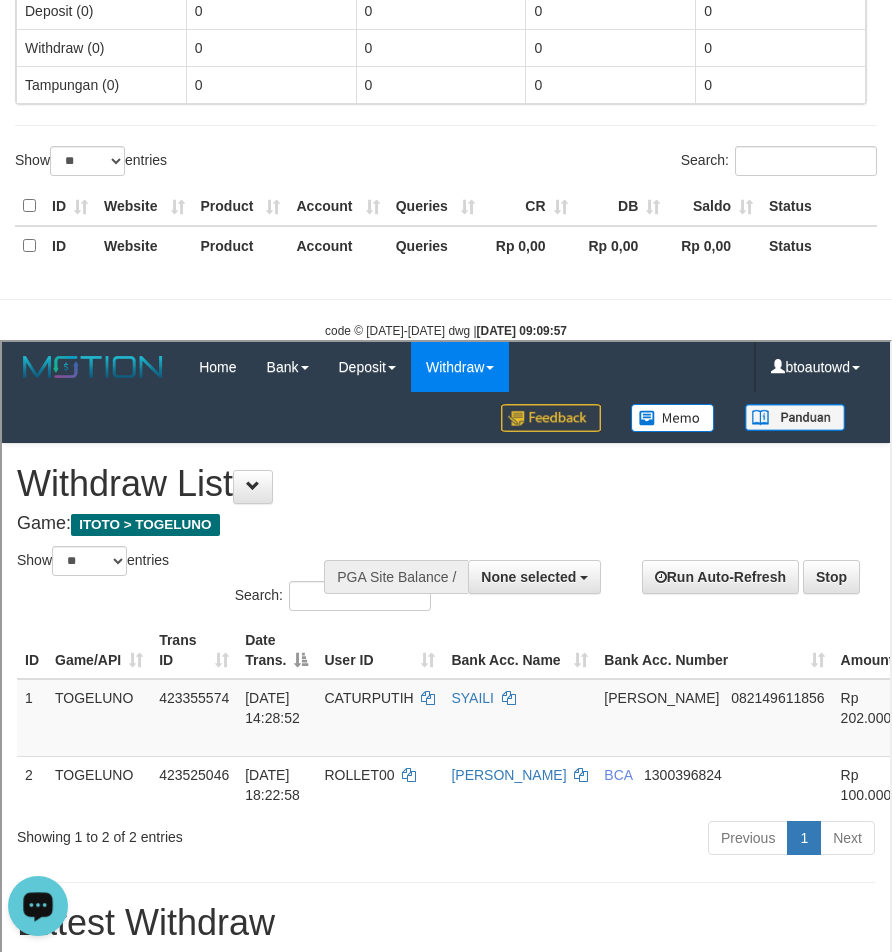 scroll, scrollTop: 1148, scrollLeft: 0, axis: vertical 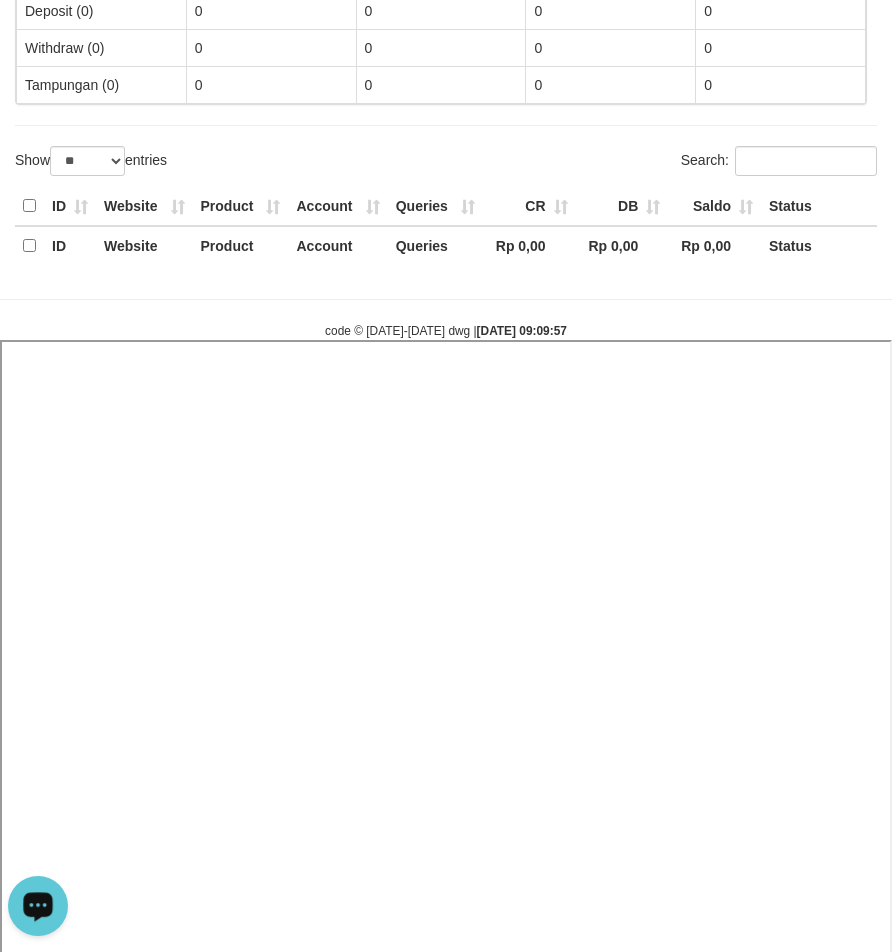 select 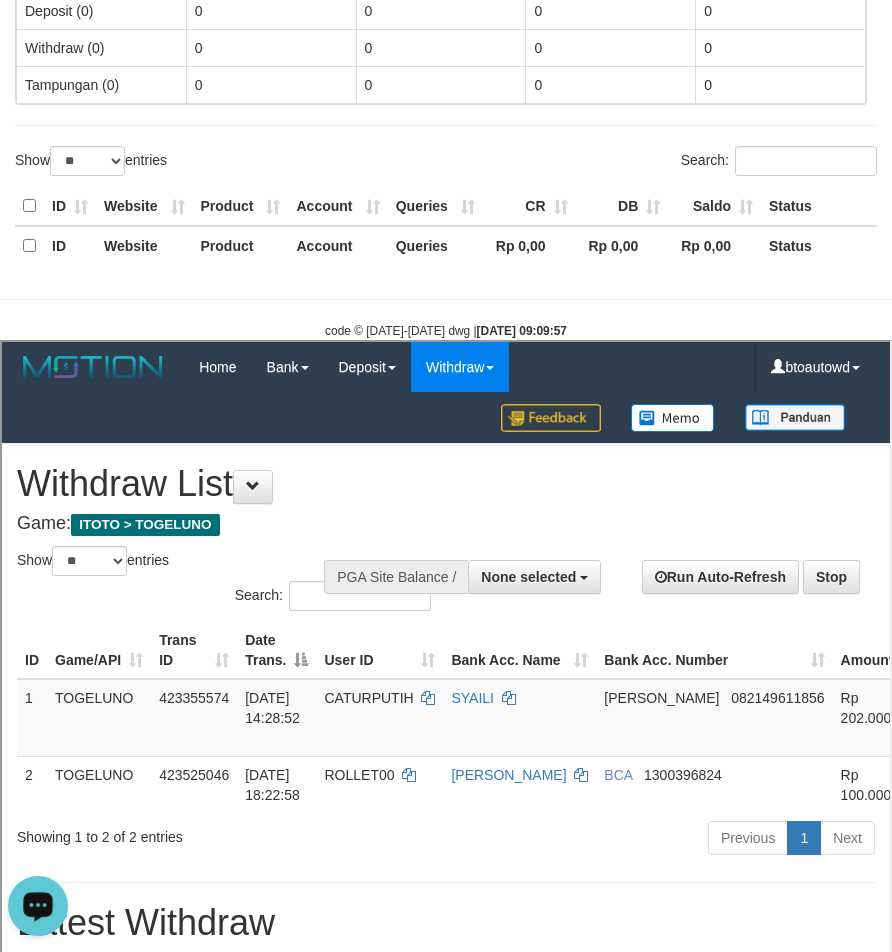 scroll, scrollTop: 1148, scrollLeft: 0, axis: vertical 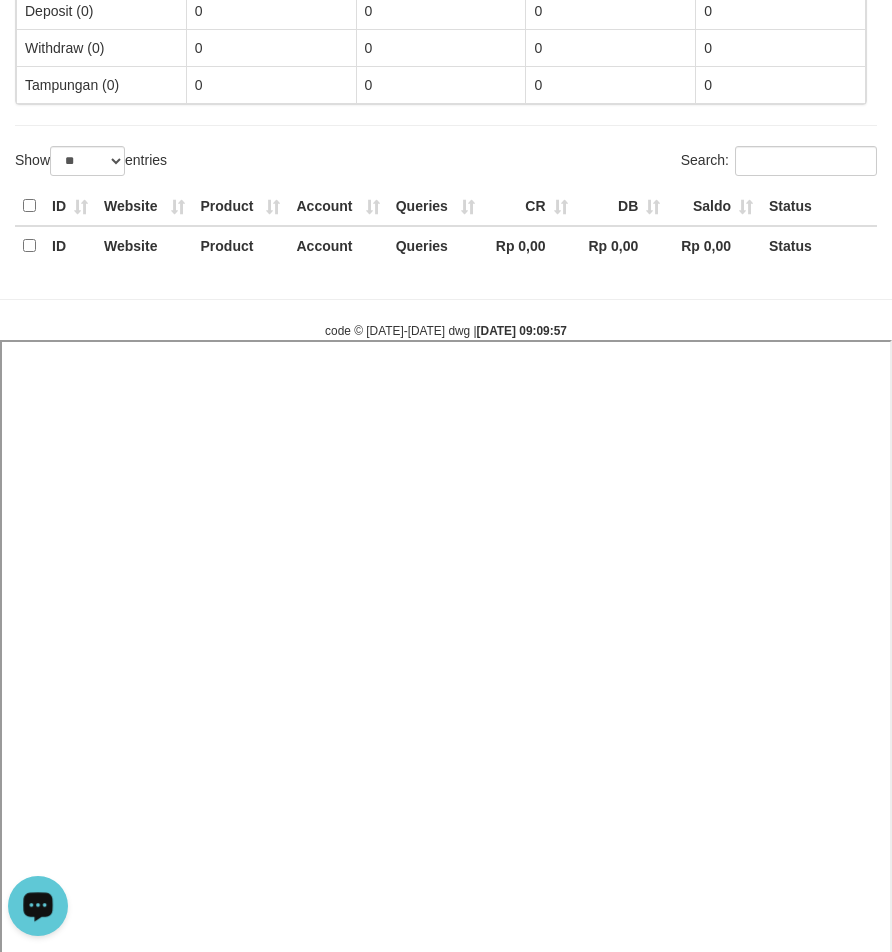 select 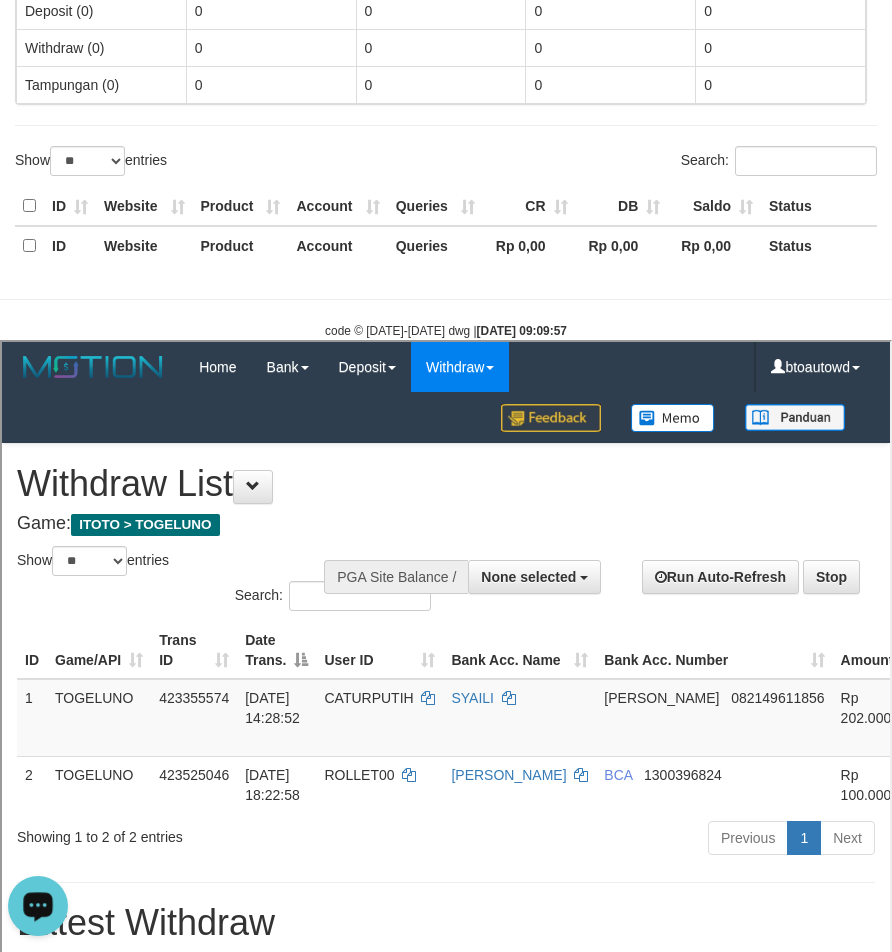 scroll, scrollTop: 1148, scrollLeft: 0, axis: vertical 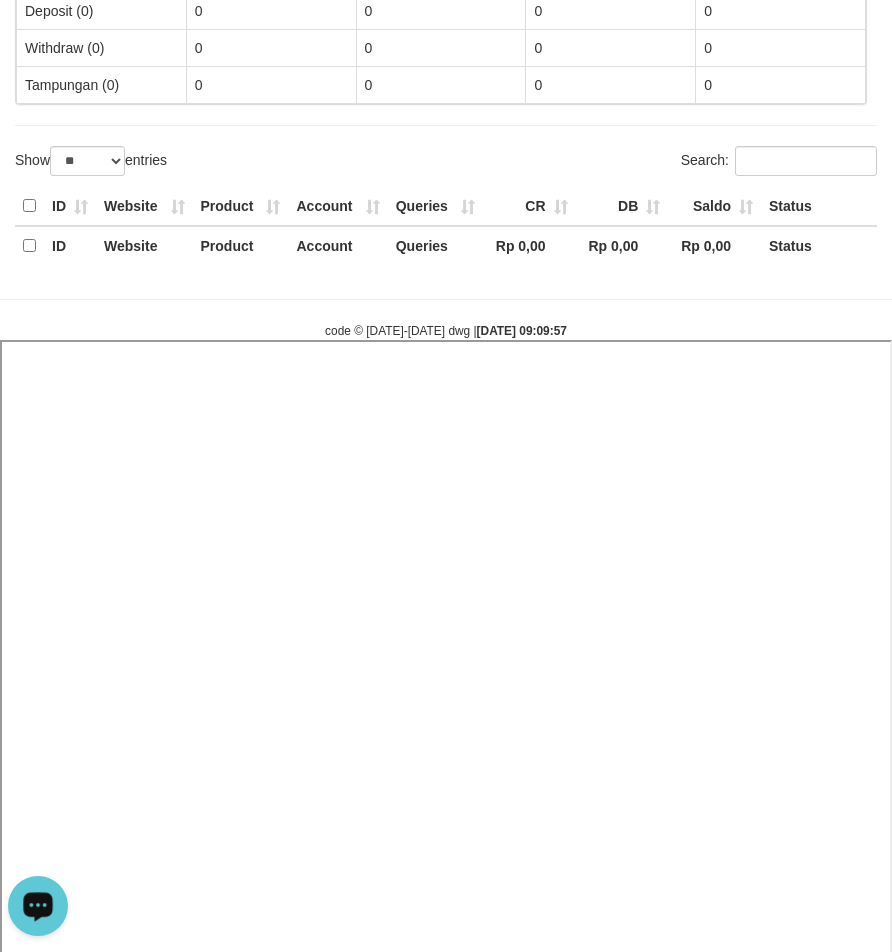 select 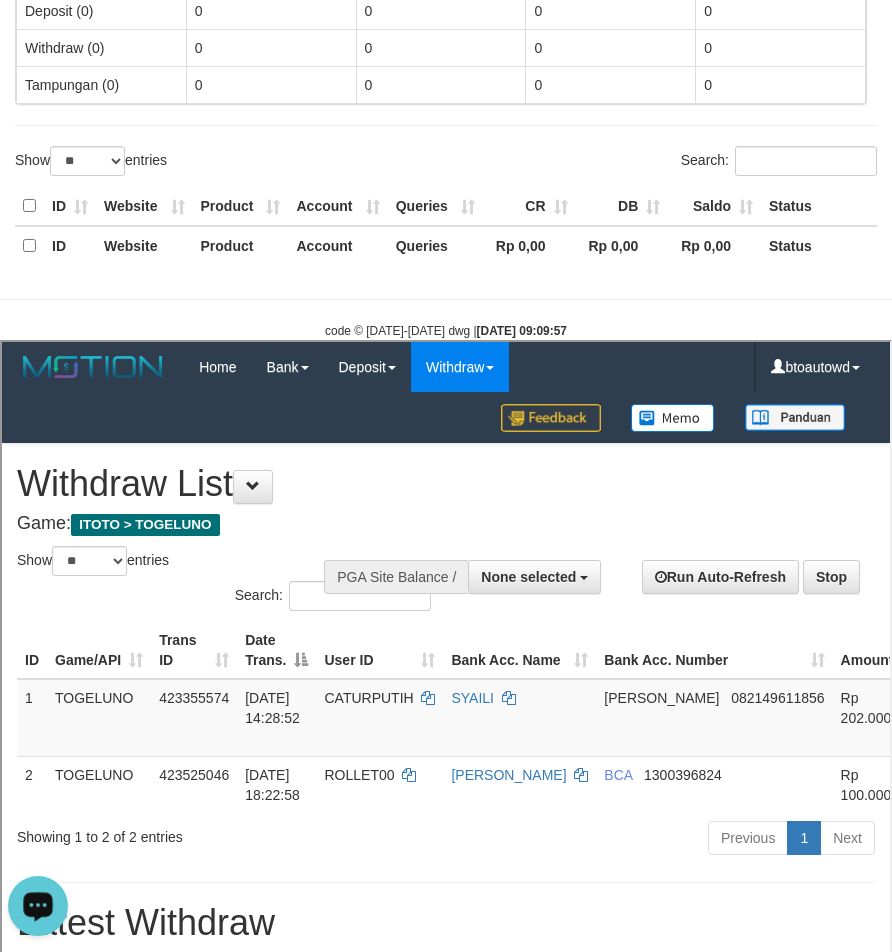 scroll, scrollTop: 1148, scrollLeft: 0, axis: vertical 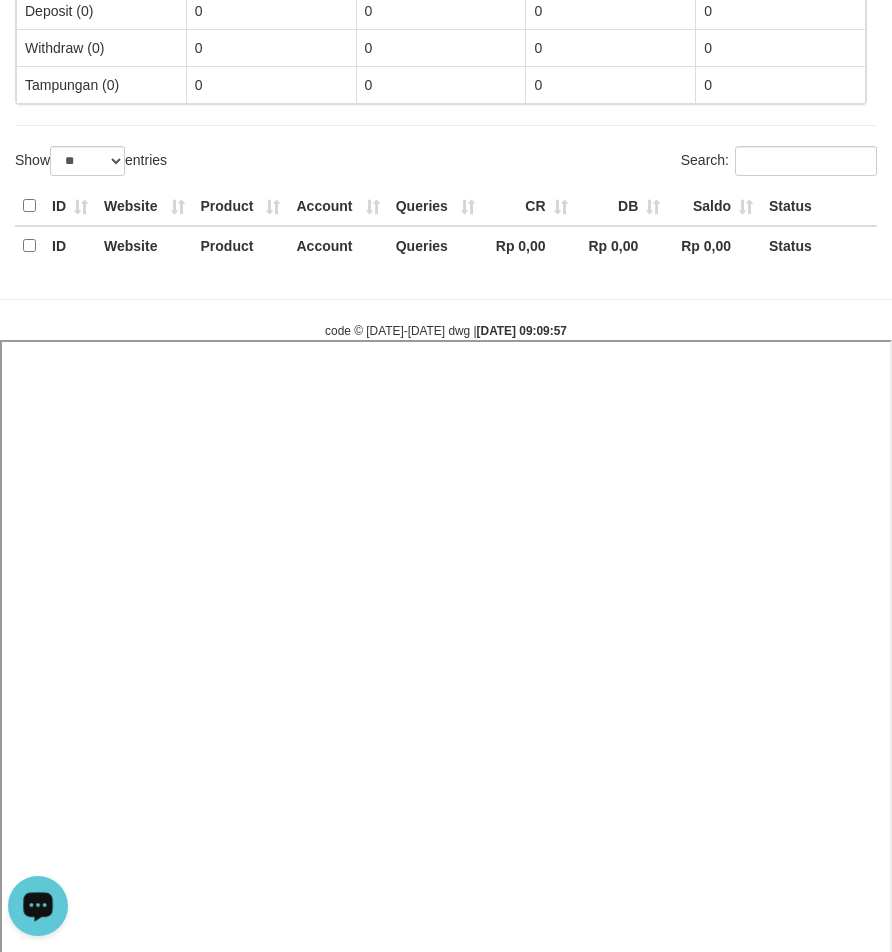 select 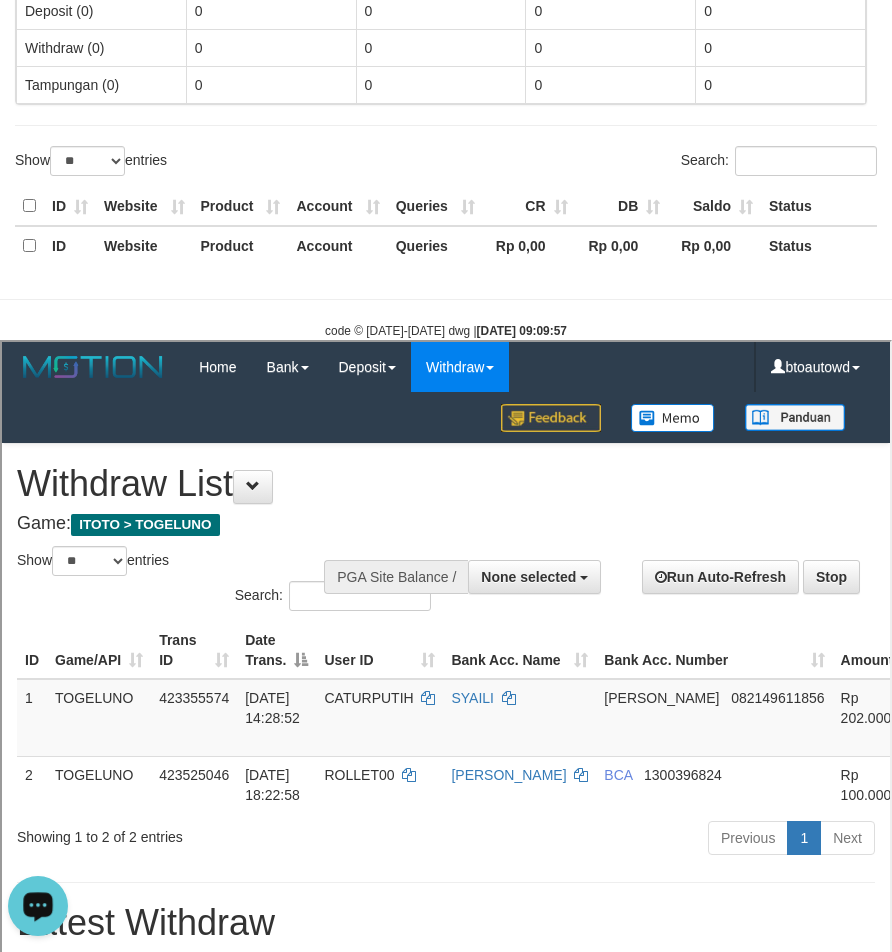 scroll, scrollTop: 1148, scrollLeft: 0, axis: vertical 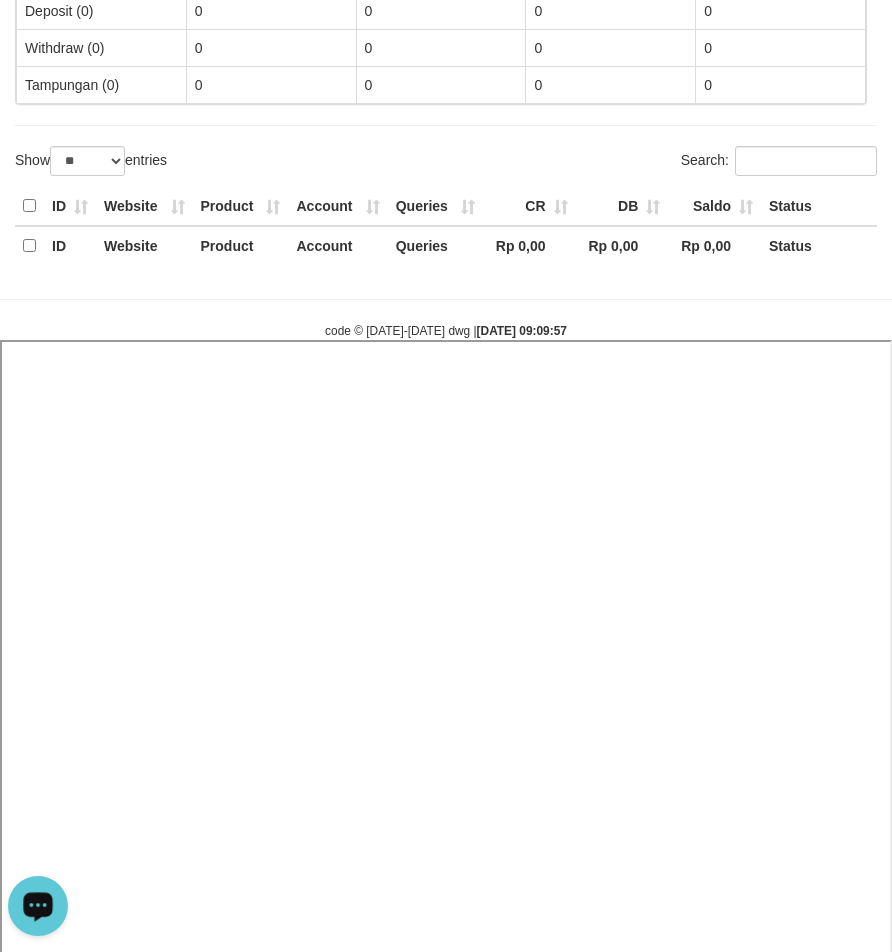 select 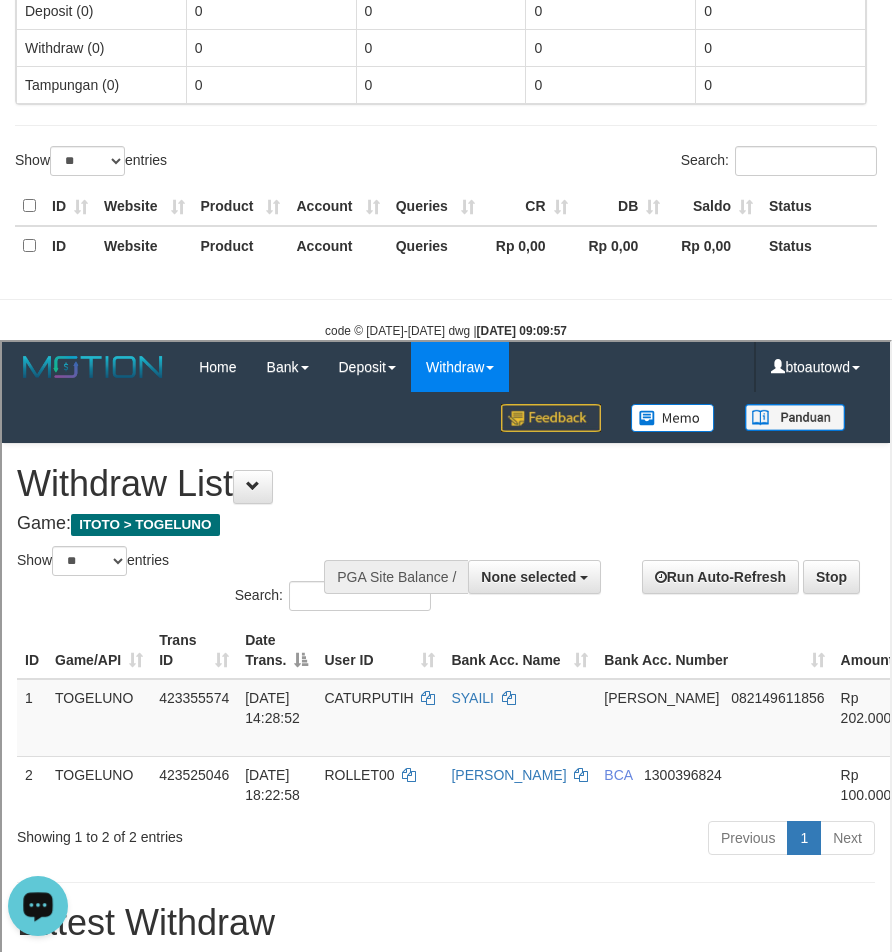 scroll, scrollTop: 1148, scrollLeft: 0, axis: vertical 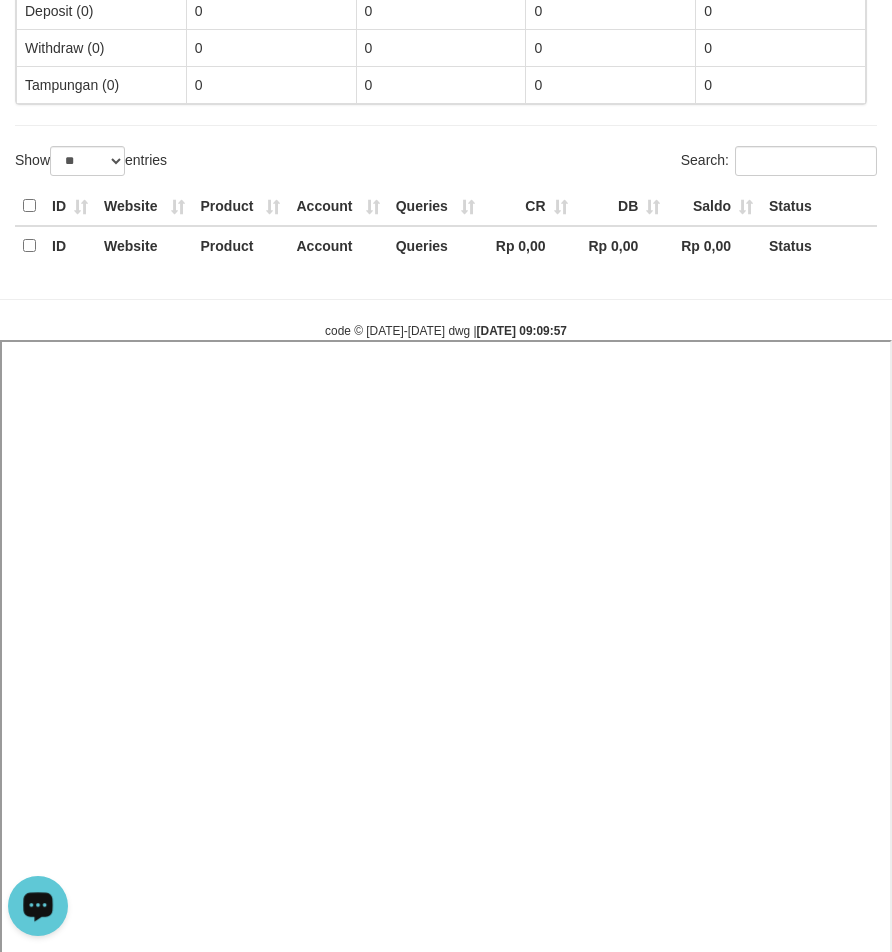 select 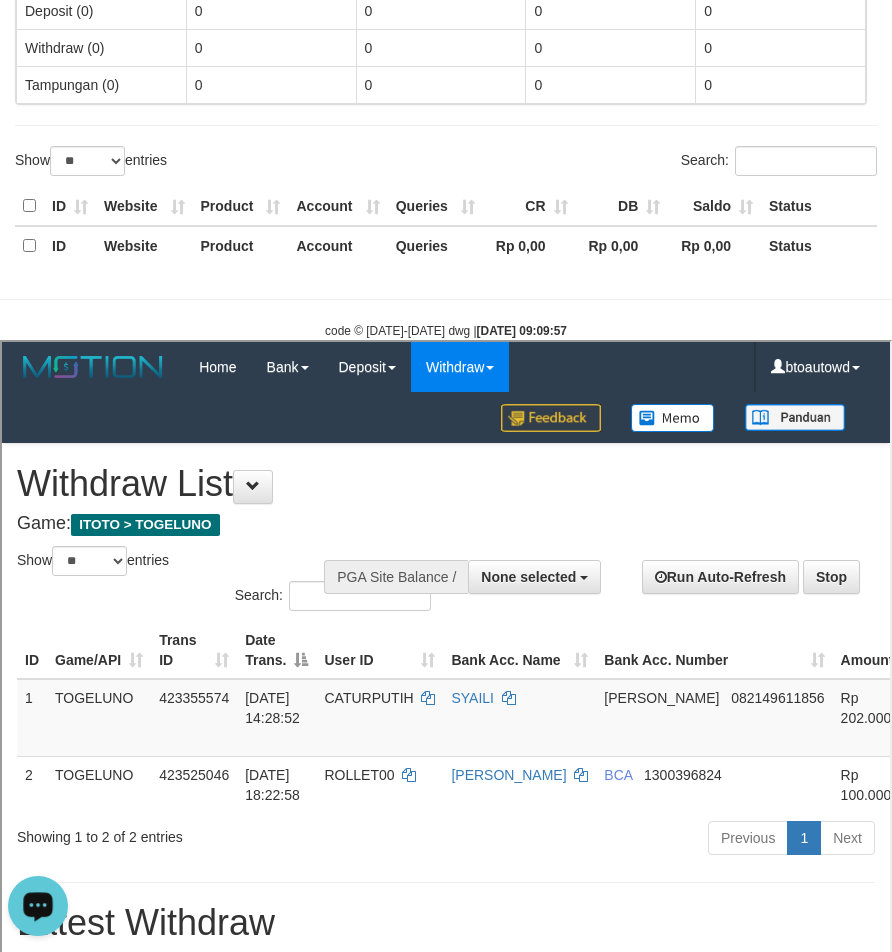 scroll, scrollTop: 1148, scrollLeft: 0, axis: vertical 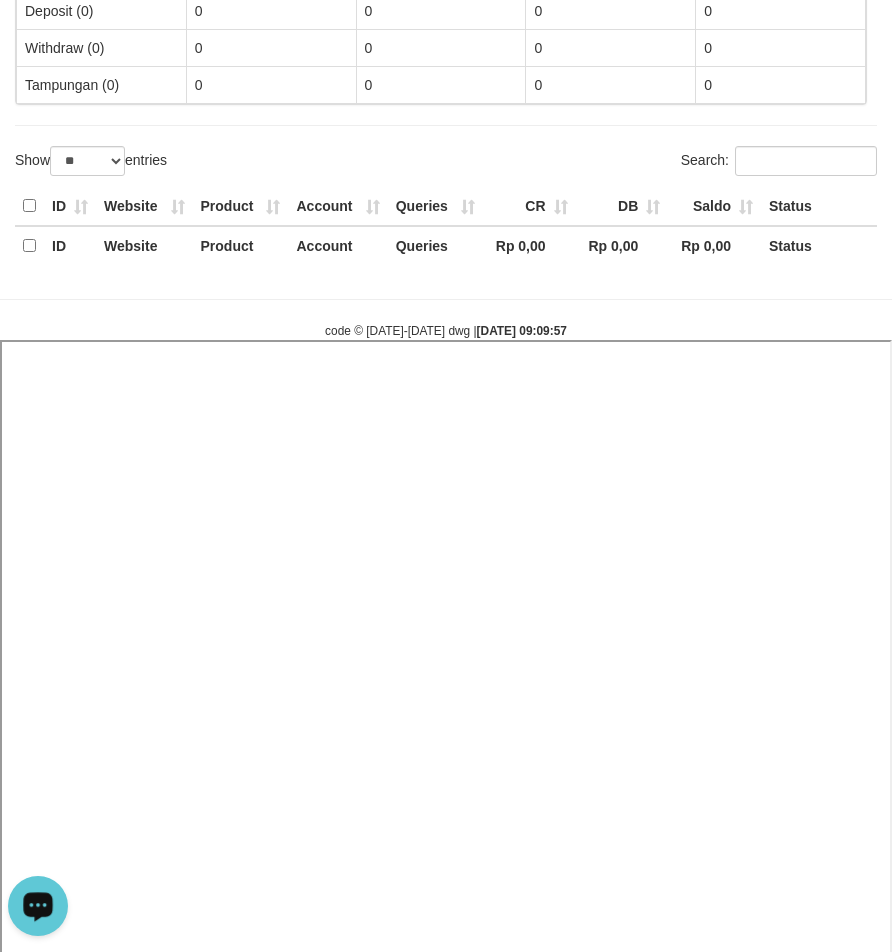 select 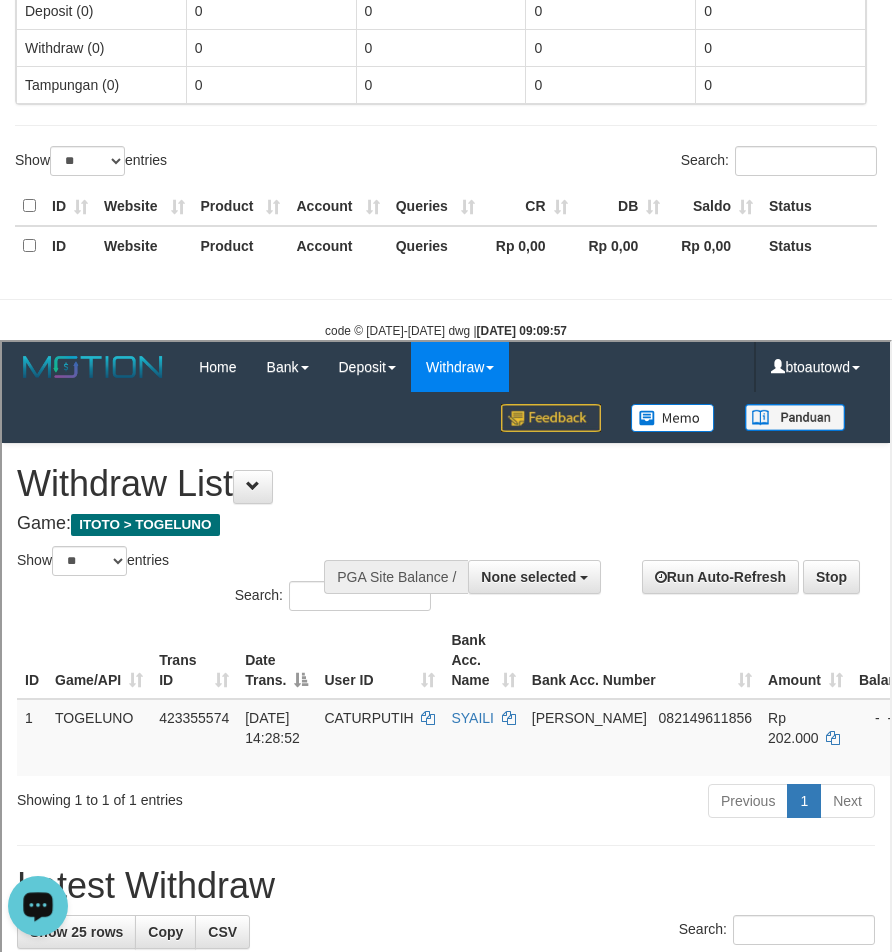 scroll, scrollTop: 1168, scrollLeft: 0, axis: vertical 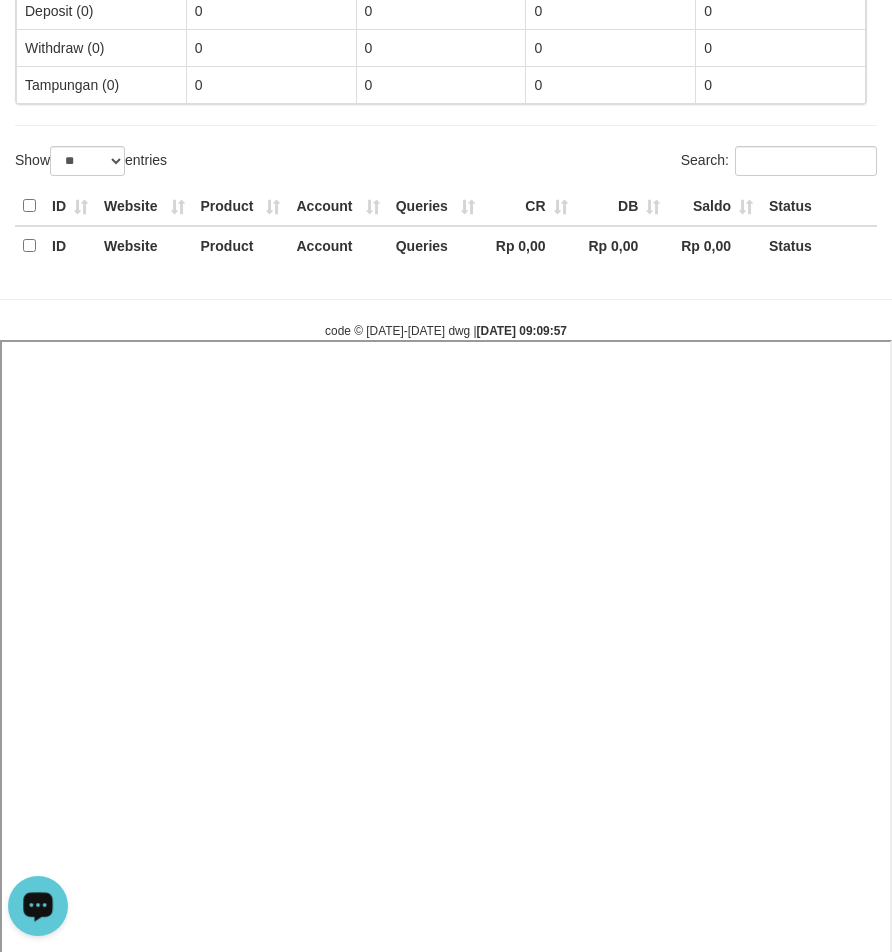 select 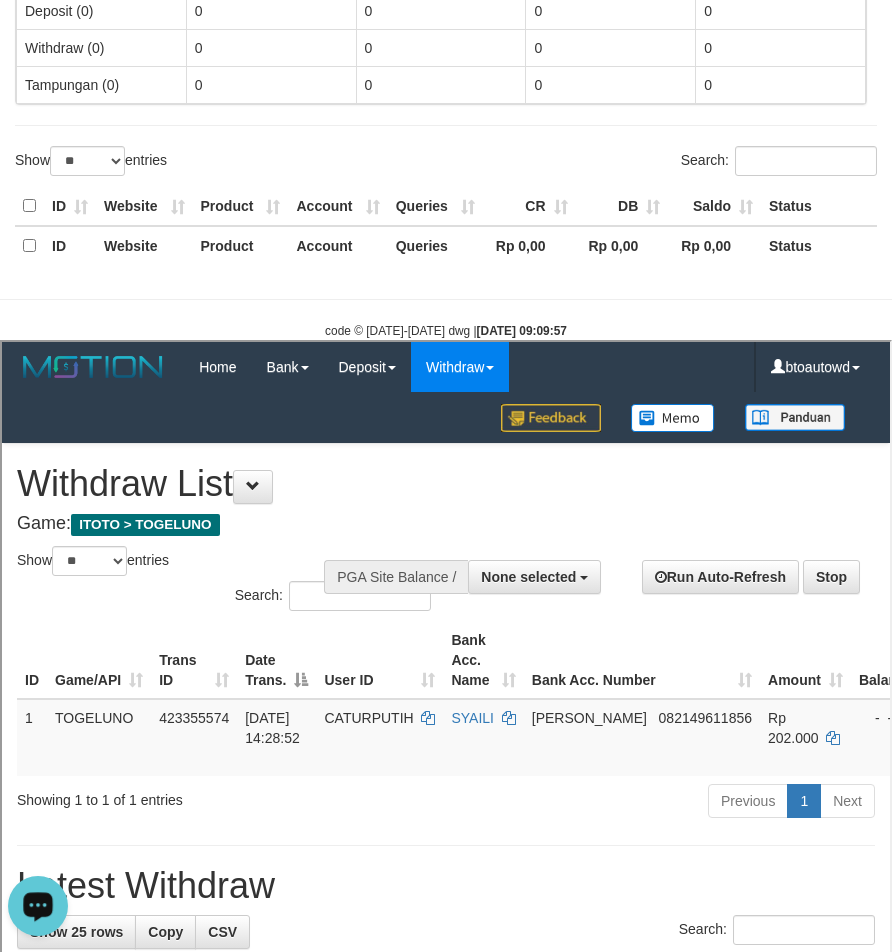 scroll, scrollTop: 1168, scrollLeft: 0, axis: vertical 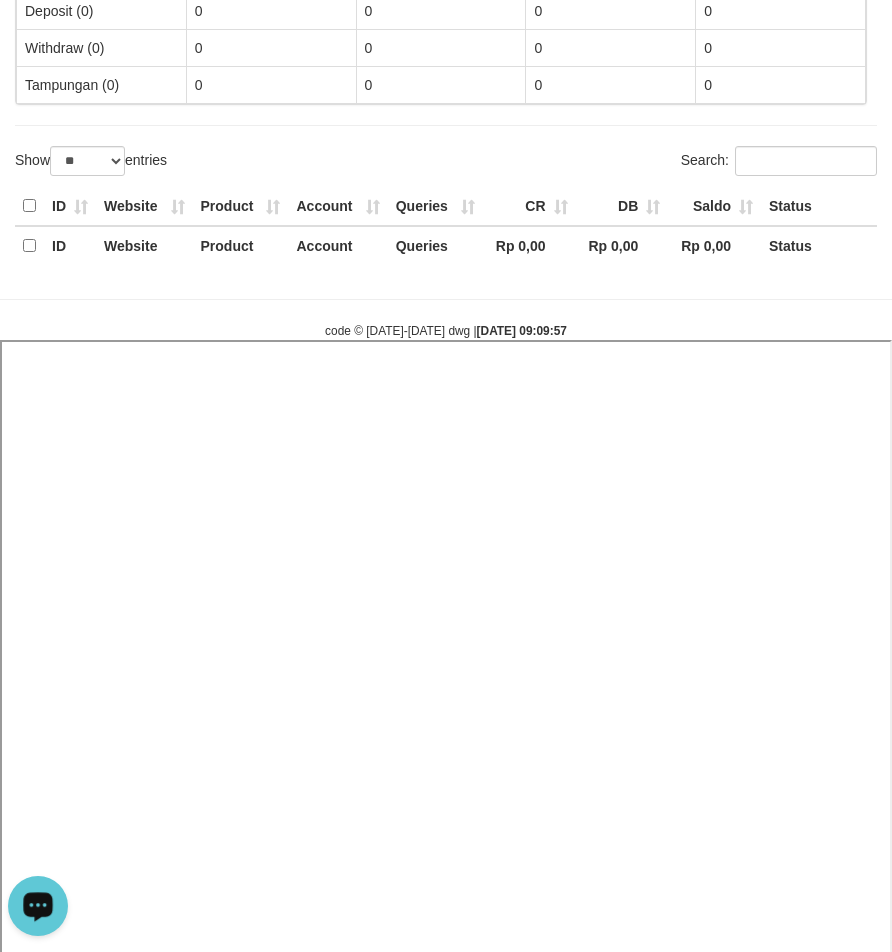 select 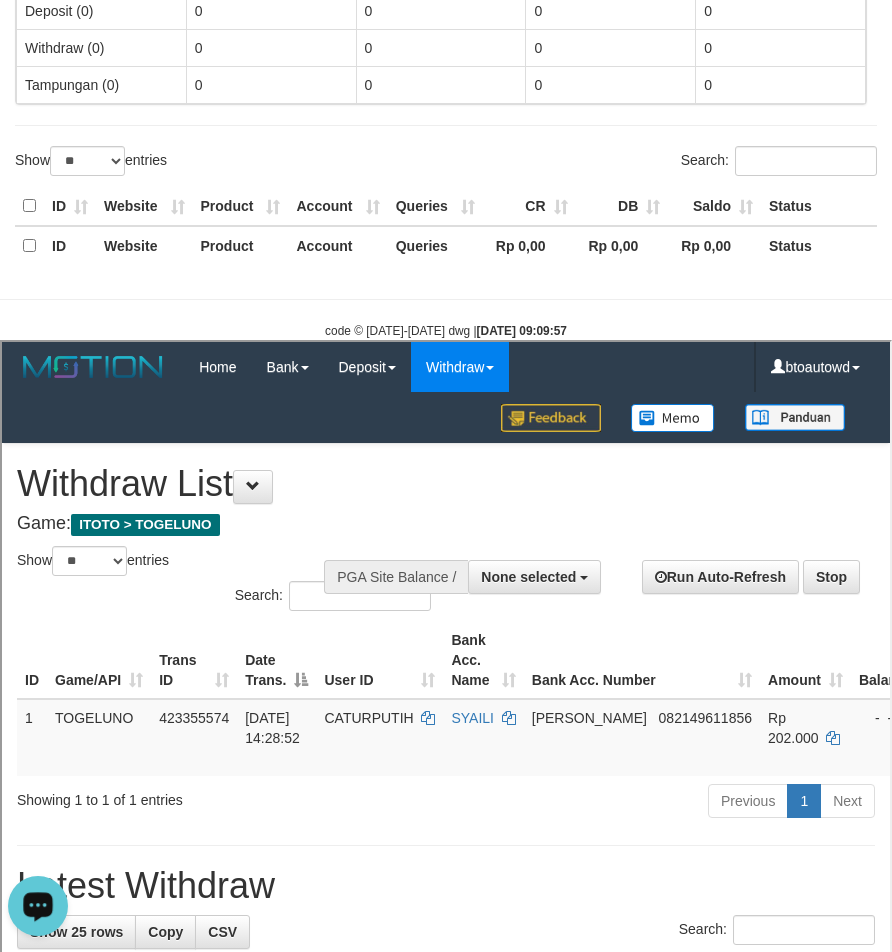 scroll, scrollTop: 1168, scrollLeft: 0, axis: vertical 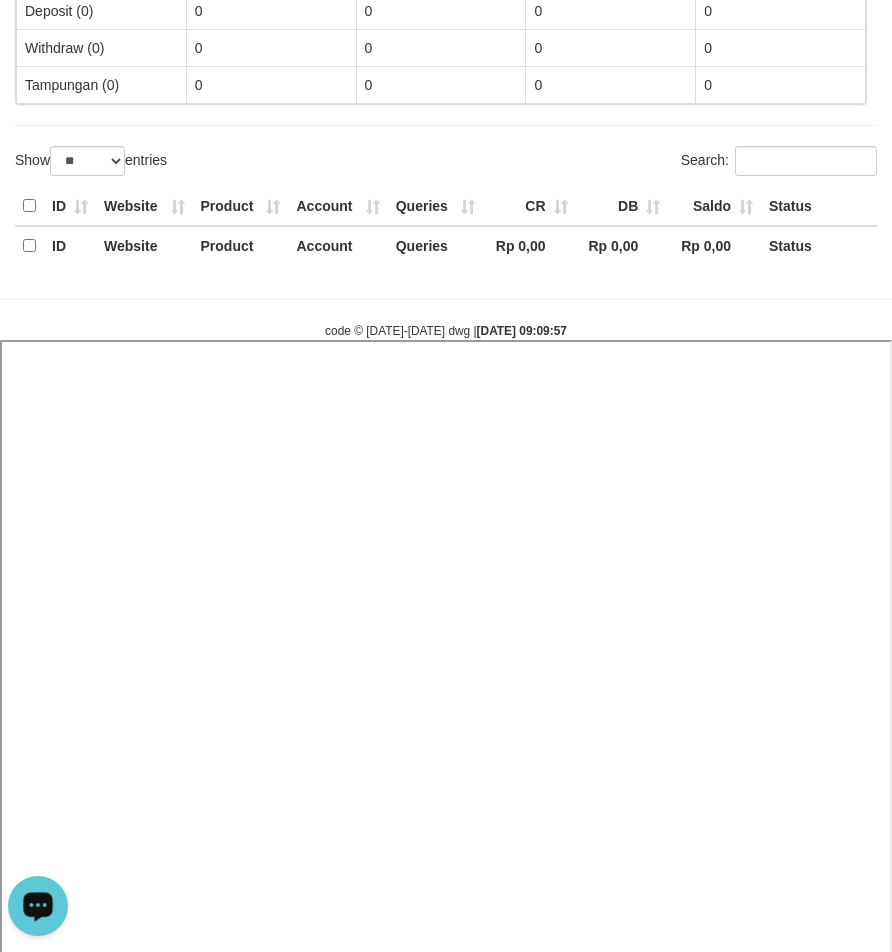 select 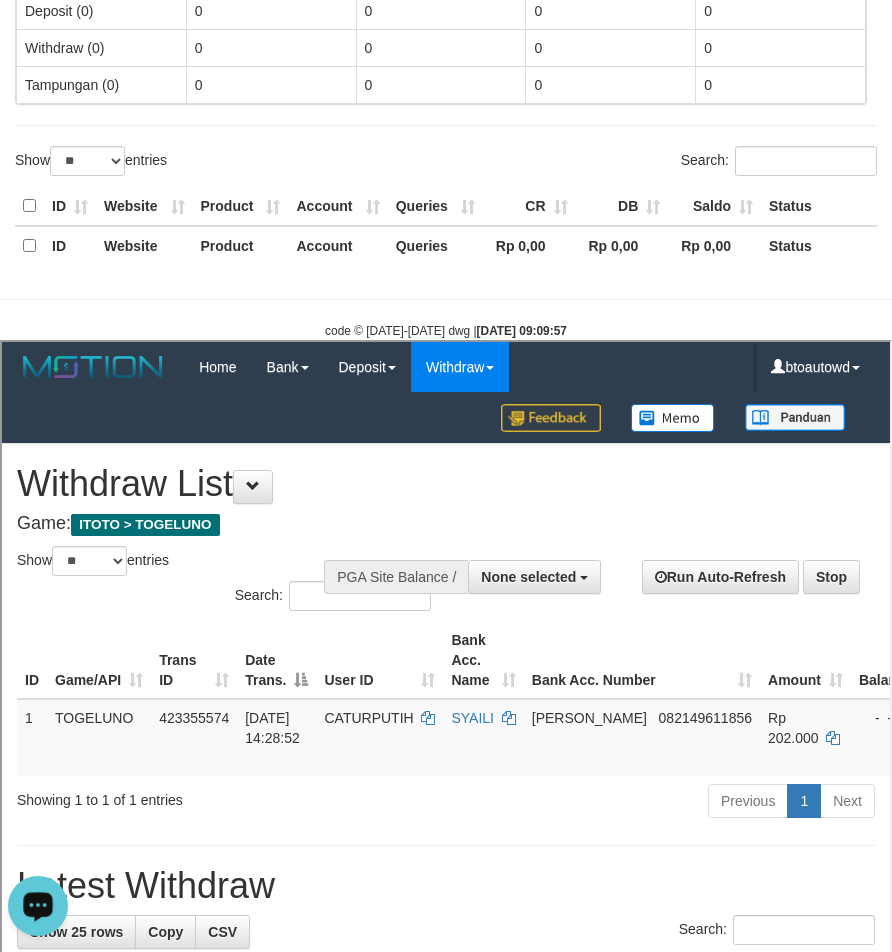 scroll, scrollTop: 1168, scrollLeft: 0, axis: vertical 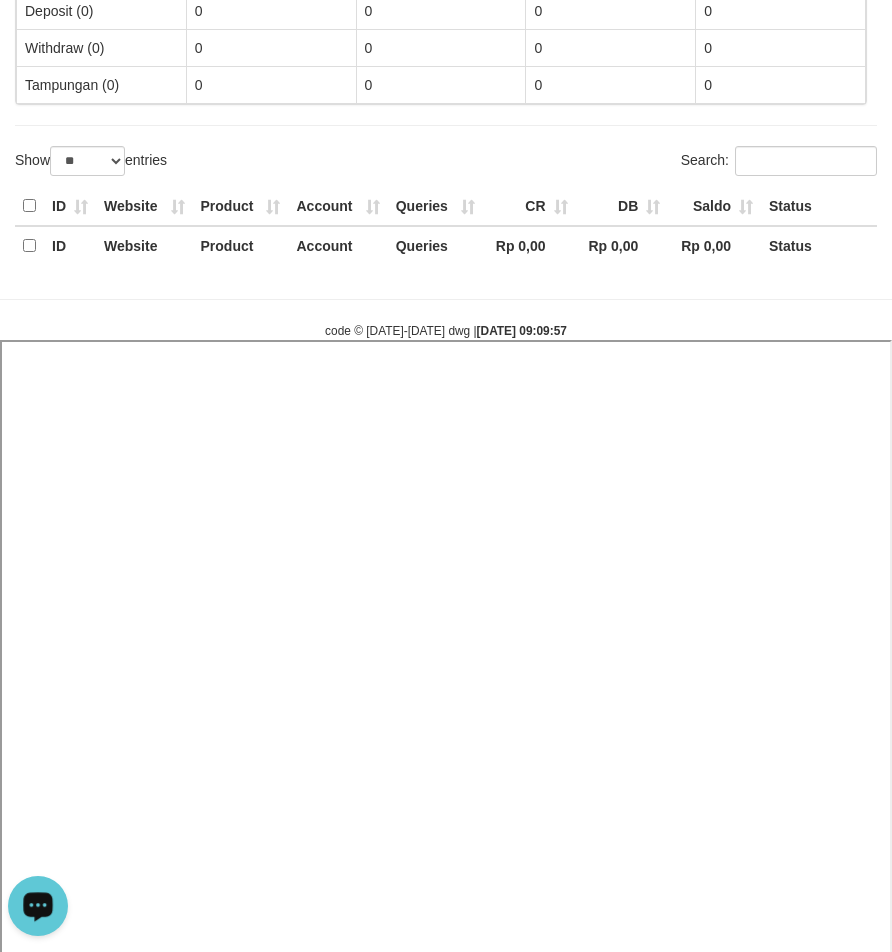 select 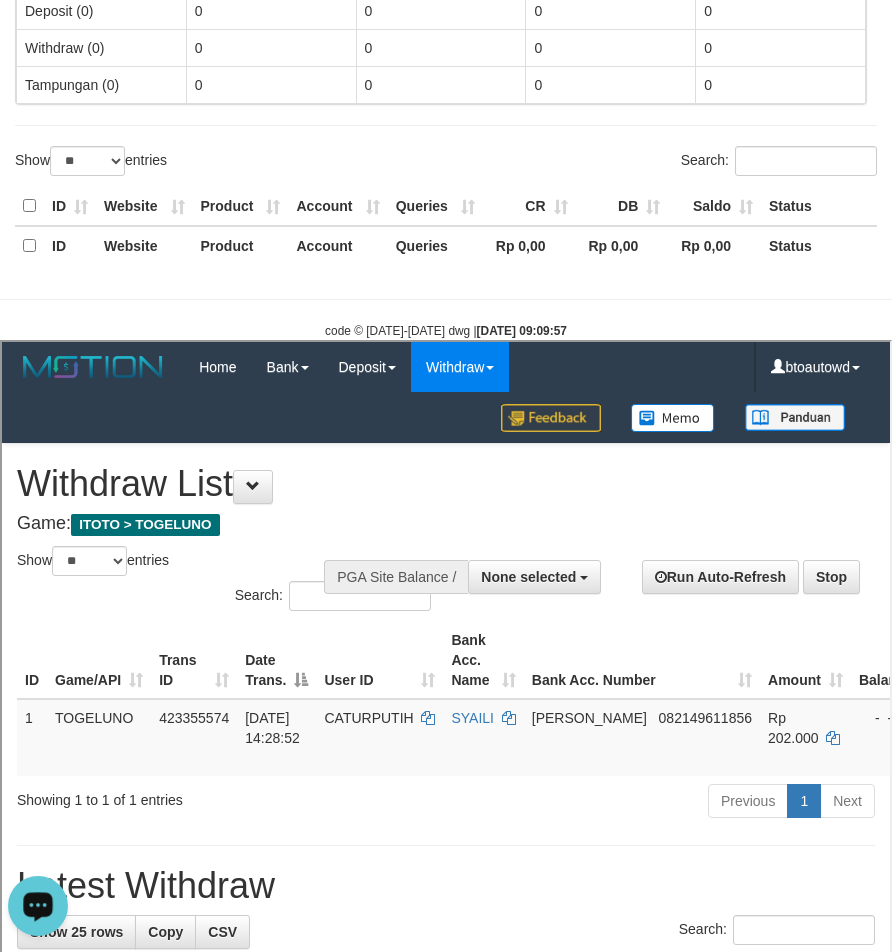 scroll, scrollTop: 1168, scrollLeft: 0, axis: vertical 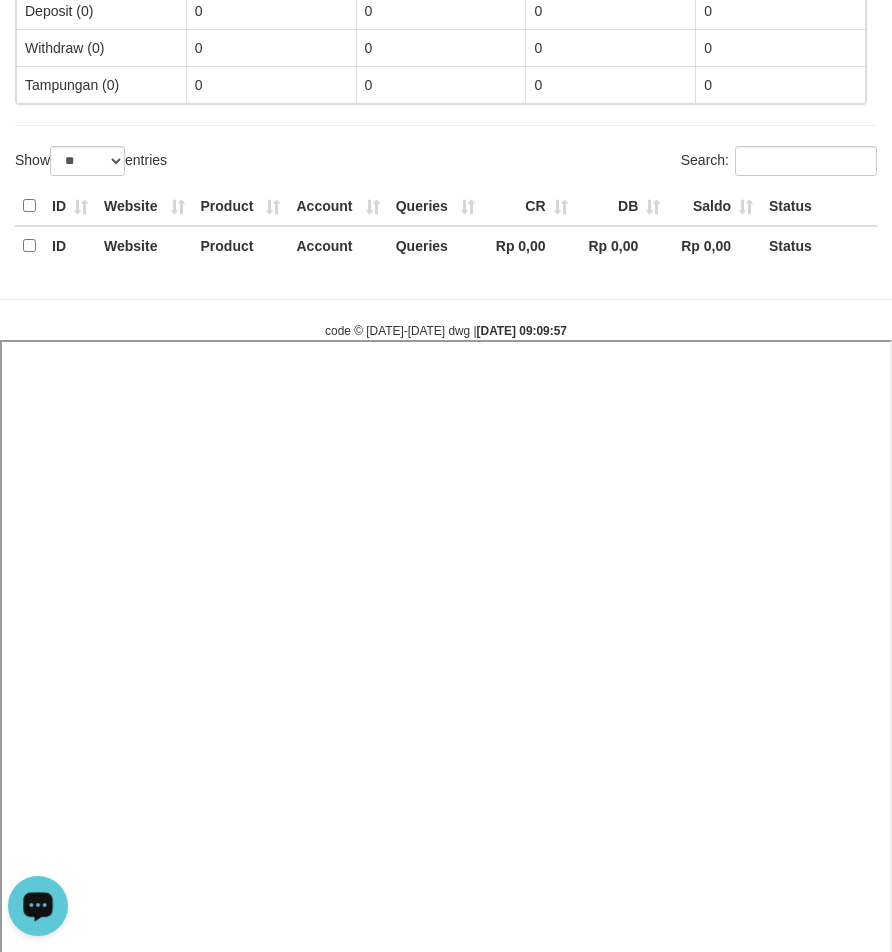 select 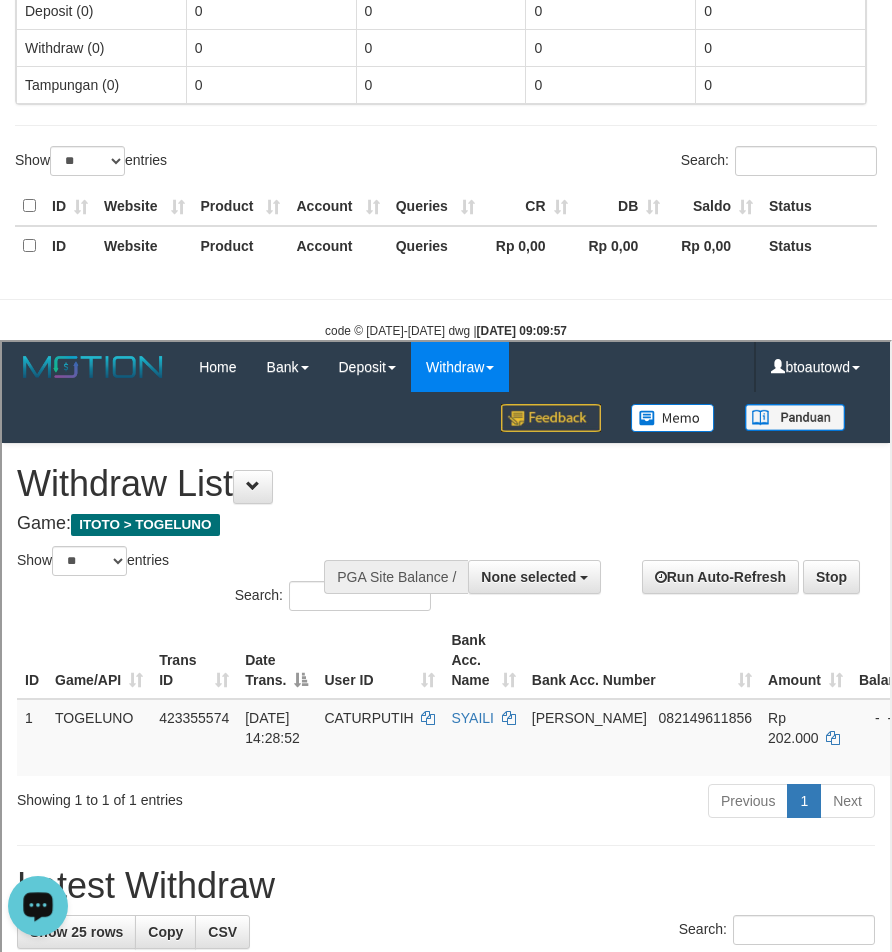 scroll, scrollTop: 1168, scrollLeft: 0, axis: vertical 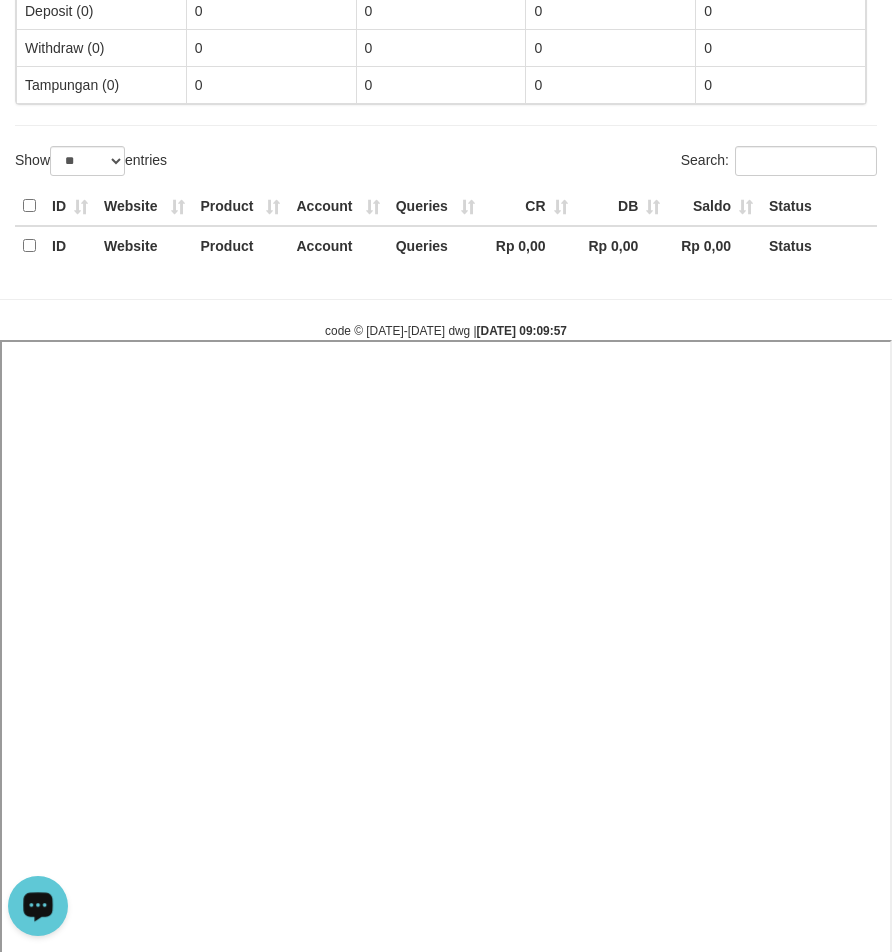 select 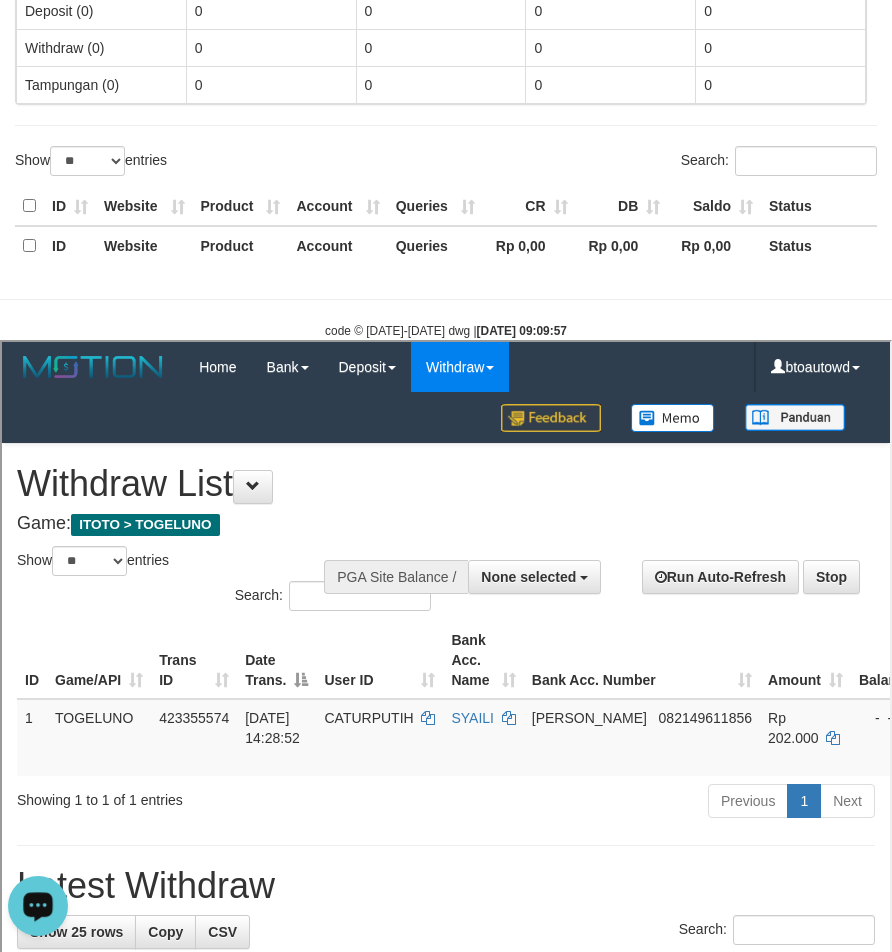 scroll, scrollTop: 1168, scrollLeft: 0, axis: vertical 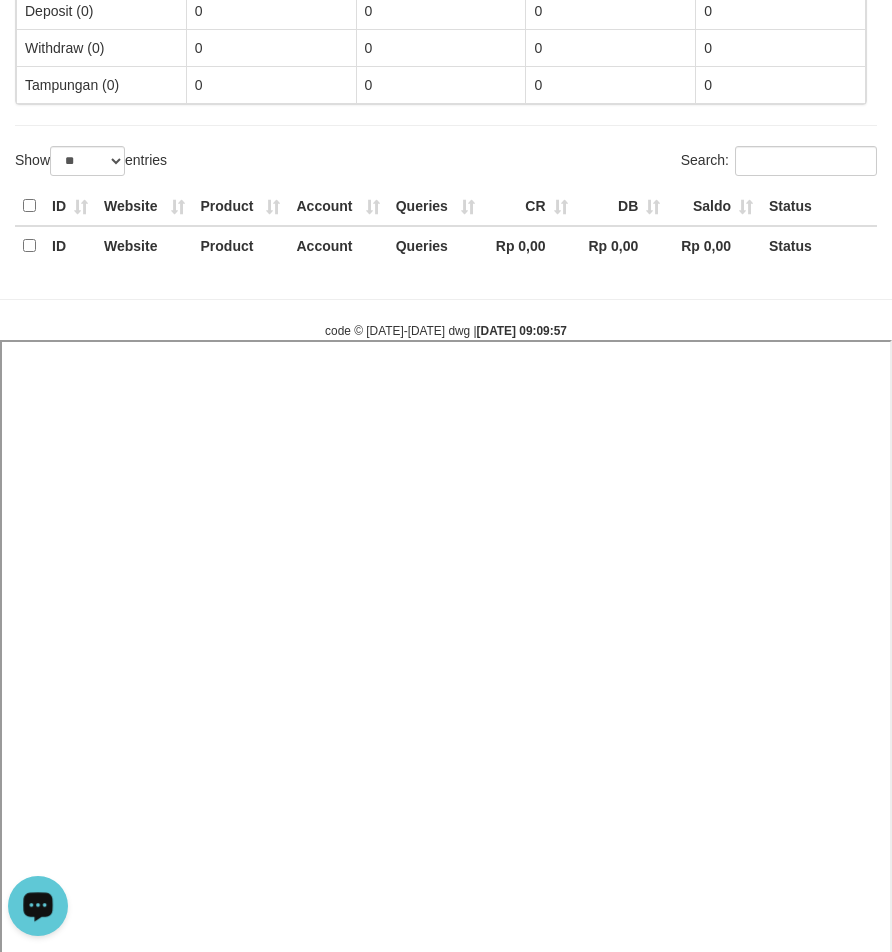 select 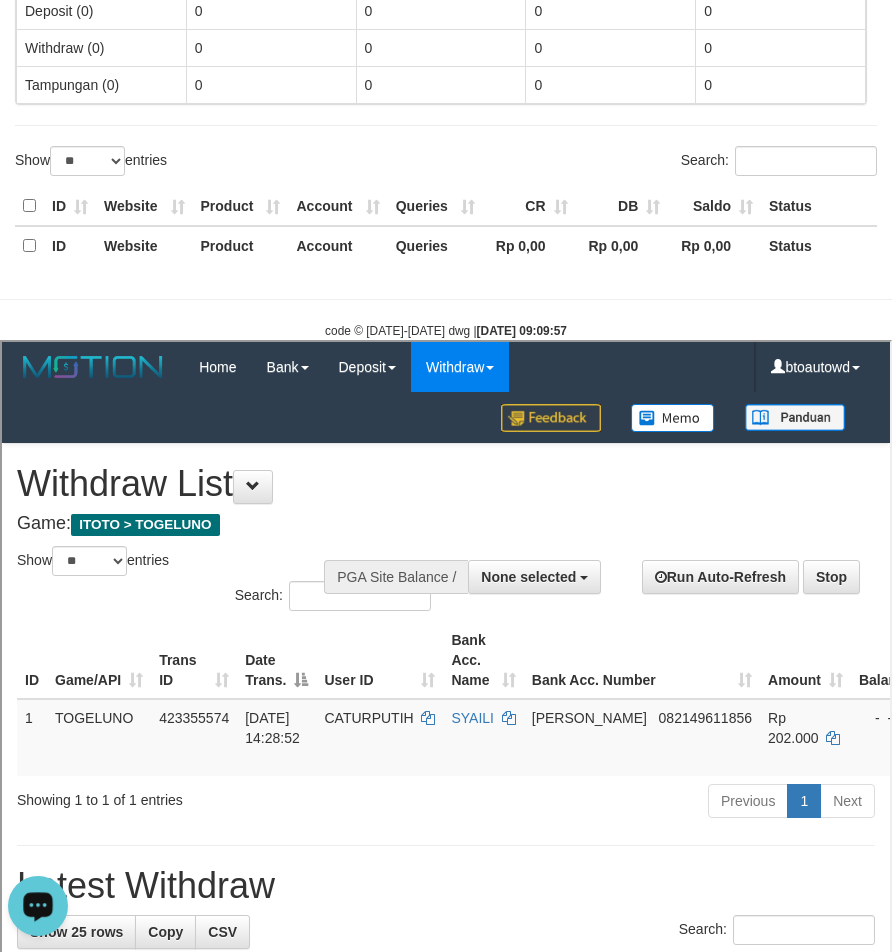 scroll, scrollTop: 1168, scrollLeft: 0, axis: vertical 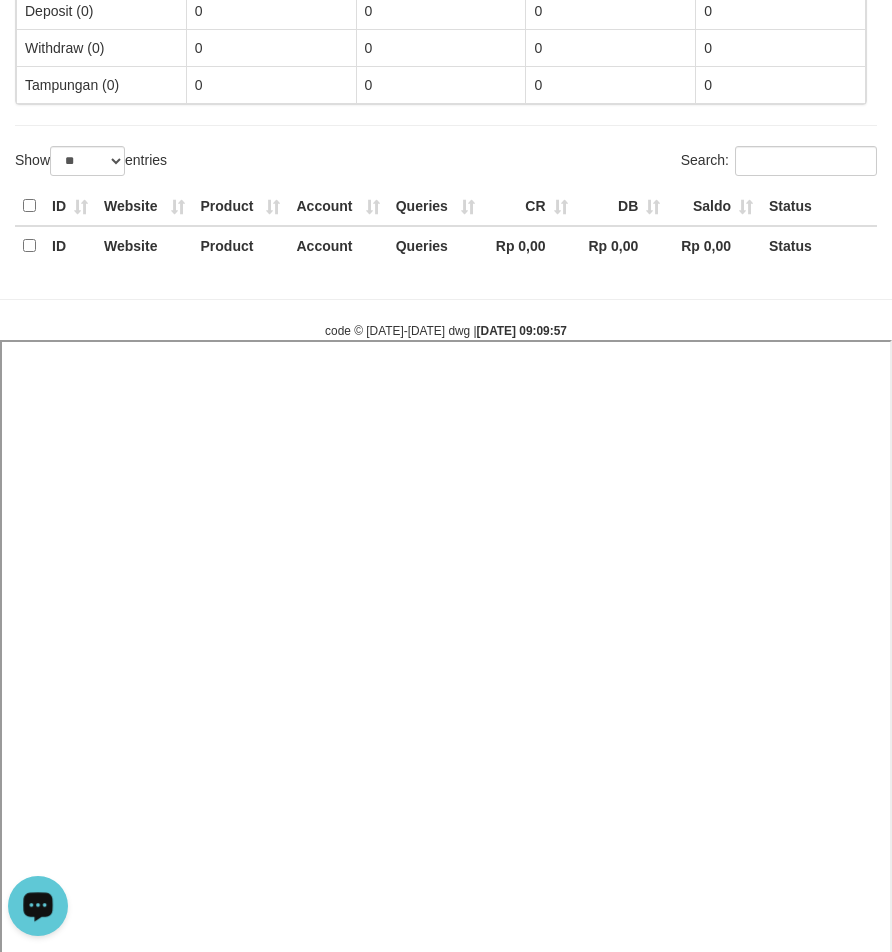 select 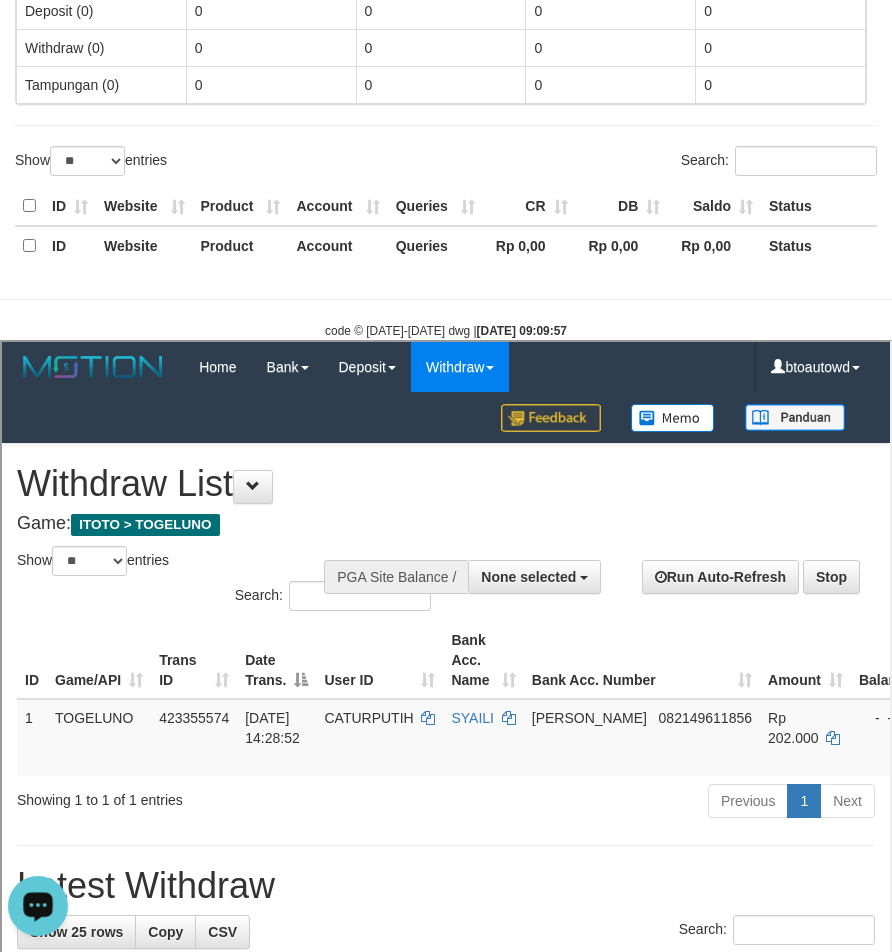 scroll, scrollTop: 1168, scrollLeft: 0, axis: vertical 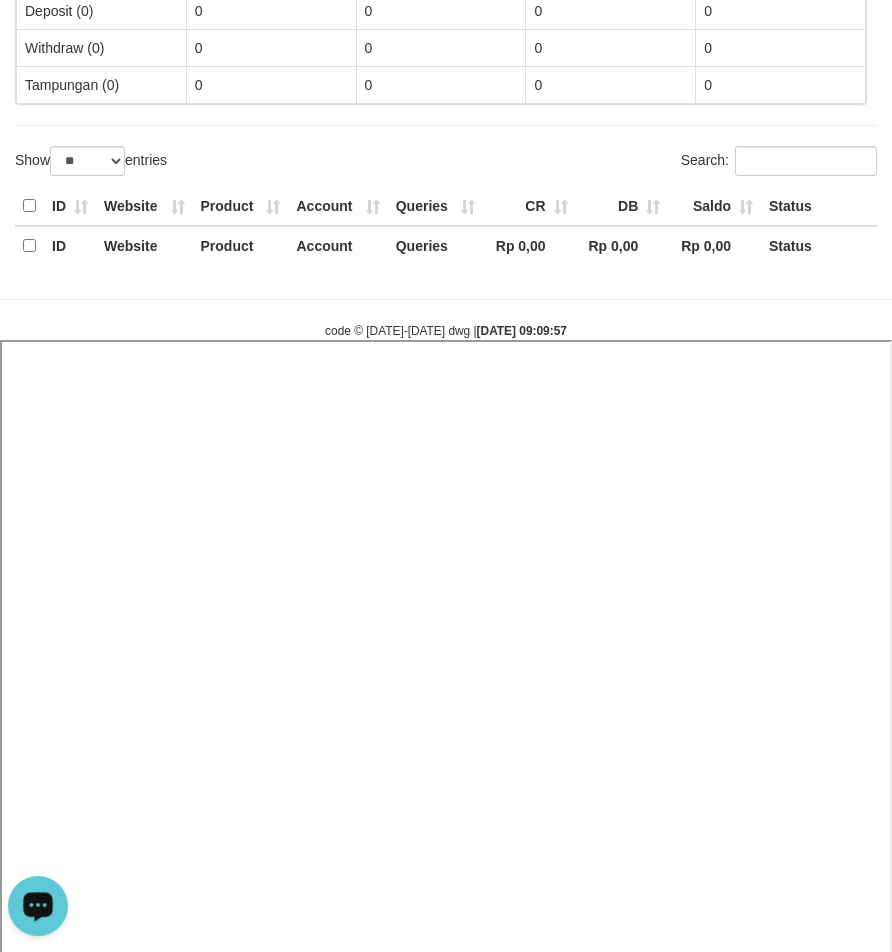 select 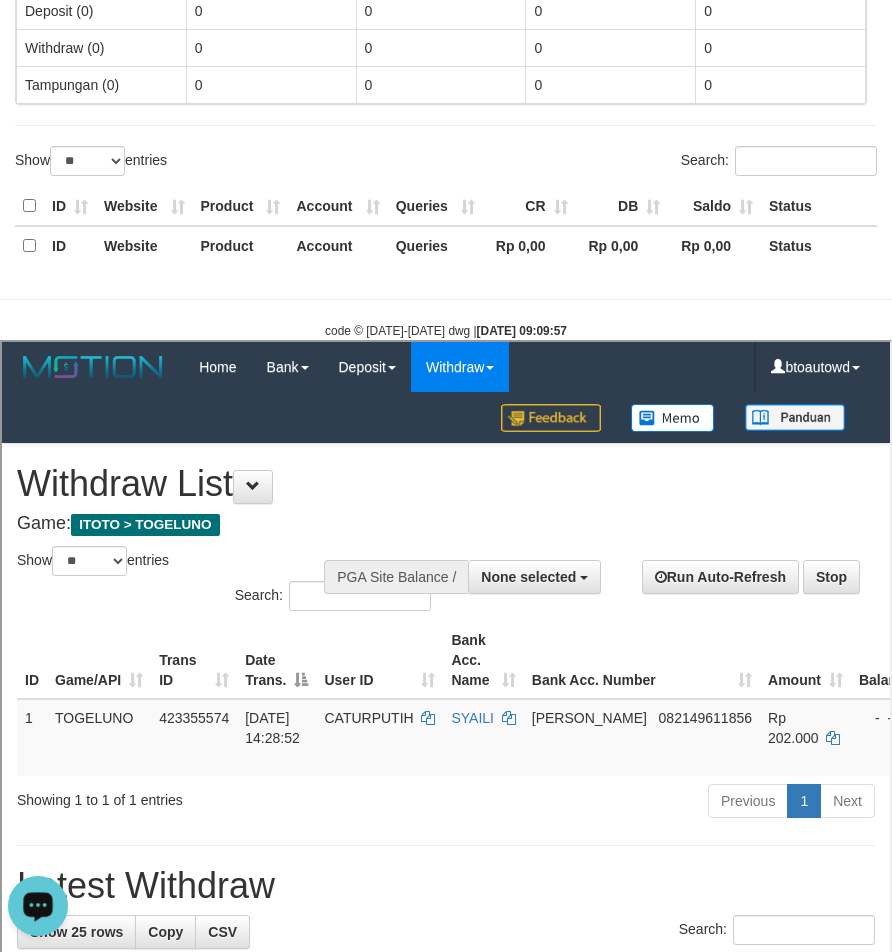 scroll, scrollTop: 1168, scrollLeft: 0, axis: vertical 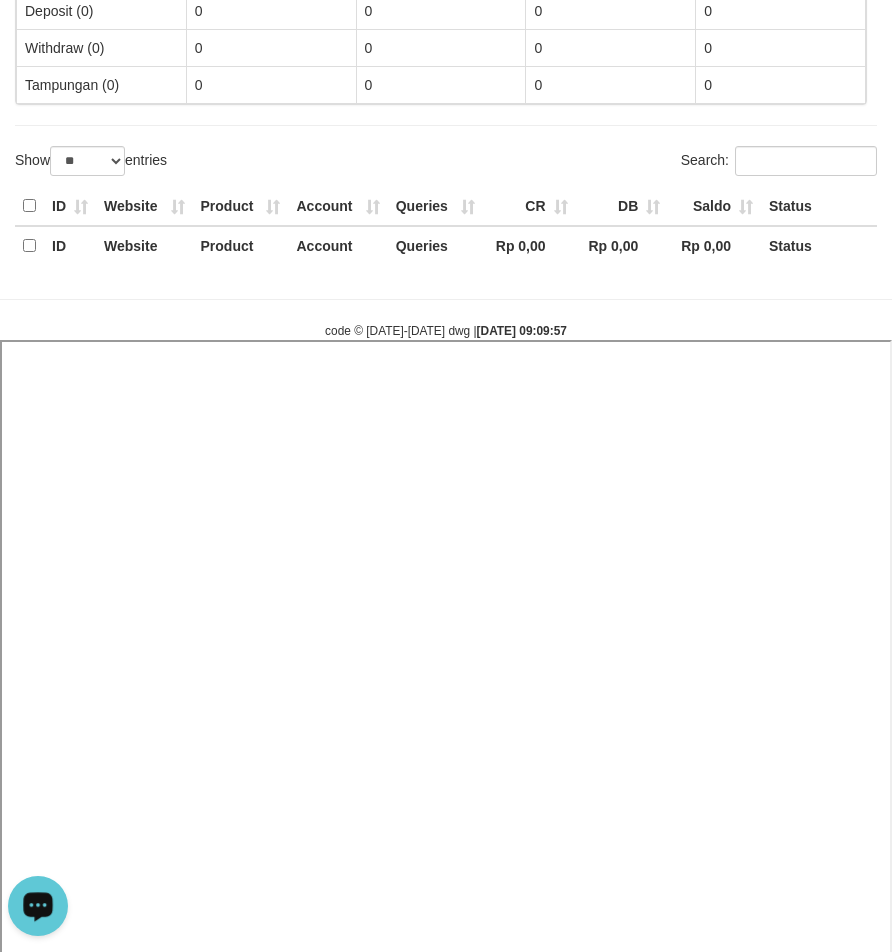 select 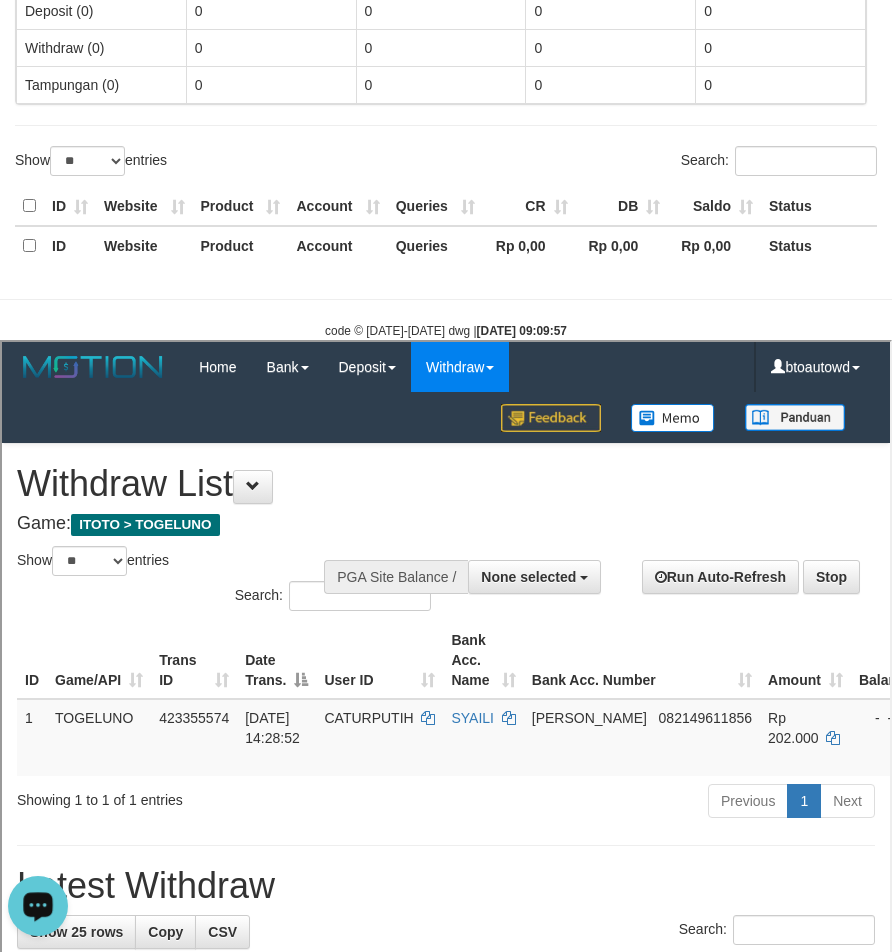 scroll, scrollTop: 1168, scrollLeft: 0, axis: vertical 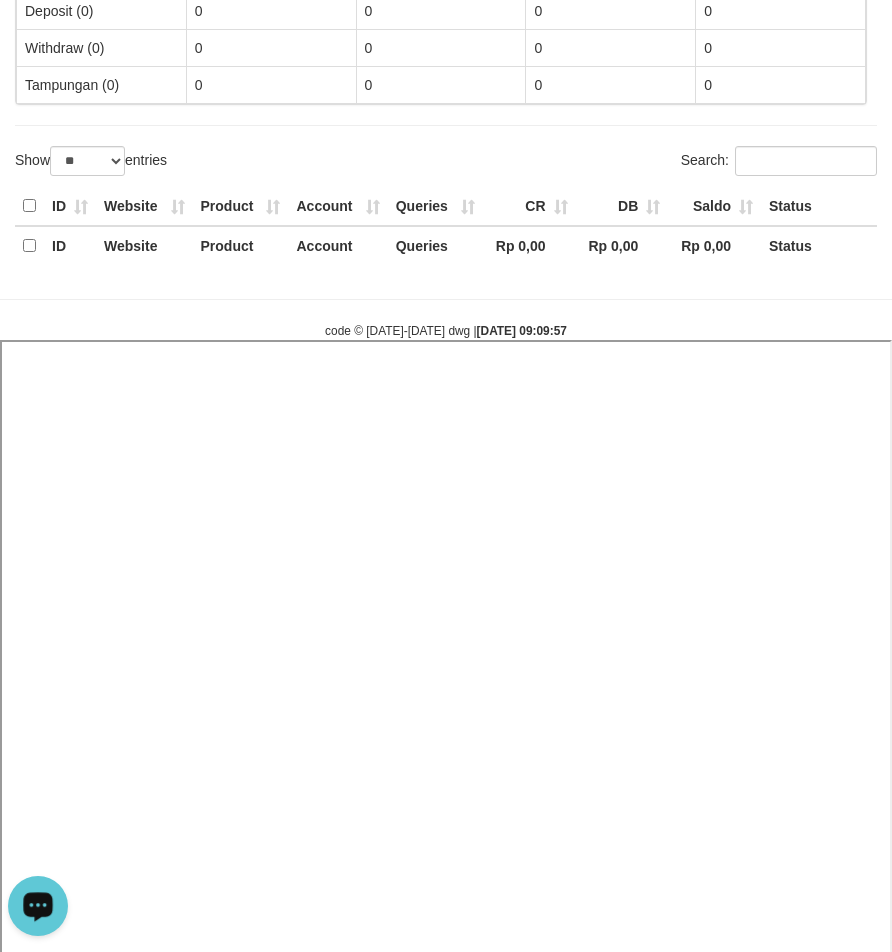 select 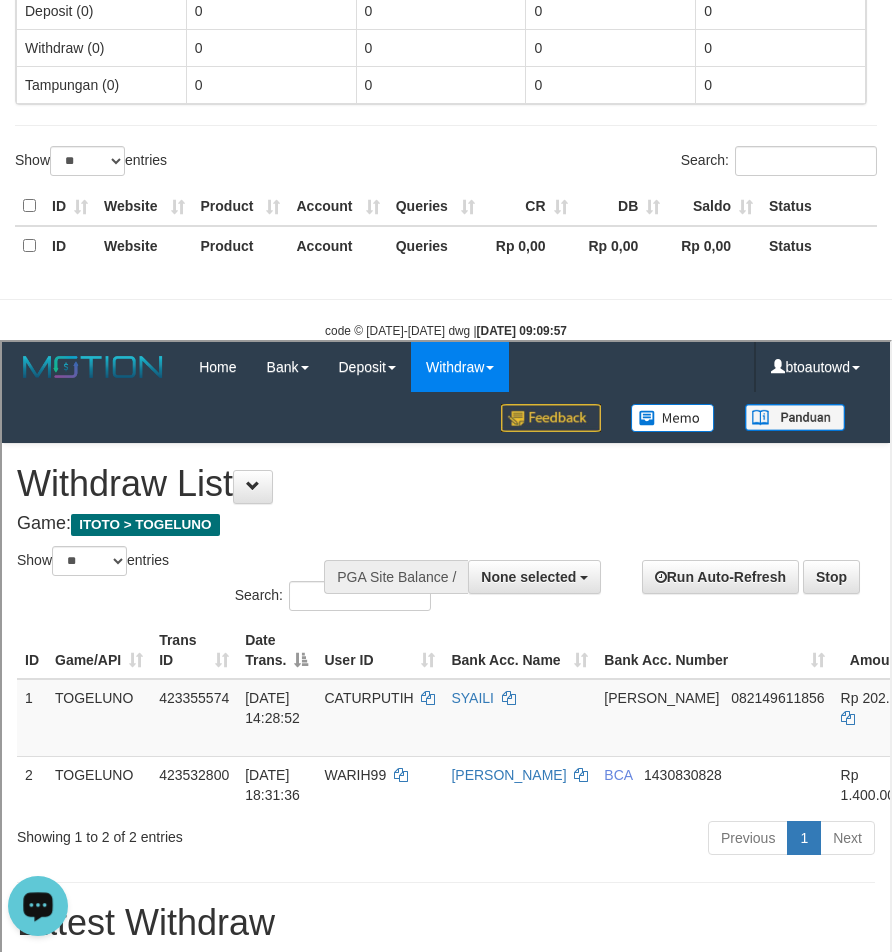 scroll, scrollTop: 1205, scrollLeft: 0, axis: vertical 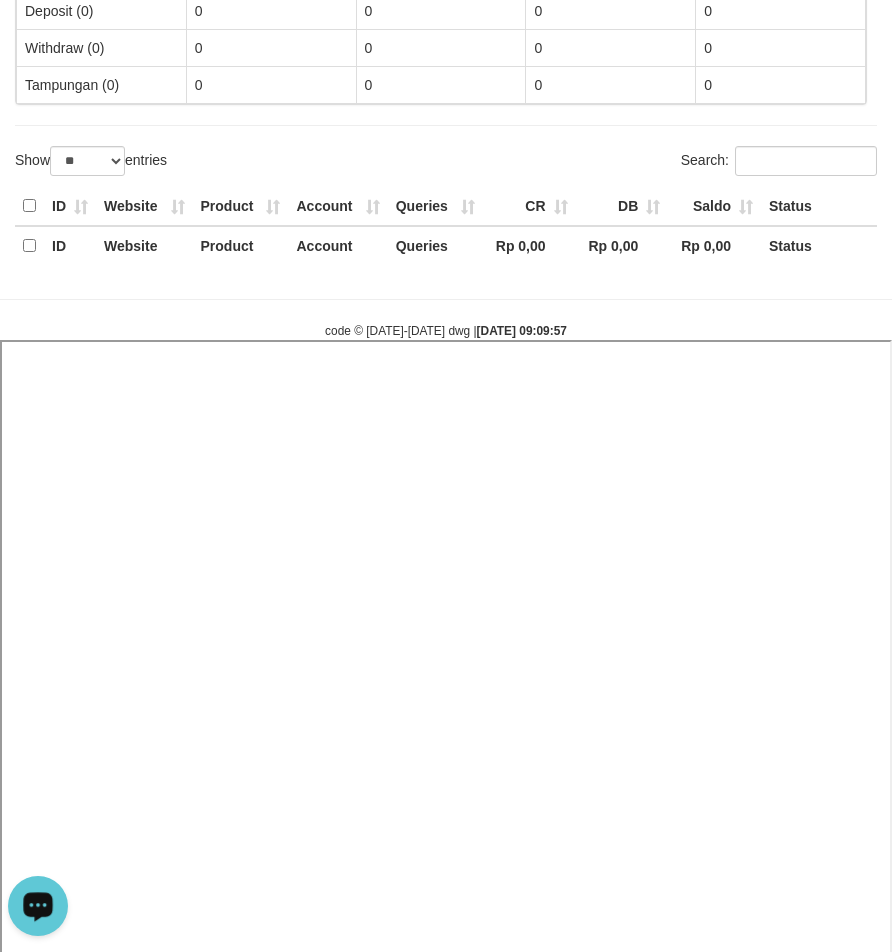 select 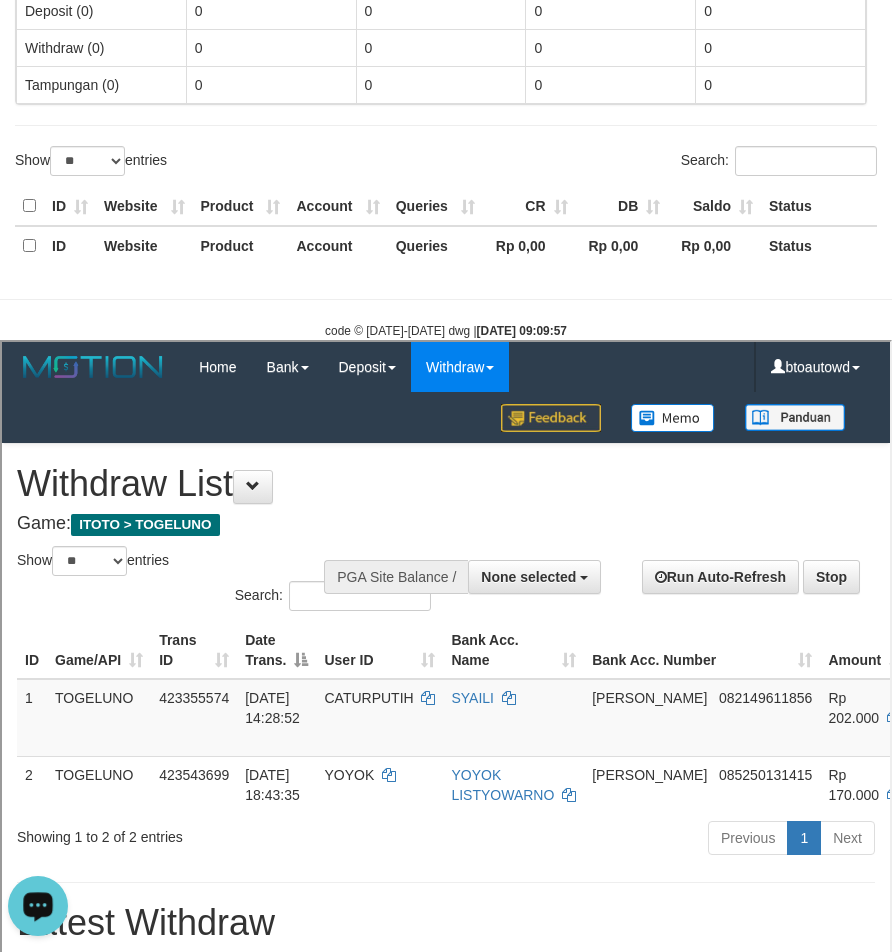 scroll, scrollTop: 1205, scrollLeft: 0, axis: vertical 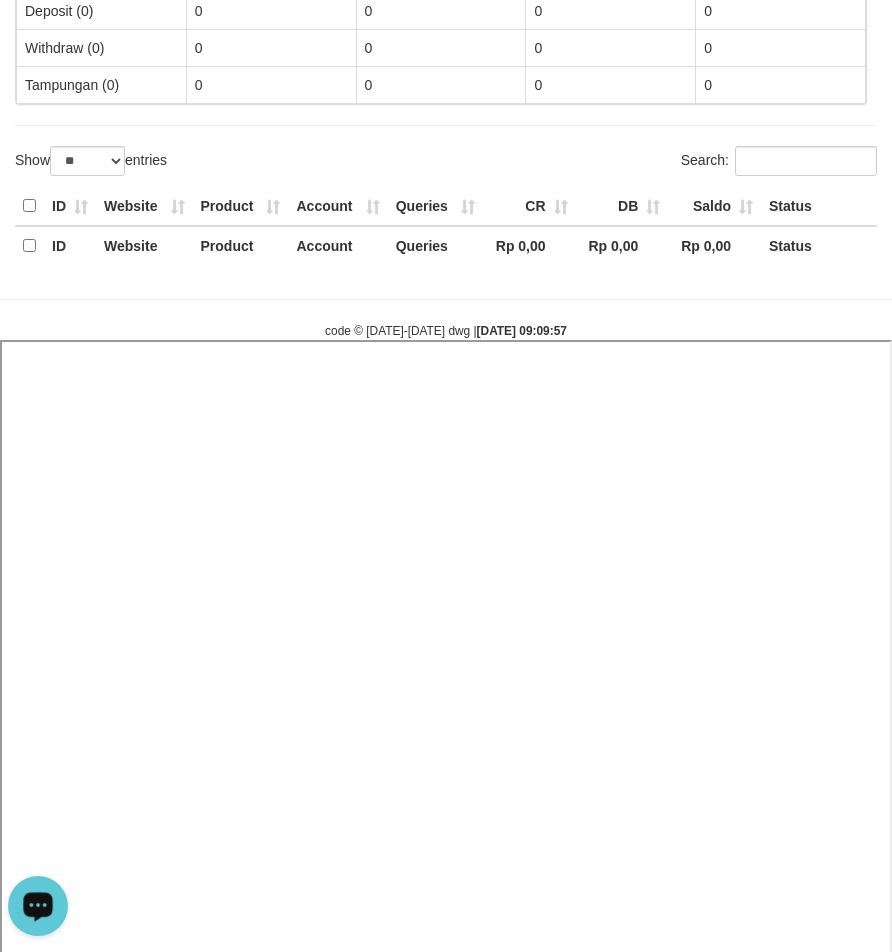 select 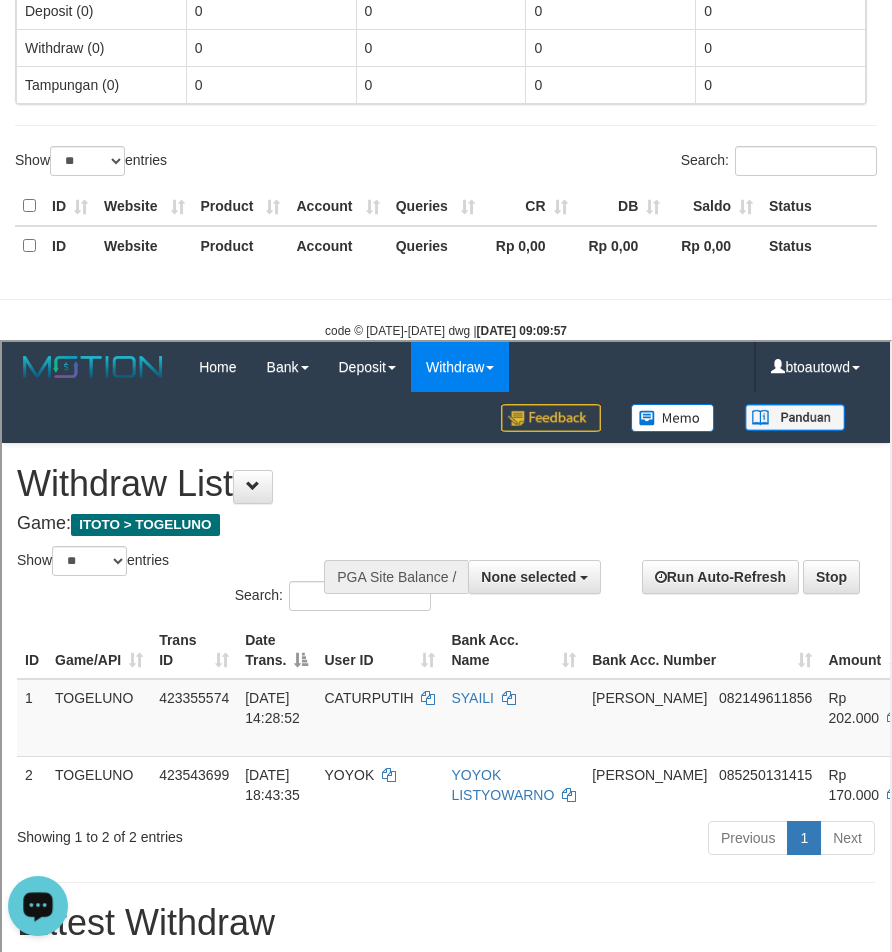 scroll, scrollTop: 1205, scrollLeft: 0, axis: vertical 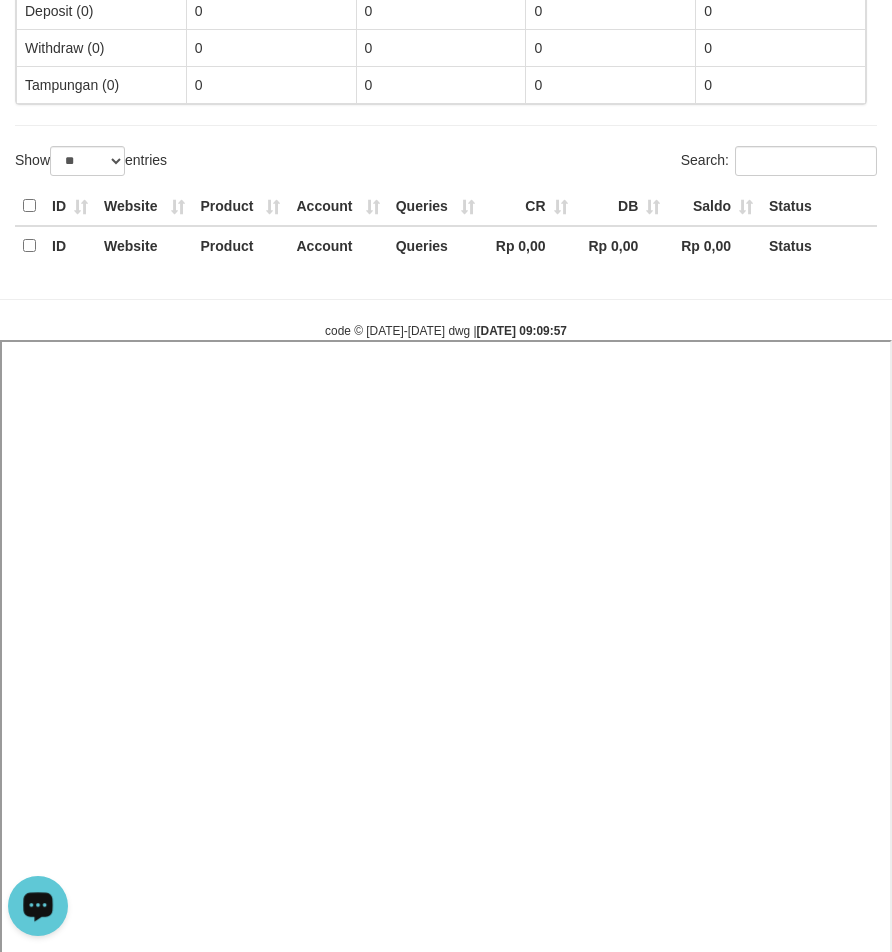 type 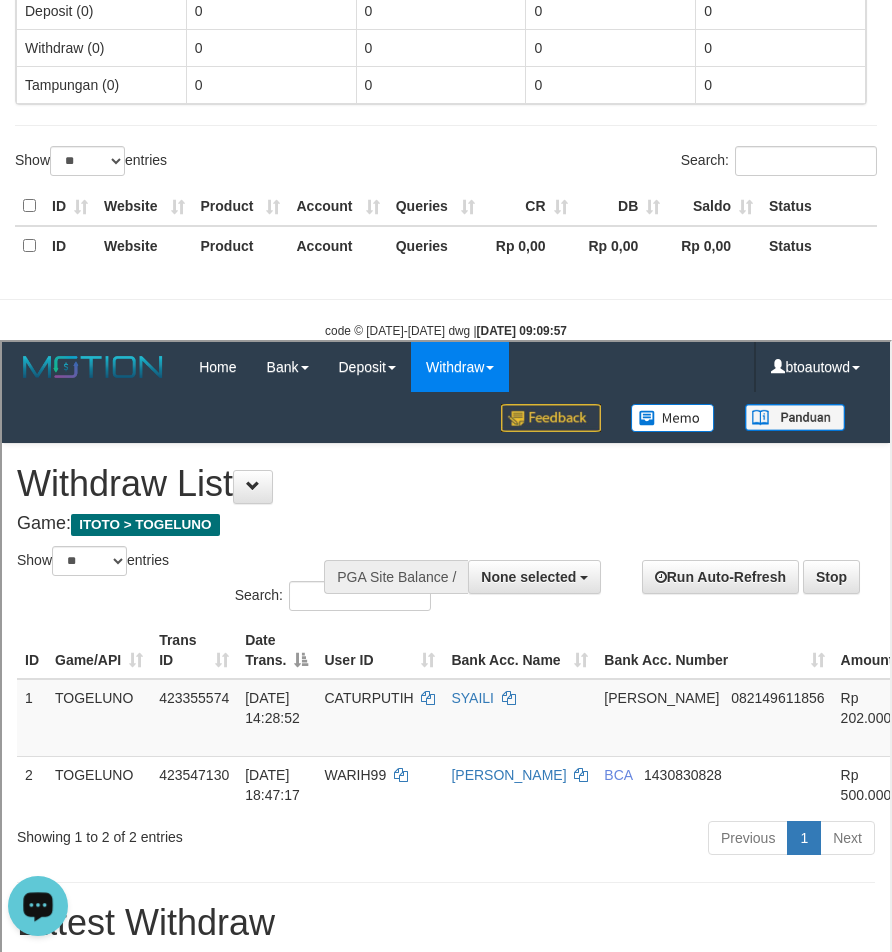scroll, scrollTop: 1205, scrollLeft: 0, axis: vertical 